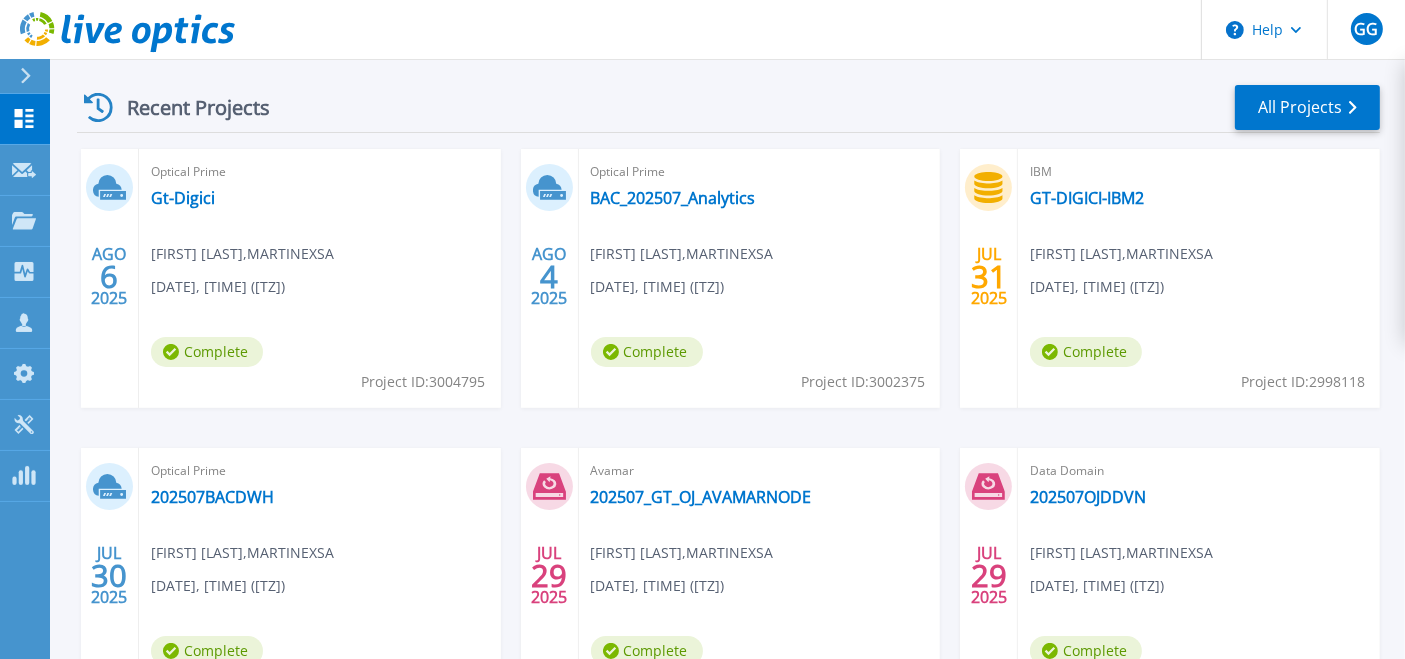 scroll, scrollTop: 288, scrollLeft: 0, axis: vertical 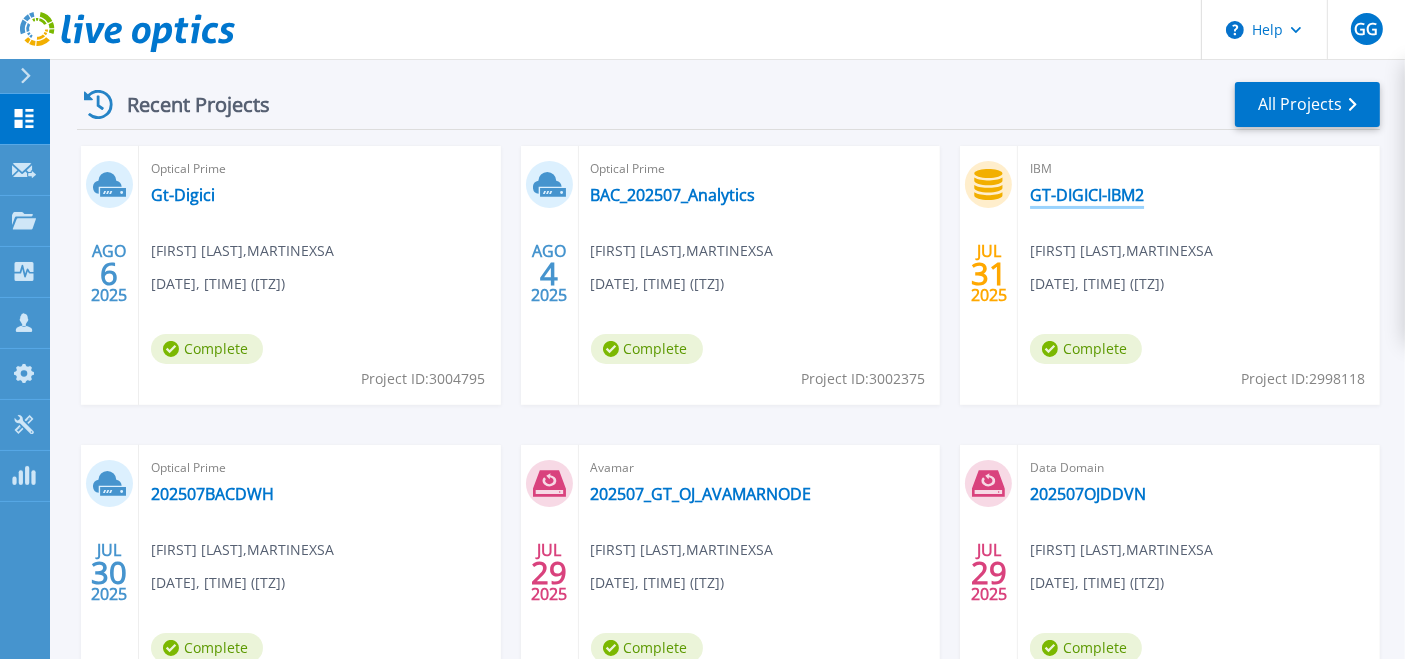 click on "GT-DIGICI-IBM2" at bounding box center [1087, 195] 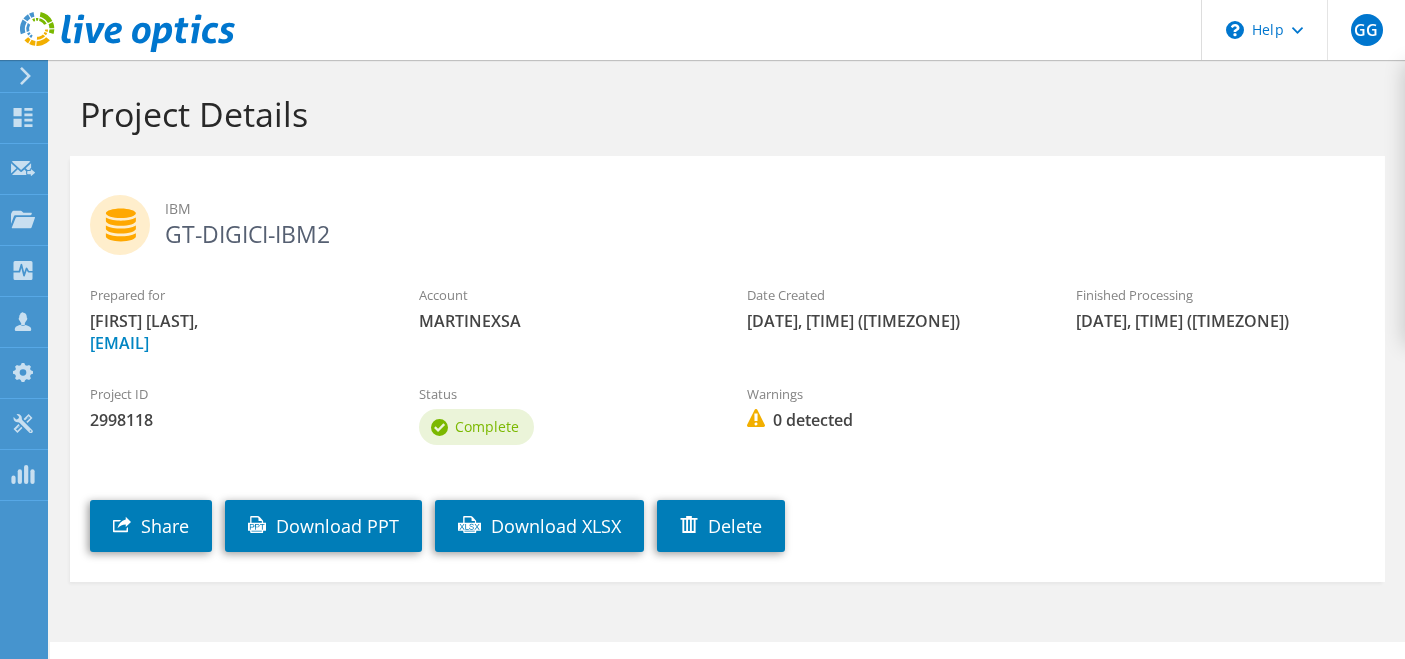 scroll, scrollTop: 0, scrollLeft: 0, axis: both 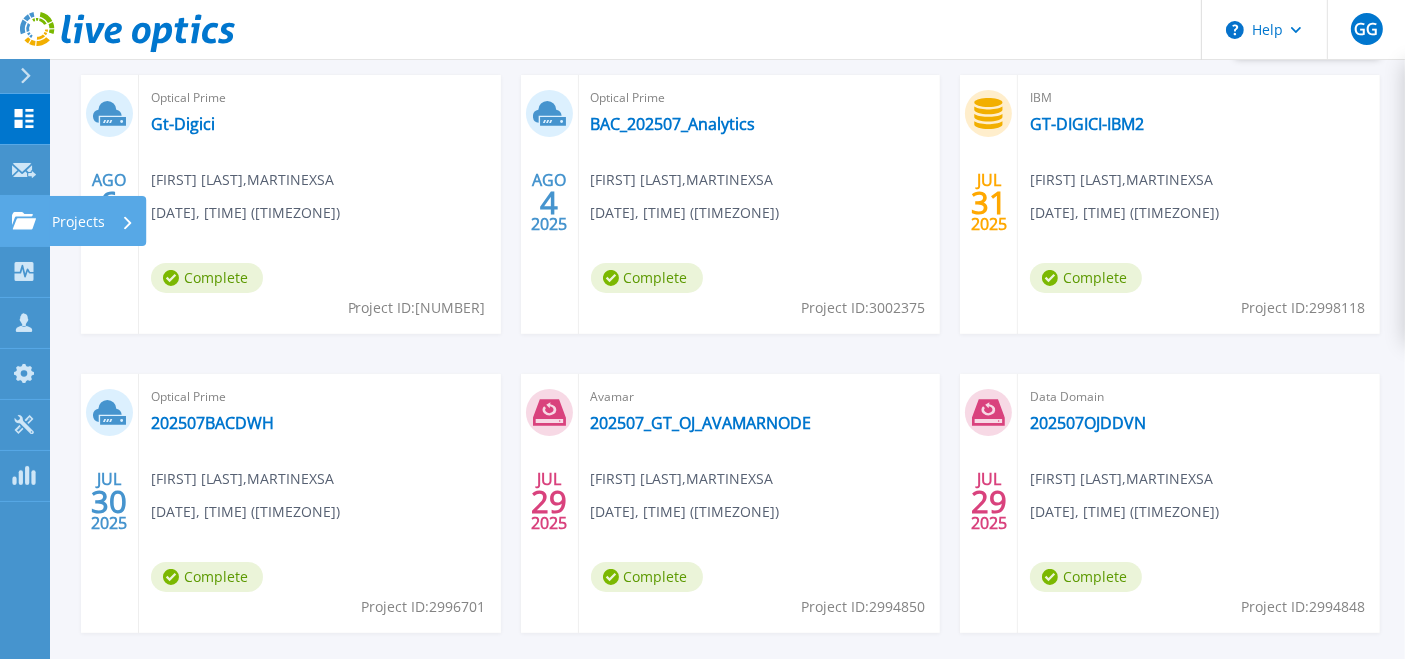 click on "Projects" at bounding box center [78, 222] 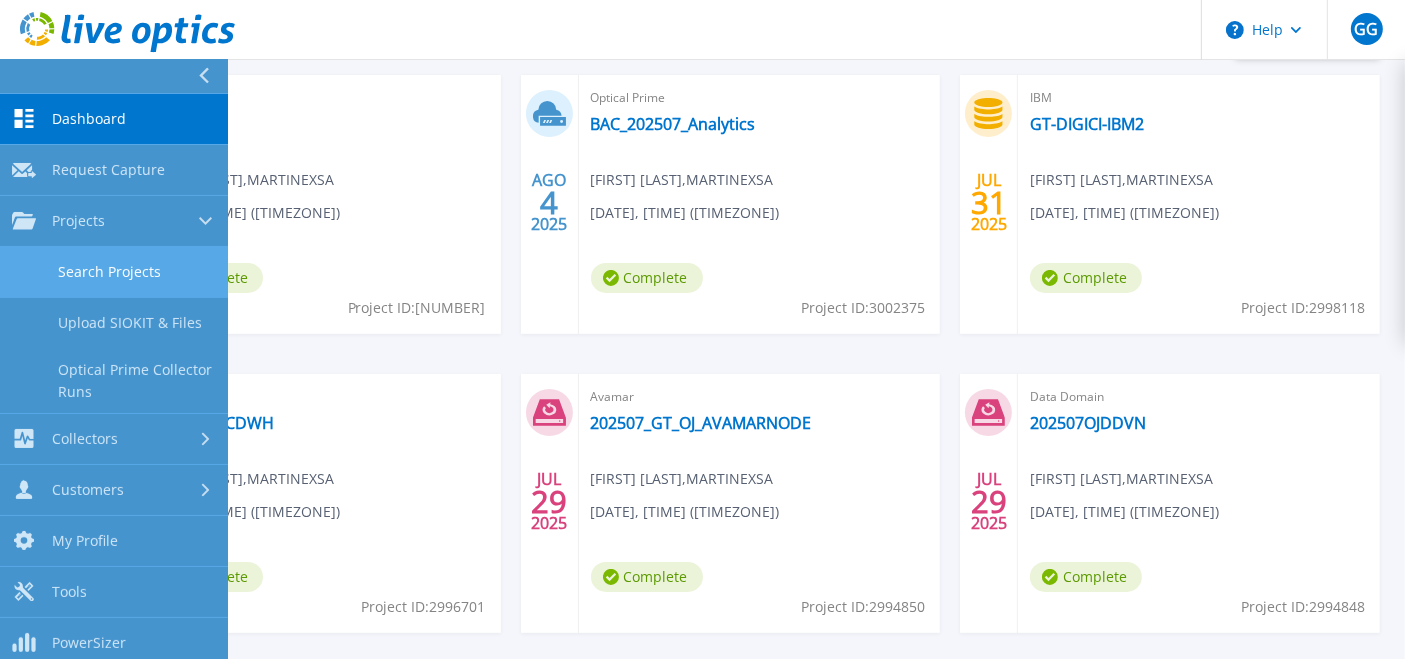click on "Search Projects" at bounding box center [114, 272] 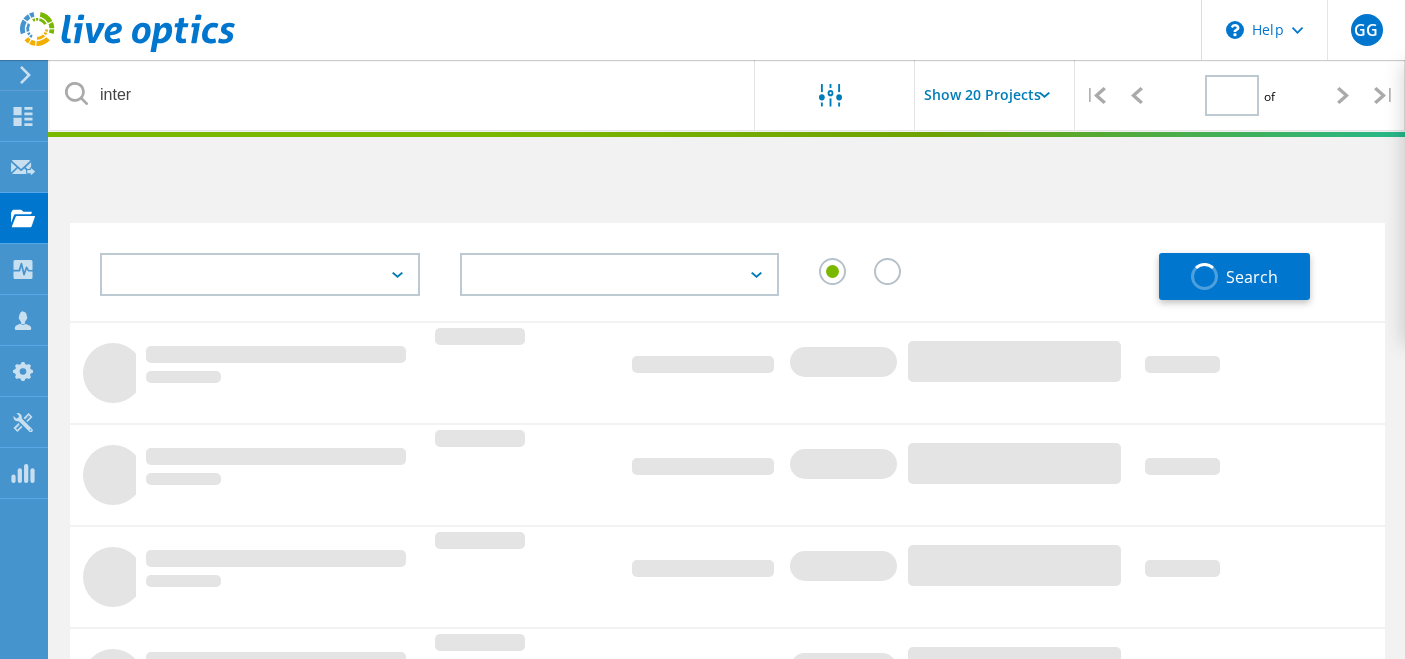 scroll, scrollTop: 0, scrollLeft: 0, axis: both 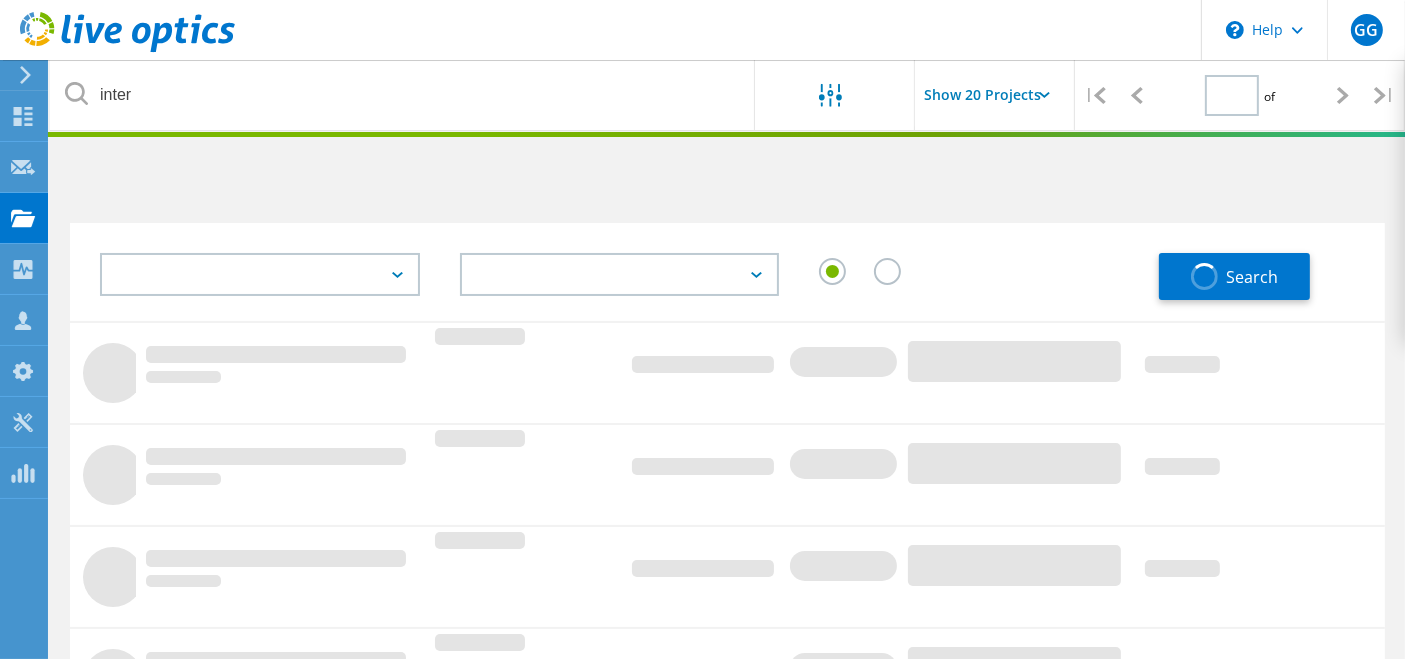 type on "1" 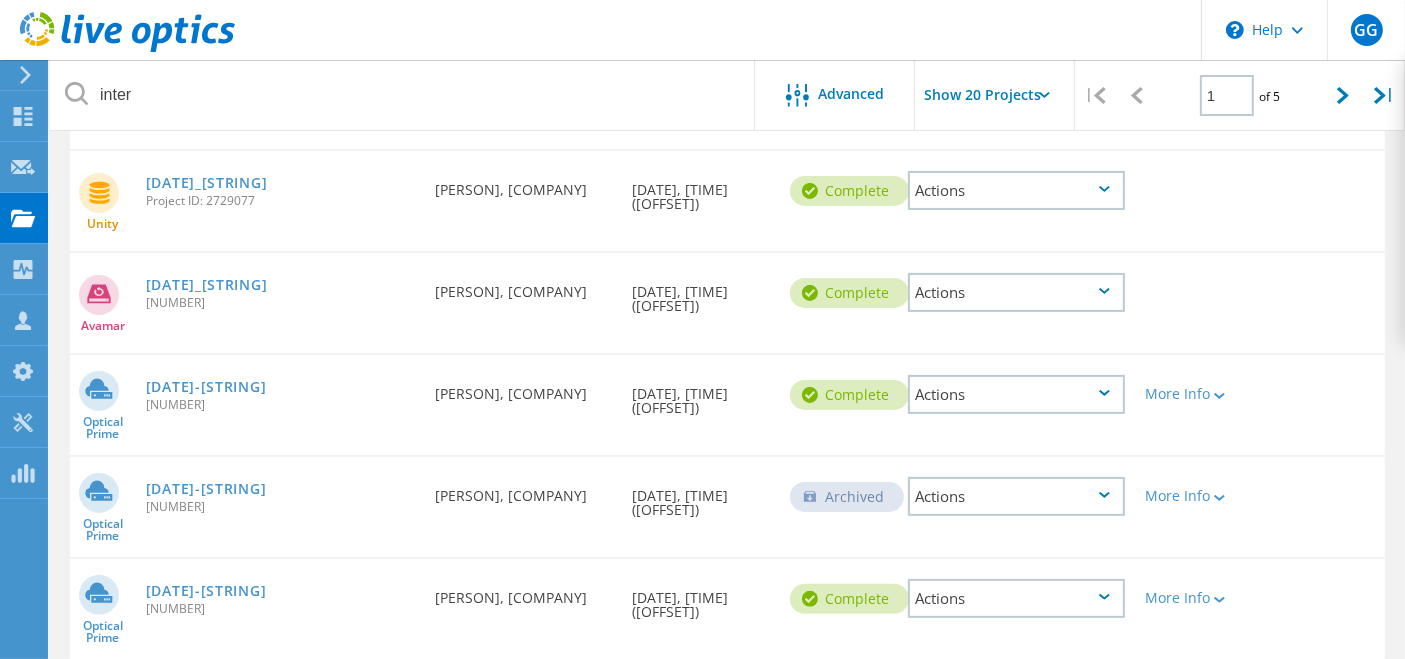scroll, scrollTop: 0, scrollLeft: 0, axis: both 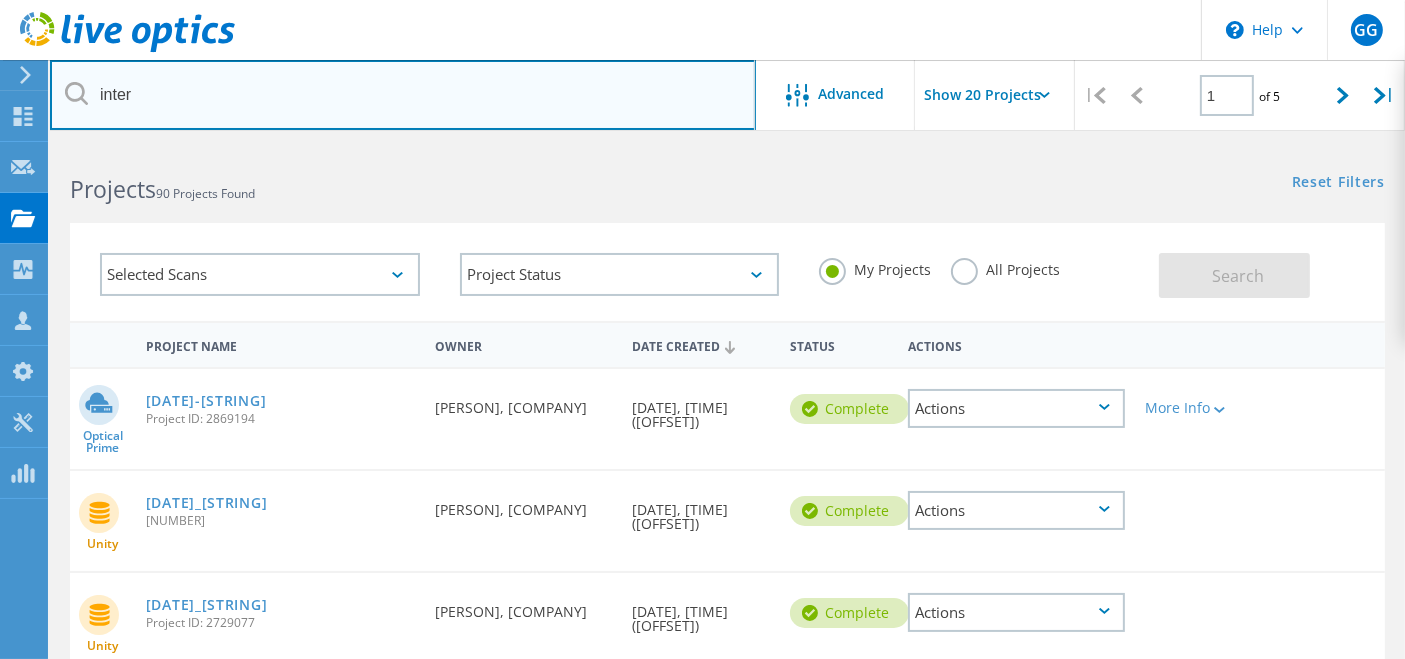 click on "inter" at bounding box center (403, 95) 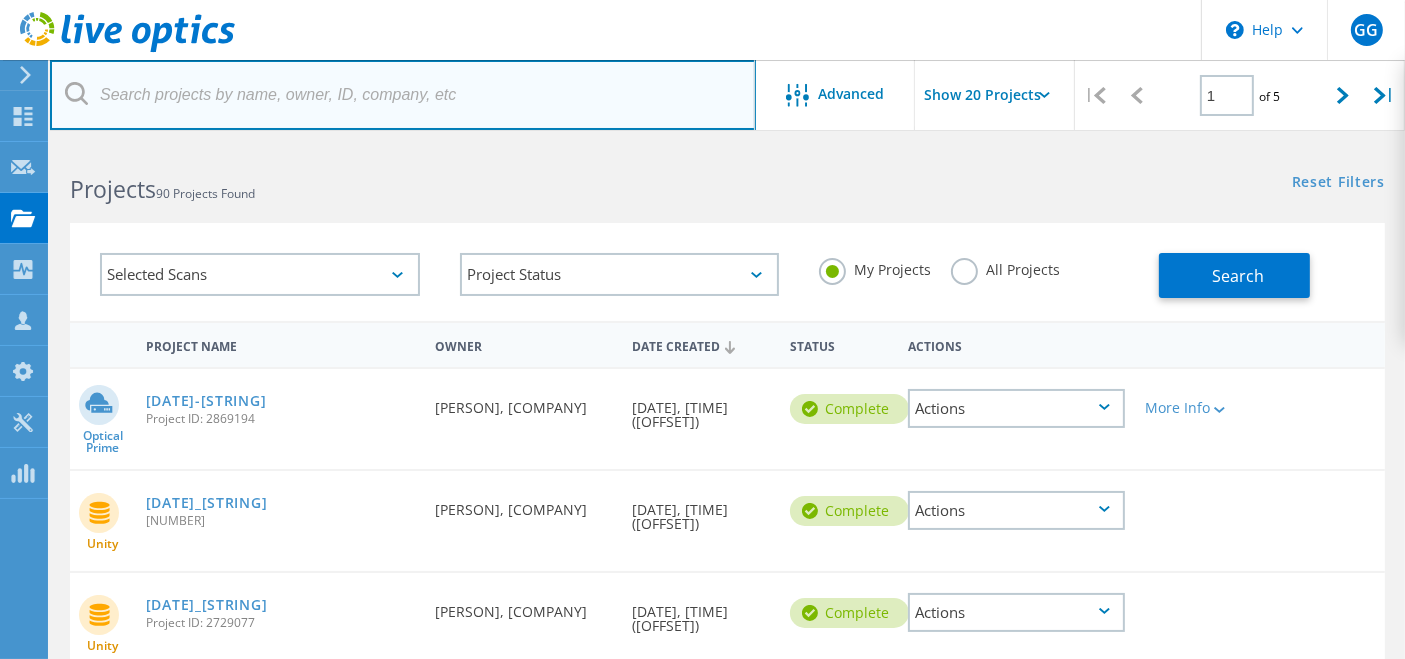 type 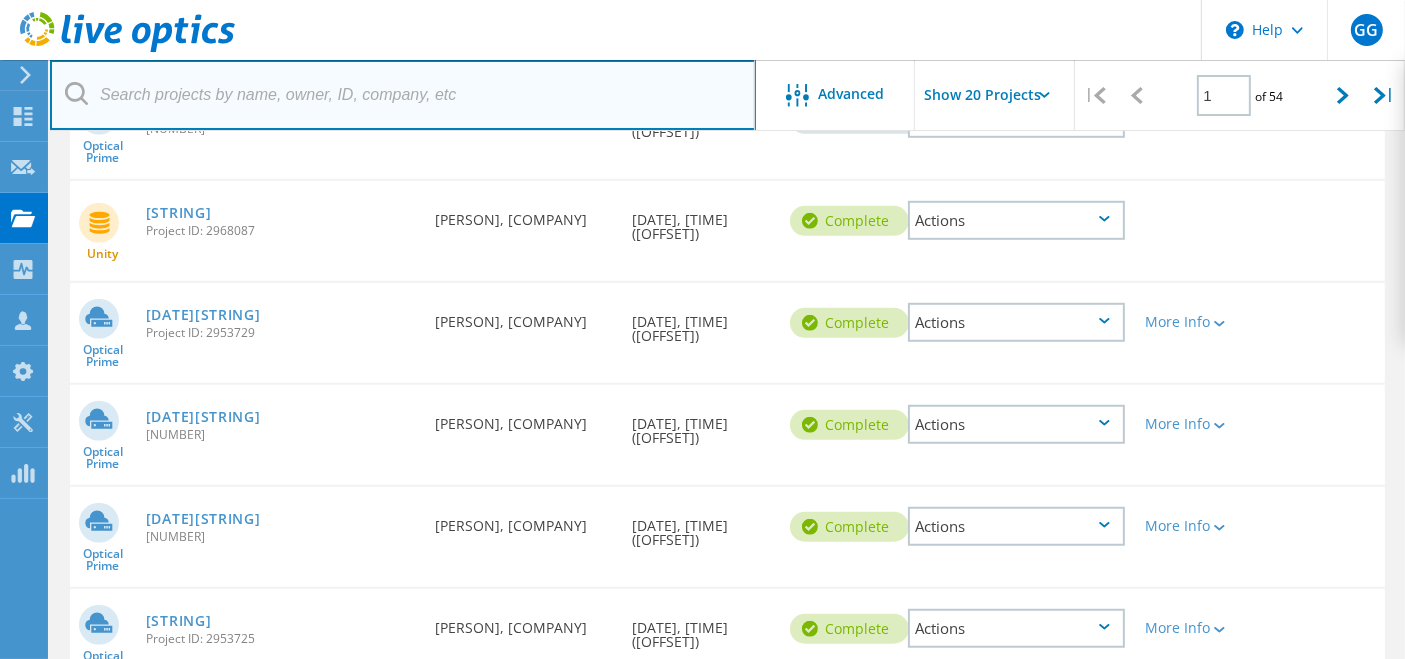 scroll, scrollTop: 0, scrollLeft: 0, axis: both 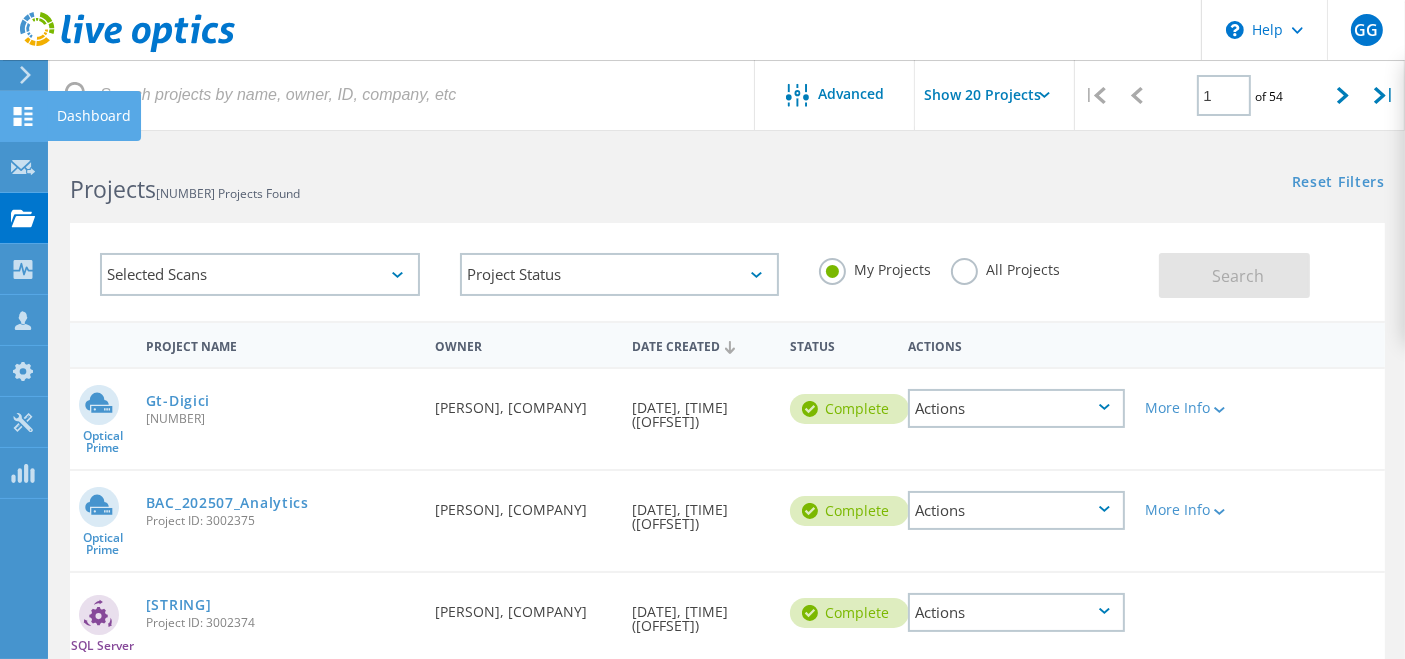 click 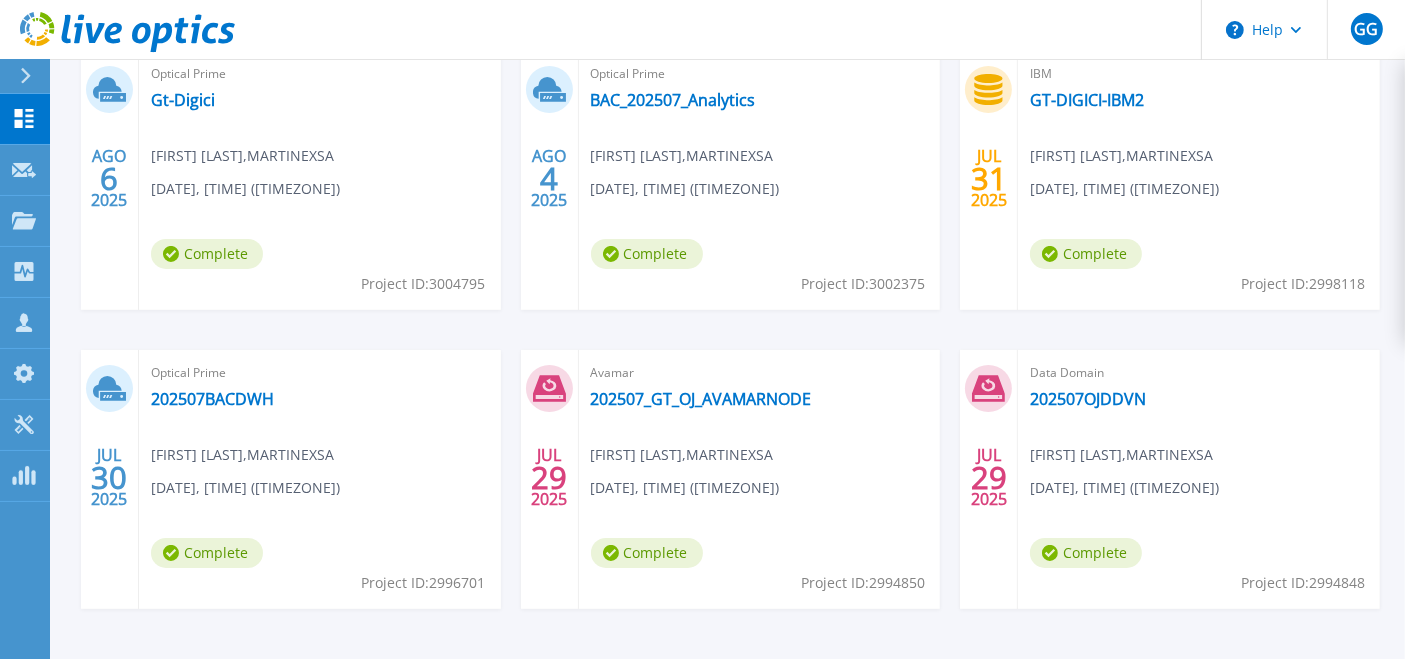 scroll, scrollTop: 384, scrollLeft: 0, axis: vertical 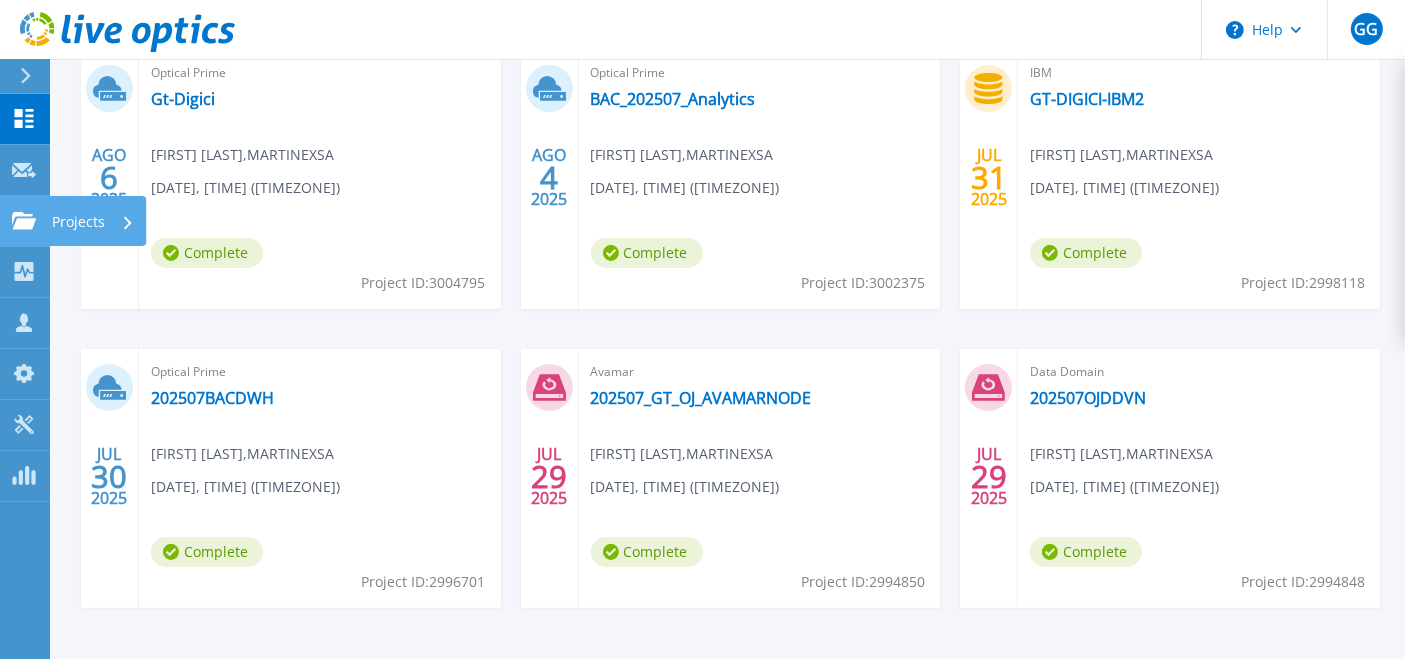 click on "Projects" at bounding box center (78, 222) 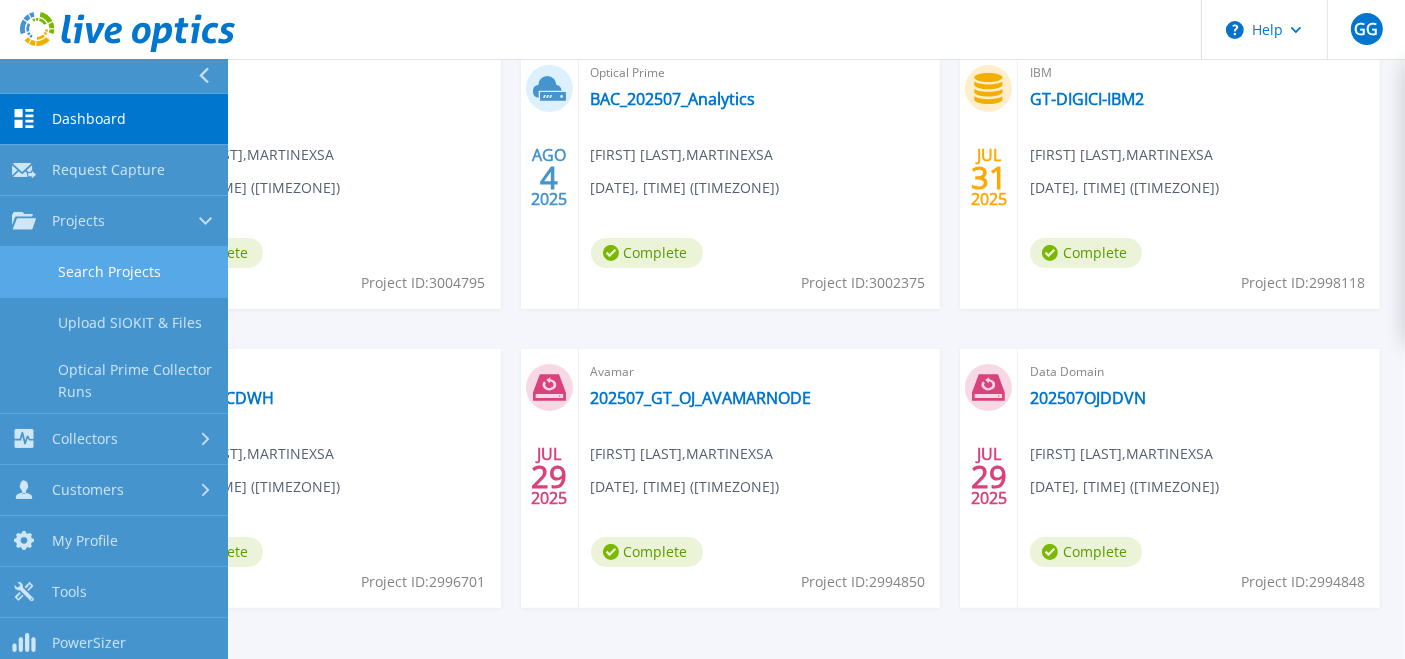 click on "Search Projects" at bounding box center [114, 272] 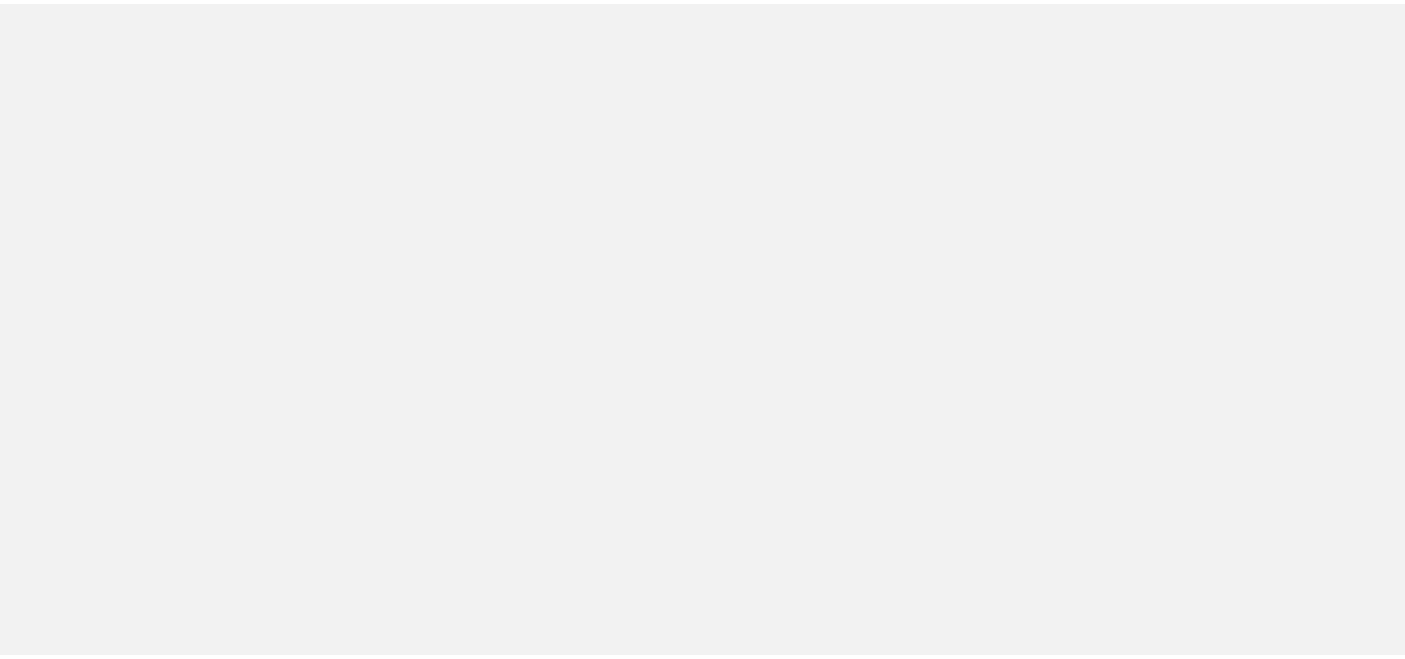 scroll, scrollTop: 0, scrollLeft: 0, axis: both 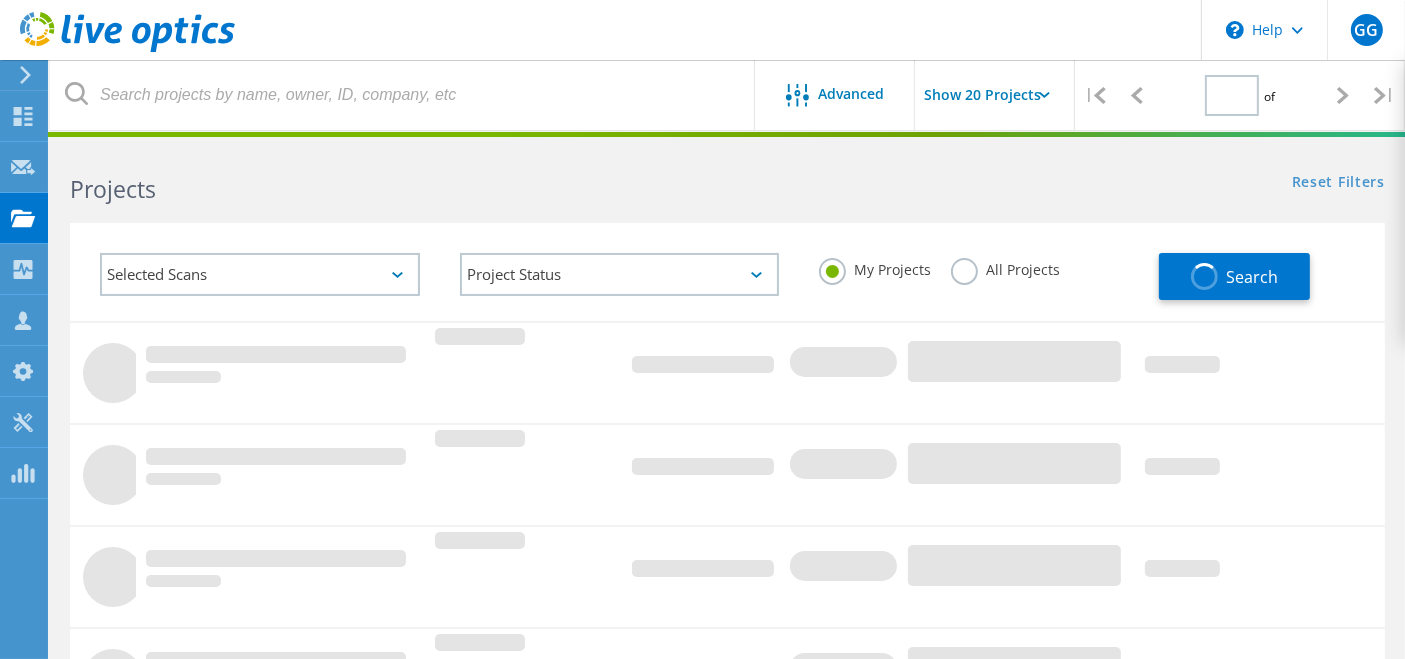 type on "1" 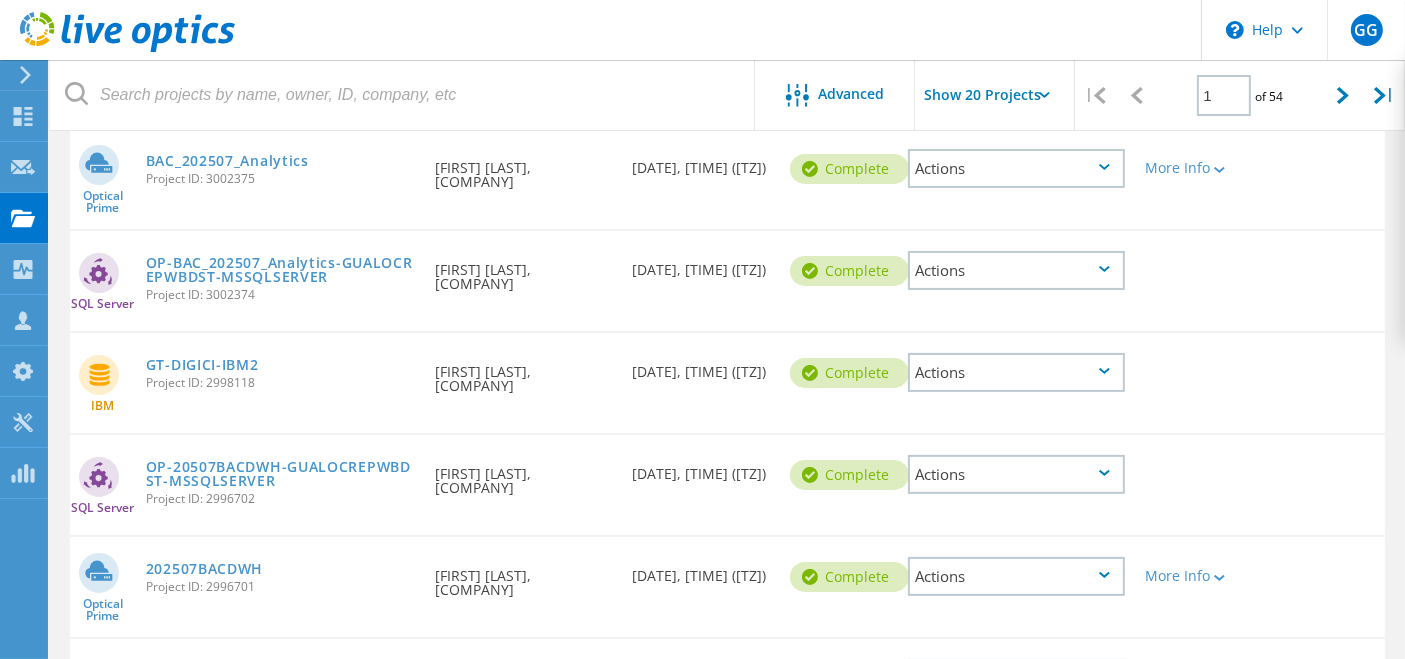 scroll, scrollTop: 0, scrollLeft: 0, axis: both 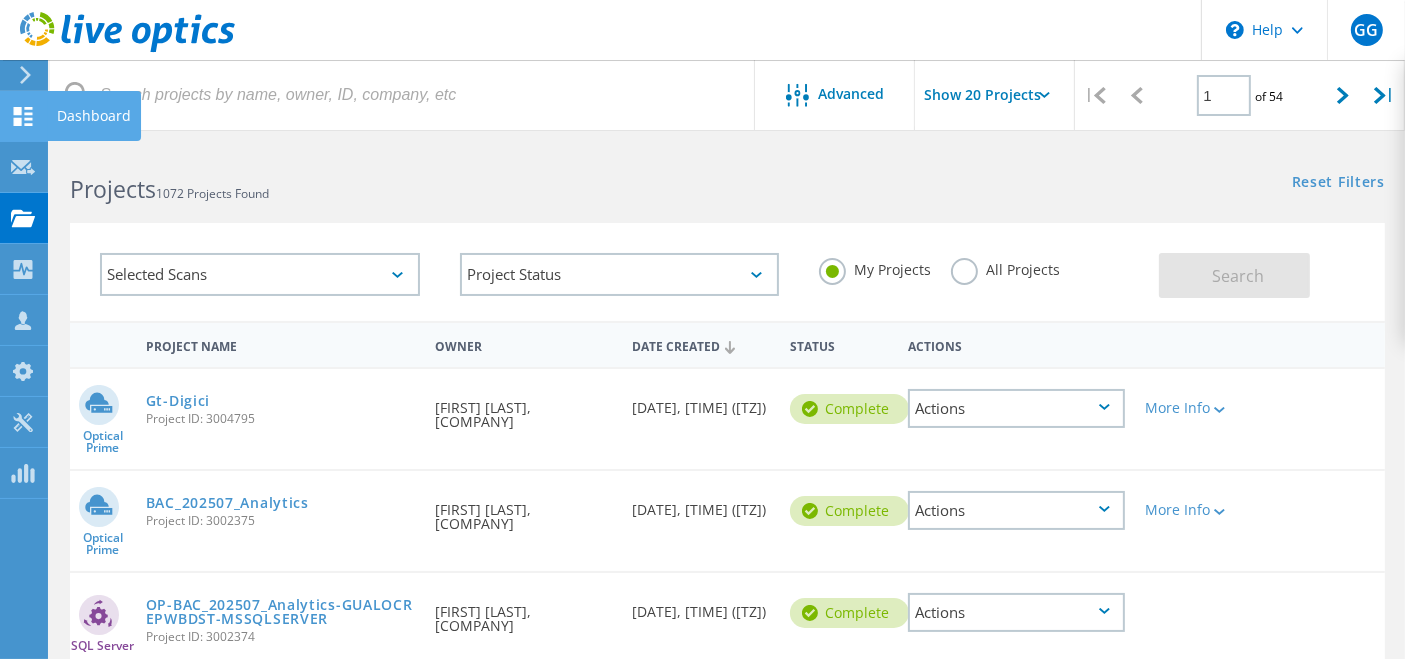 click on "Dashboard" at bounding box center [-66, 116] 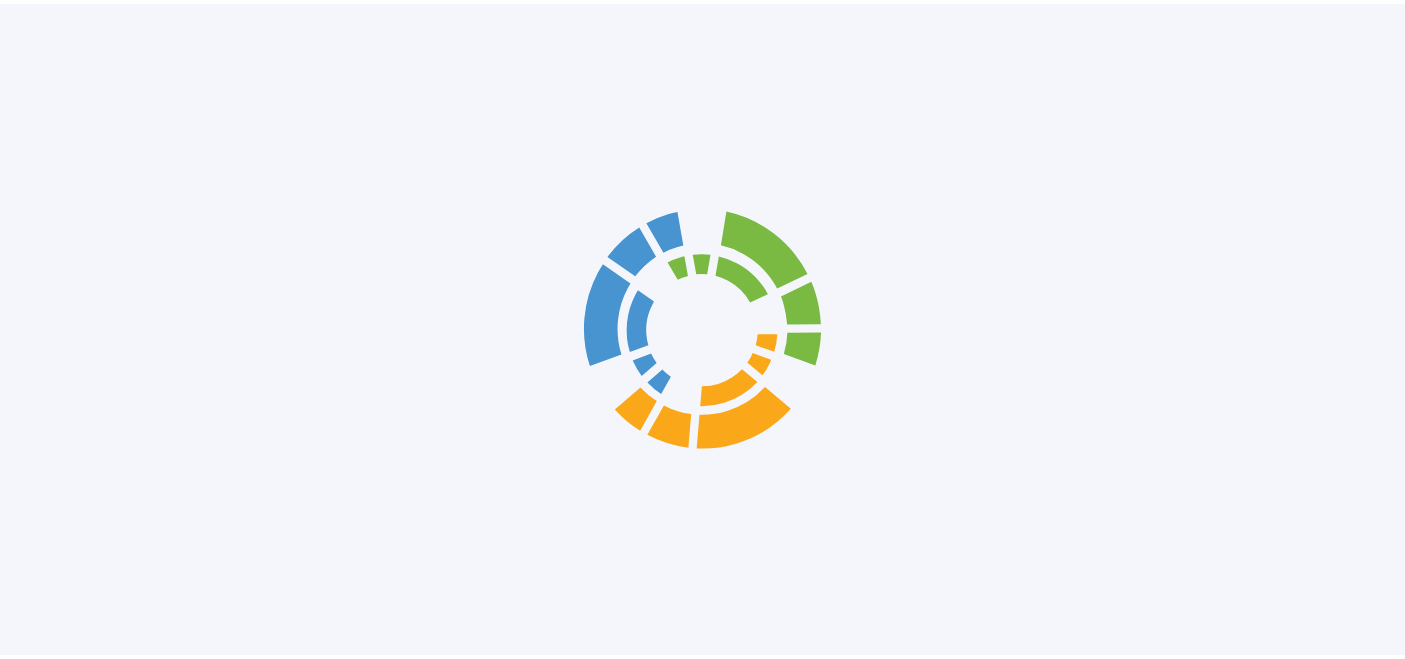 scroll, scrollTop: 0, scrollLeft: 0, axis: both 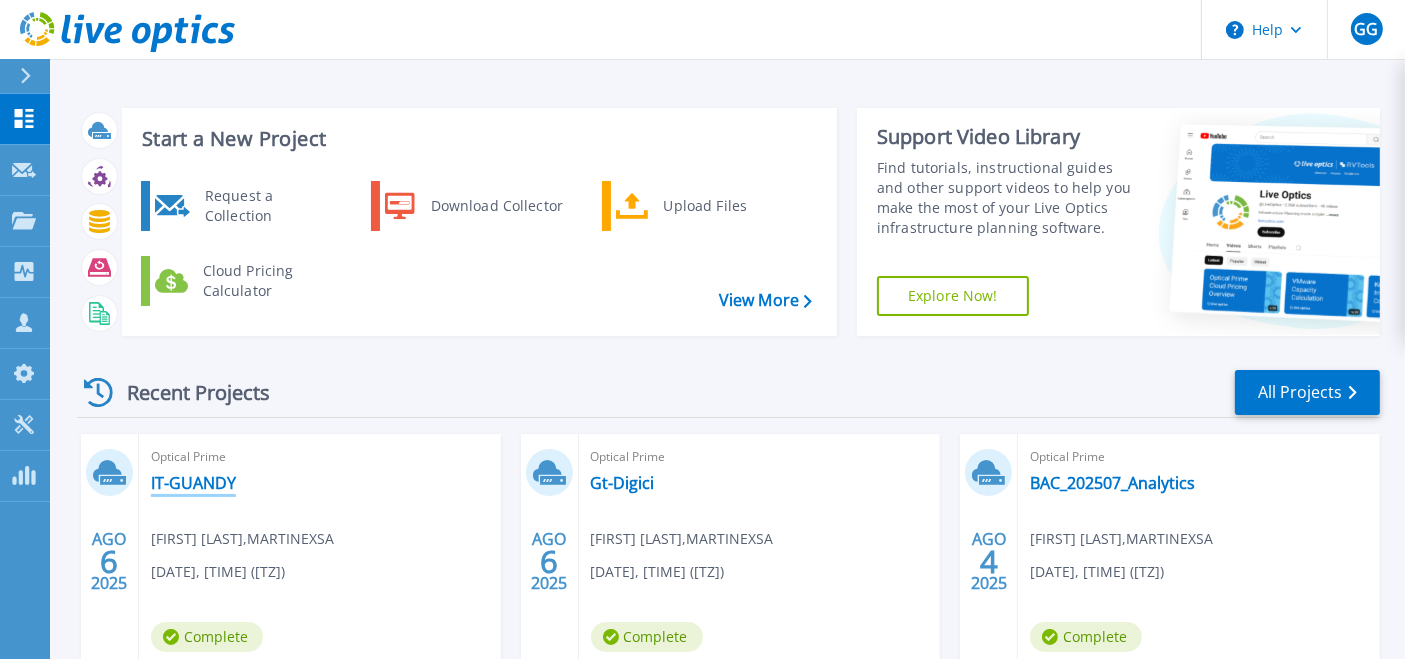 click on "IT-GUANDY" at bounding box center (193, 483) 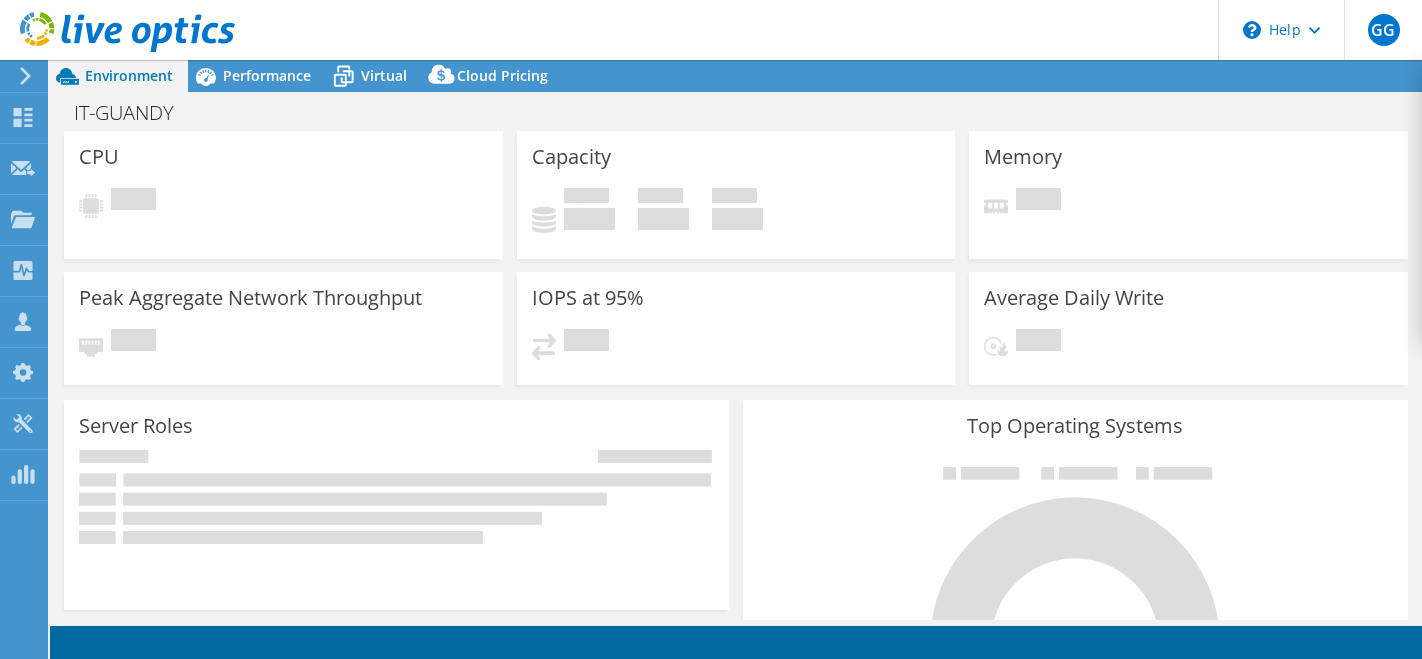scroll, scrollTop: 0, scrollLeft: 0, axis: both 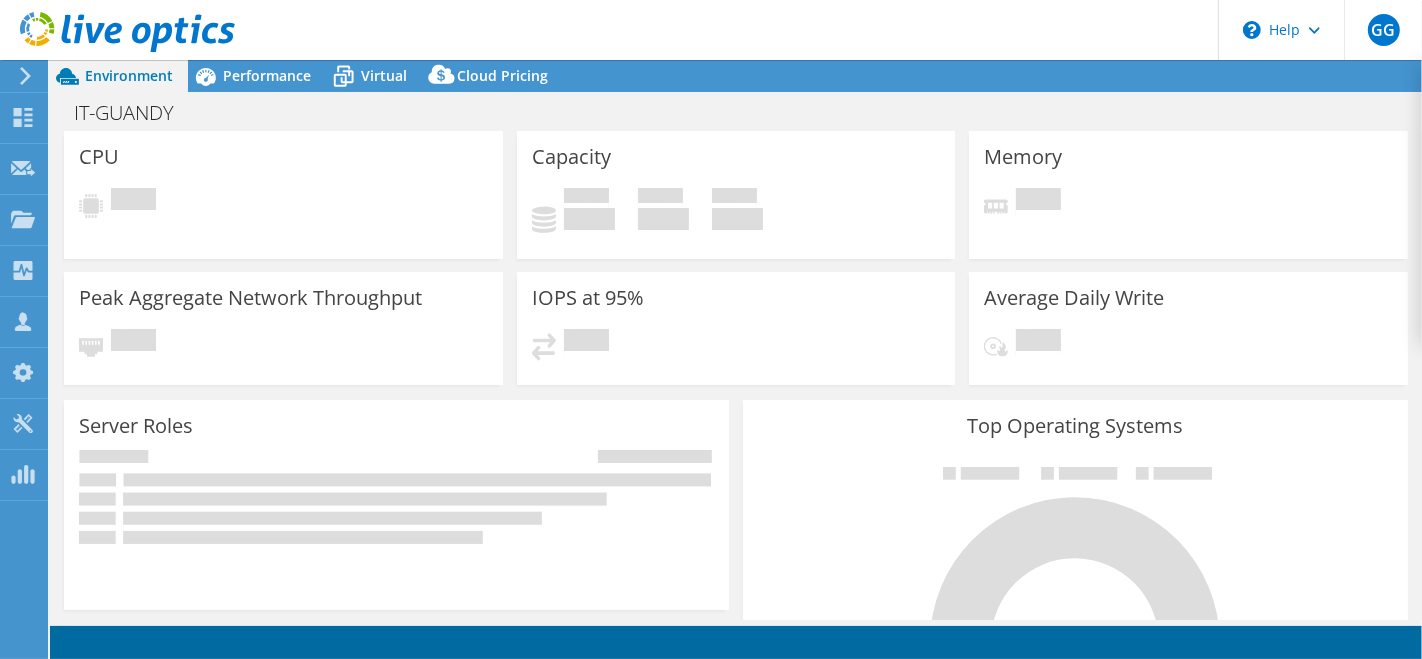 select on "USD" 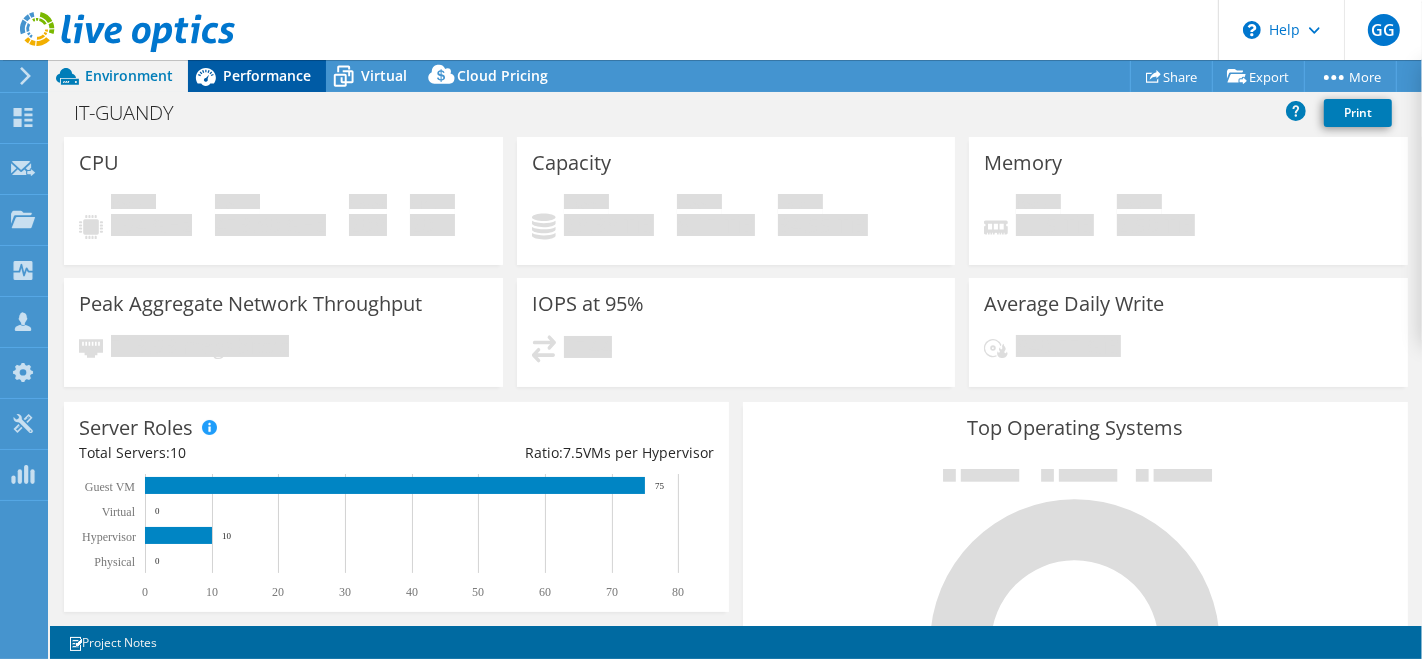 click on "Performance" at bounding box center [267, 75] 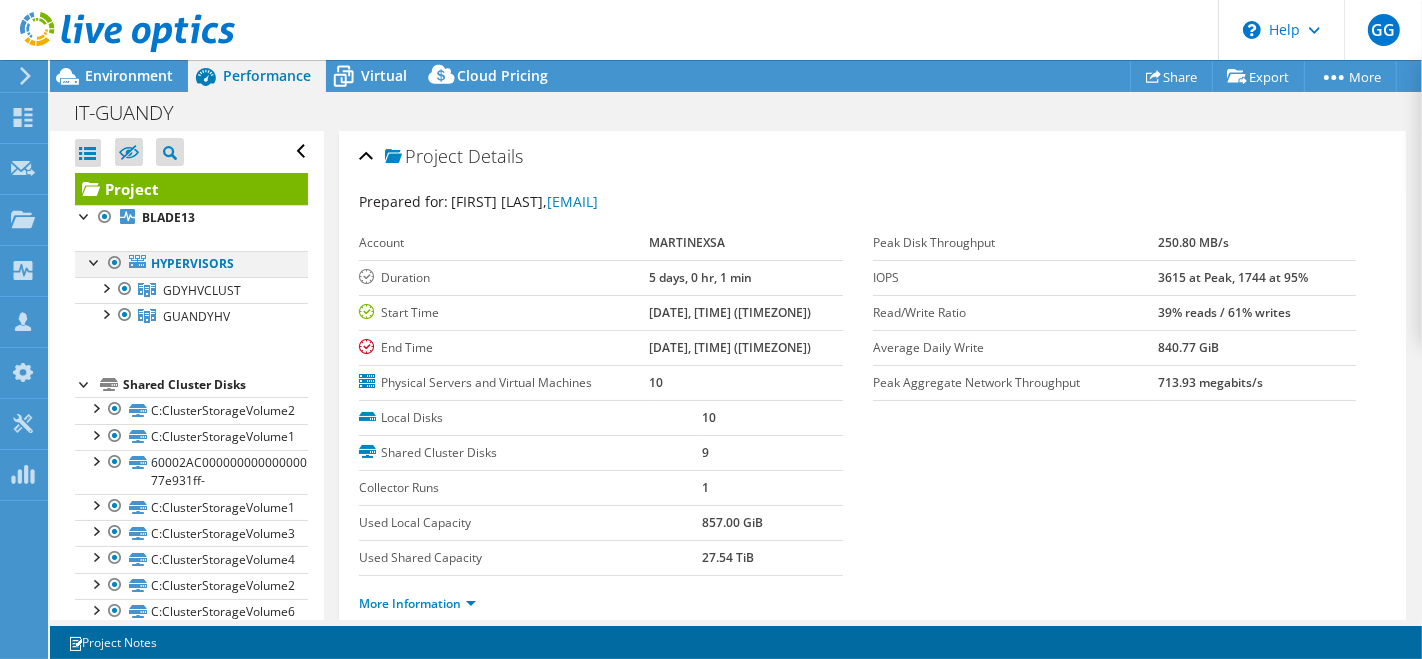 click at bounding box center (115, 263) 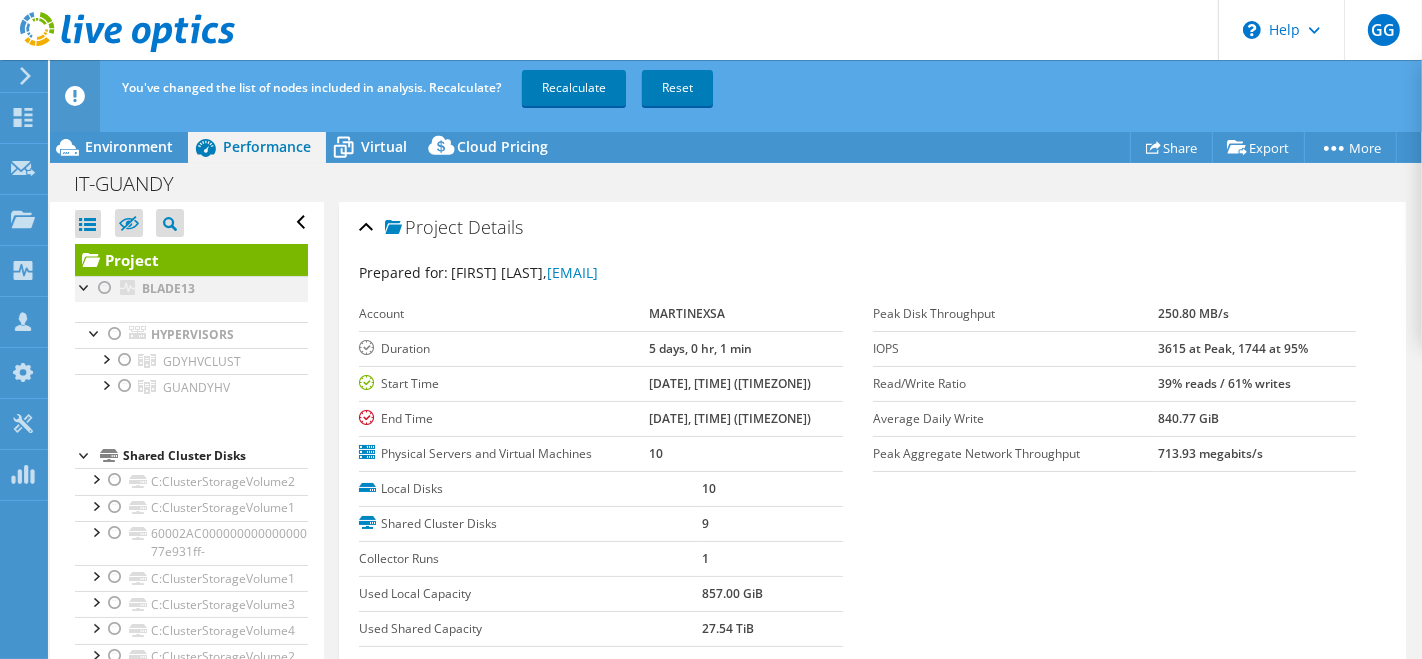 click at bounding box center (105, 288) 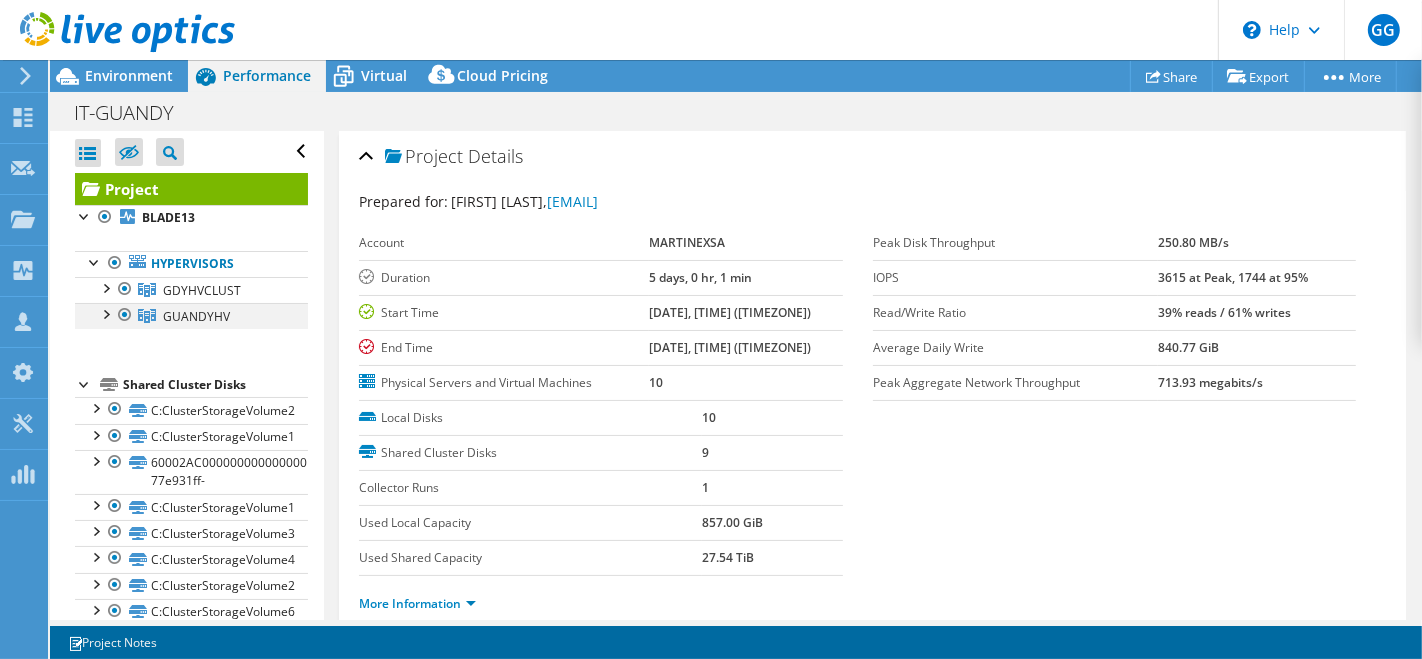 click at bounding box center (105, 313) 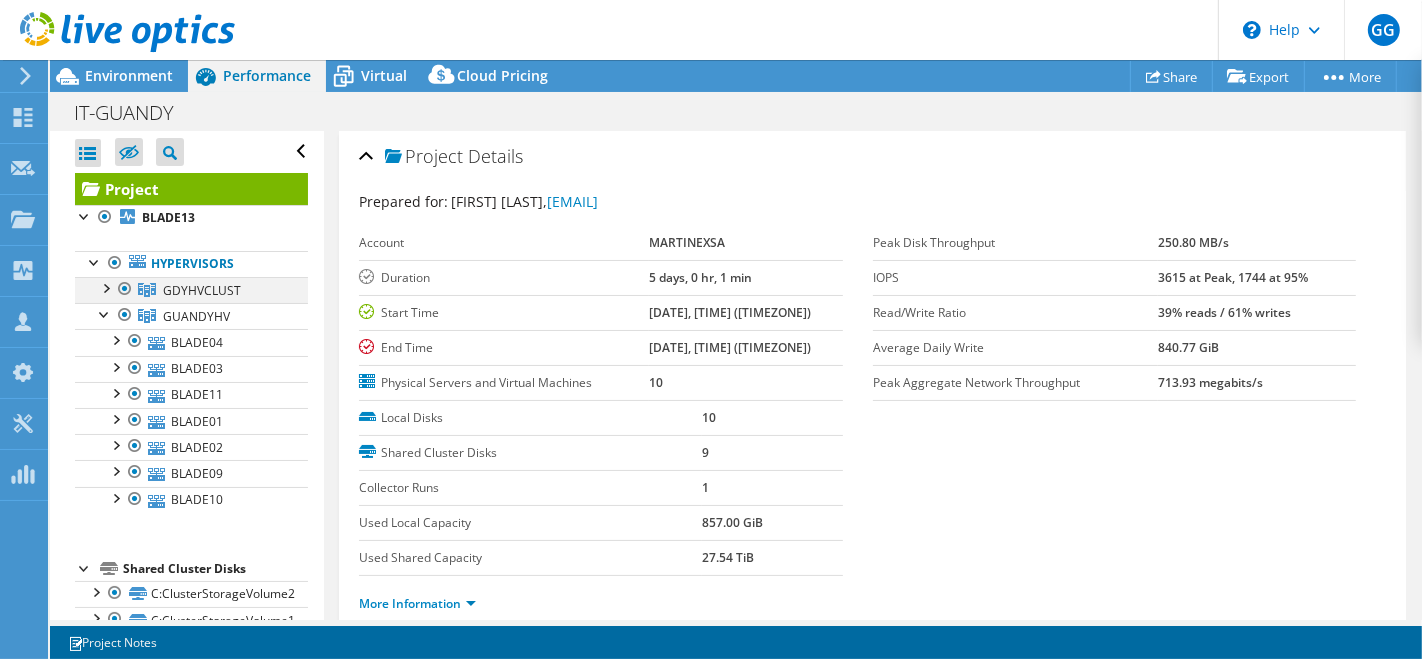 click at bounding box center (105, 287) 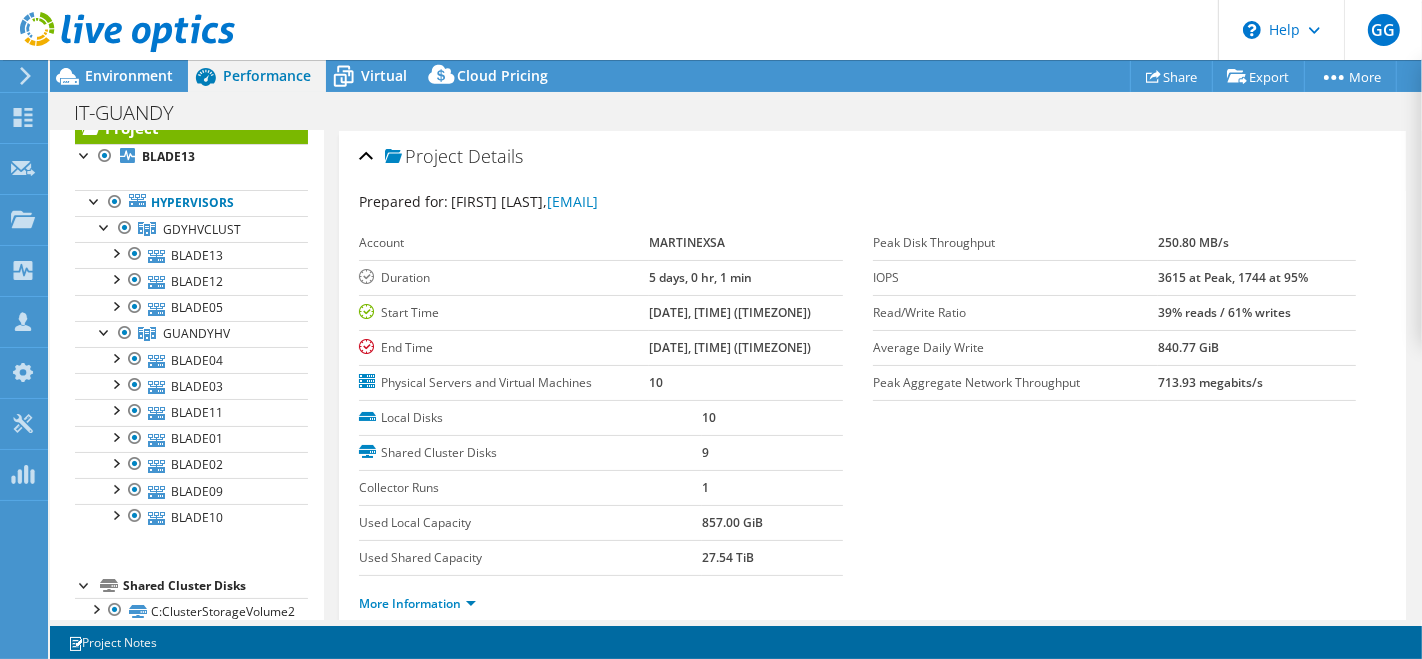 scroll, scrollTop: 62, scrollLeft: 0, axis: vertical 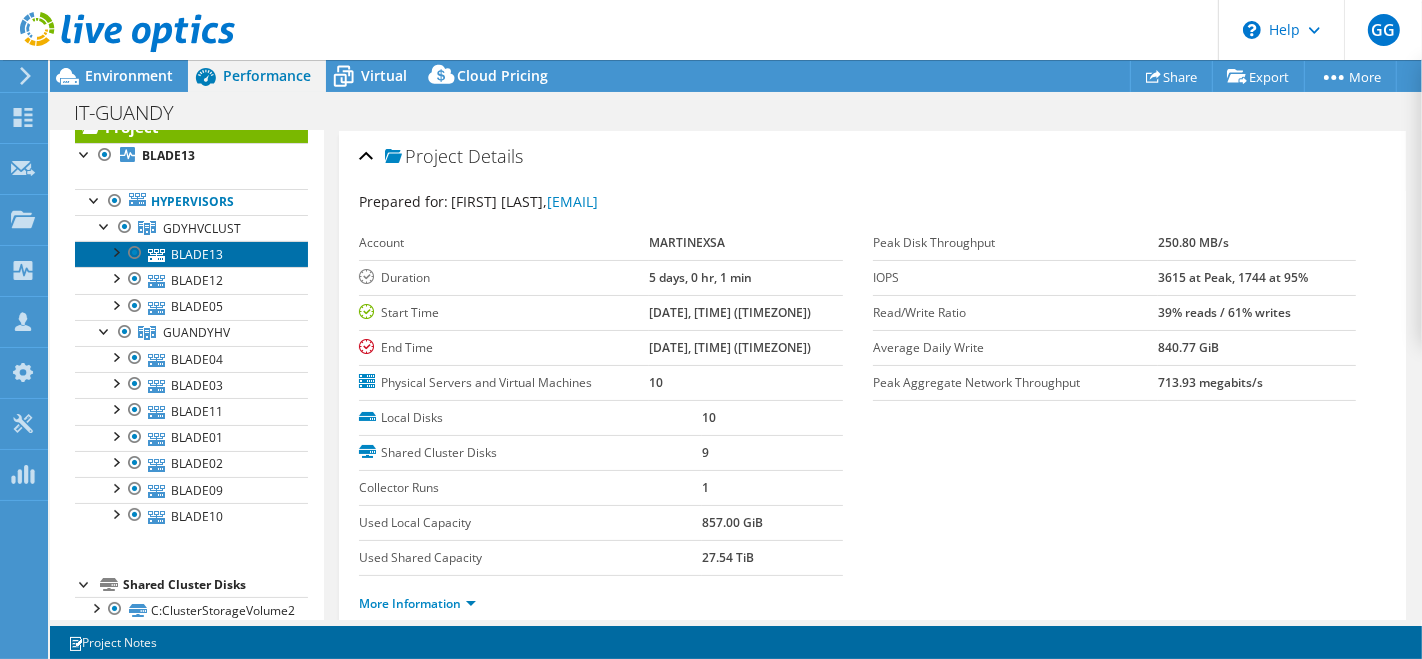 click on "BLADE13" at bounding box center [191, 254] 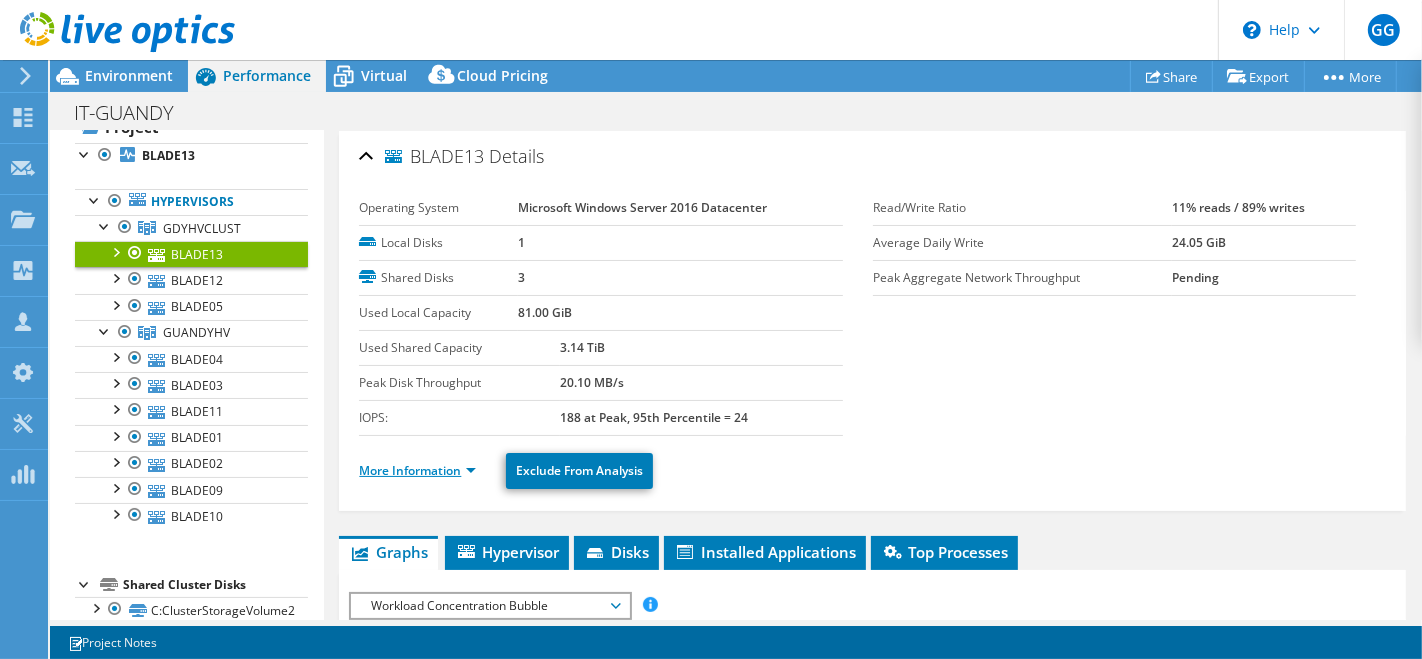 click on "More Information" at bounding box center [417, 470] 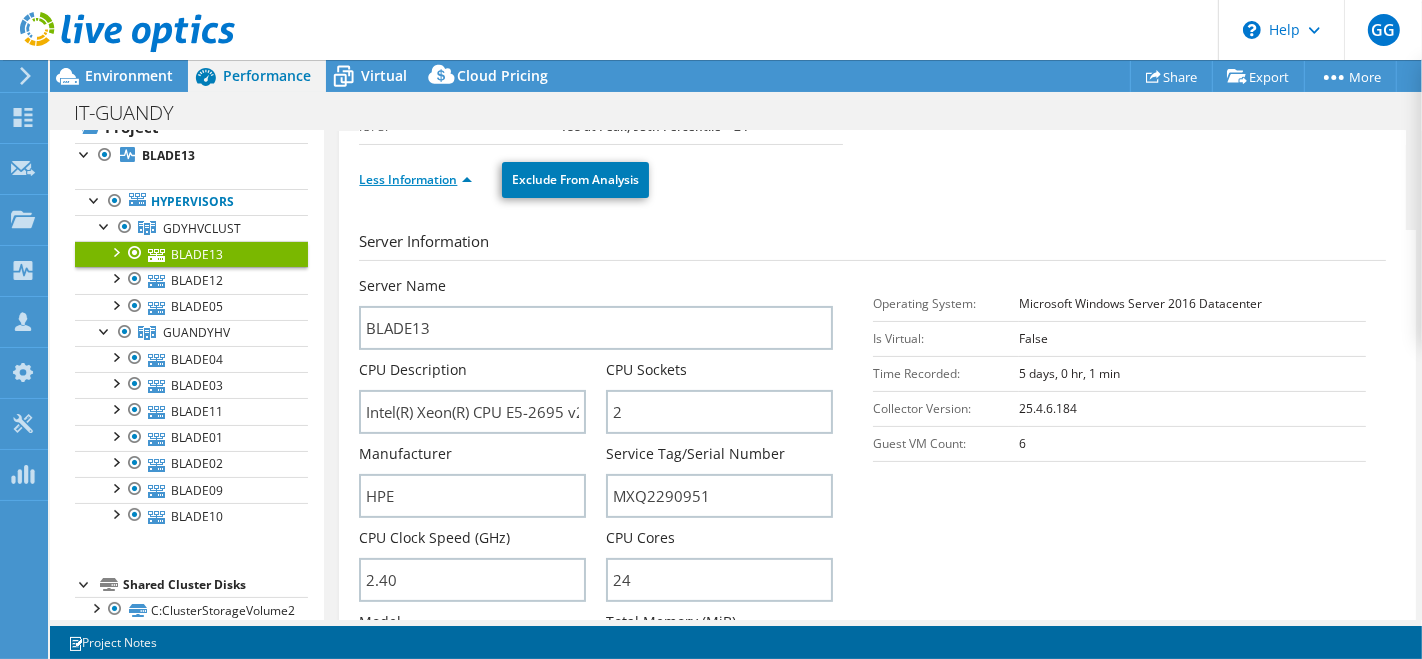 scroll, scrollTop: 484, scrollLeft: 0, axis: vertical 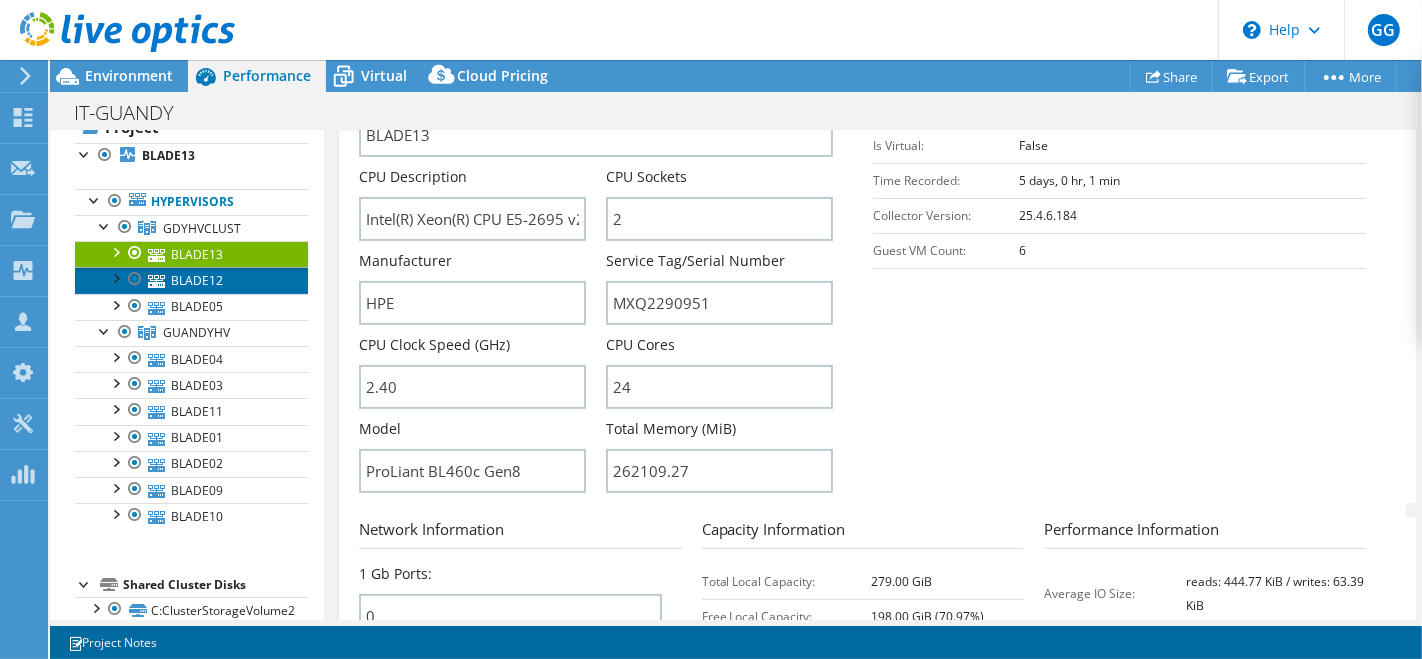 click on "BLADE12" at bounding box center (191, 280) 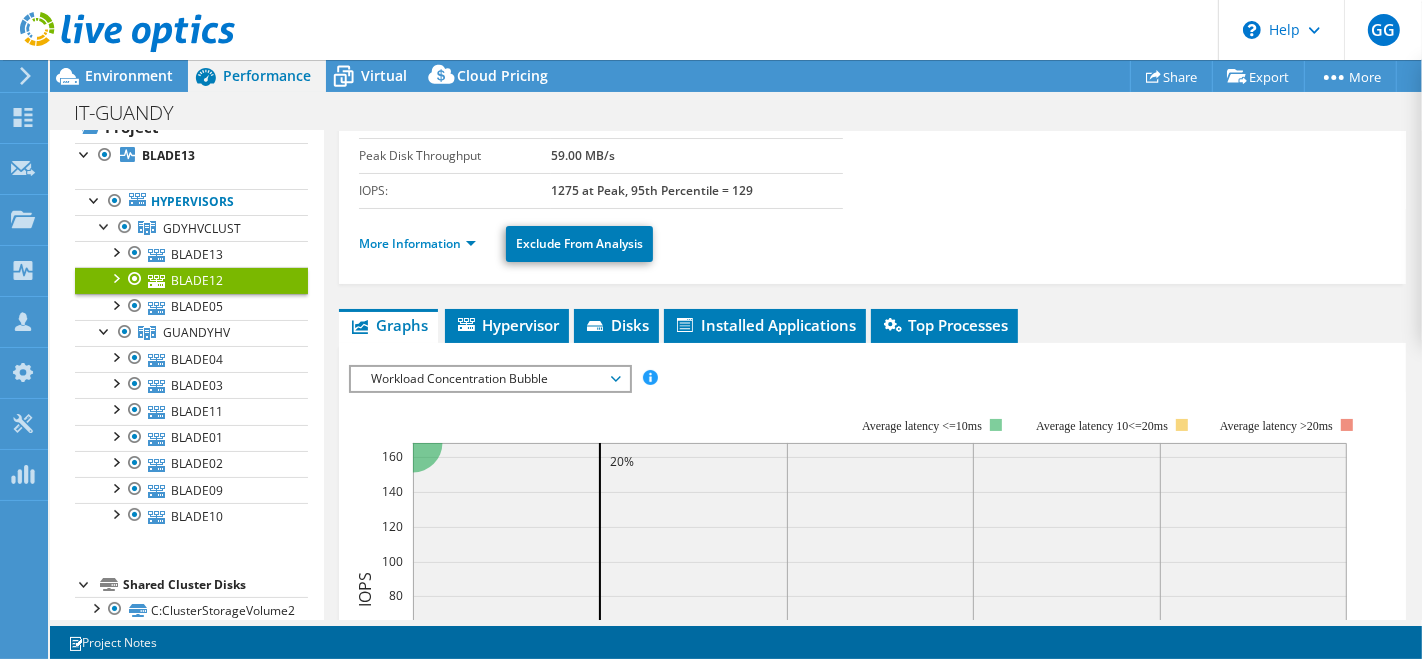 scroll, scrollTop: 220, scrollLeft: 0, axis: vertical 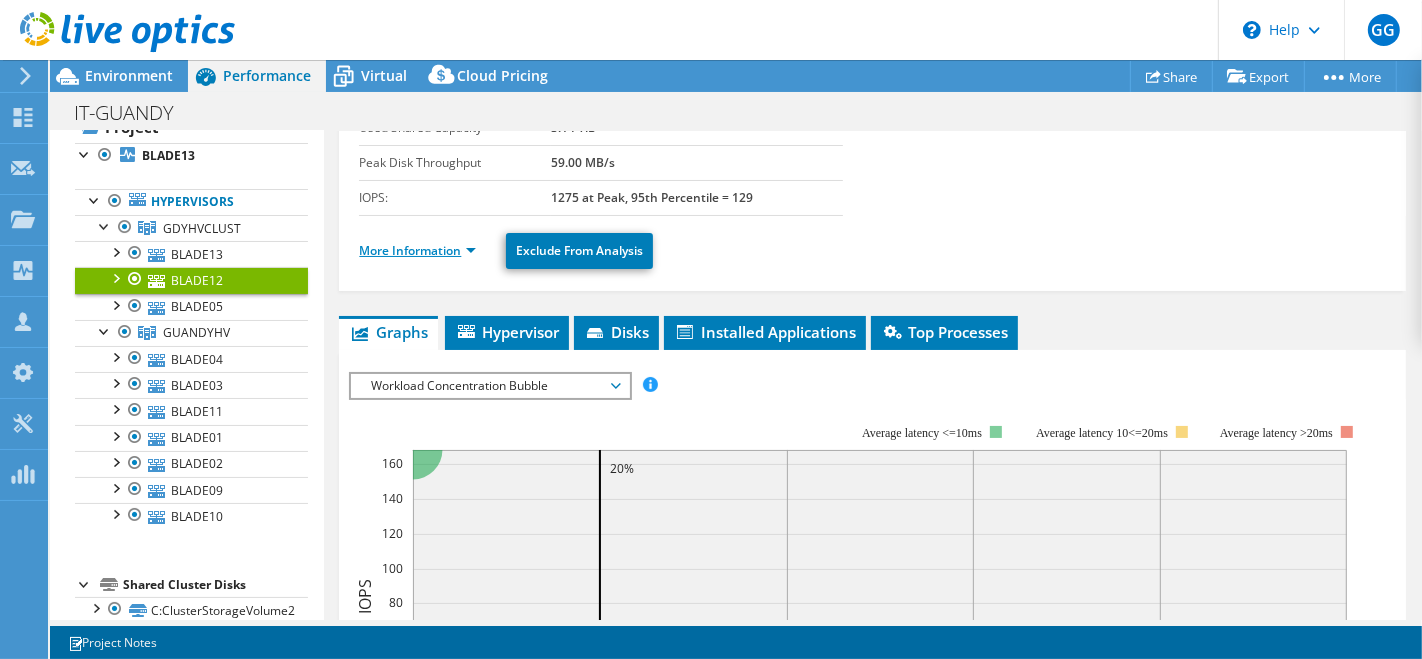 click on "More Information" at bounding box center [417, 250] 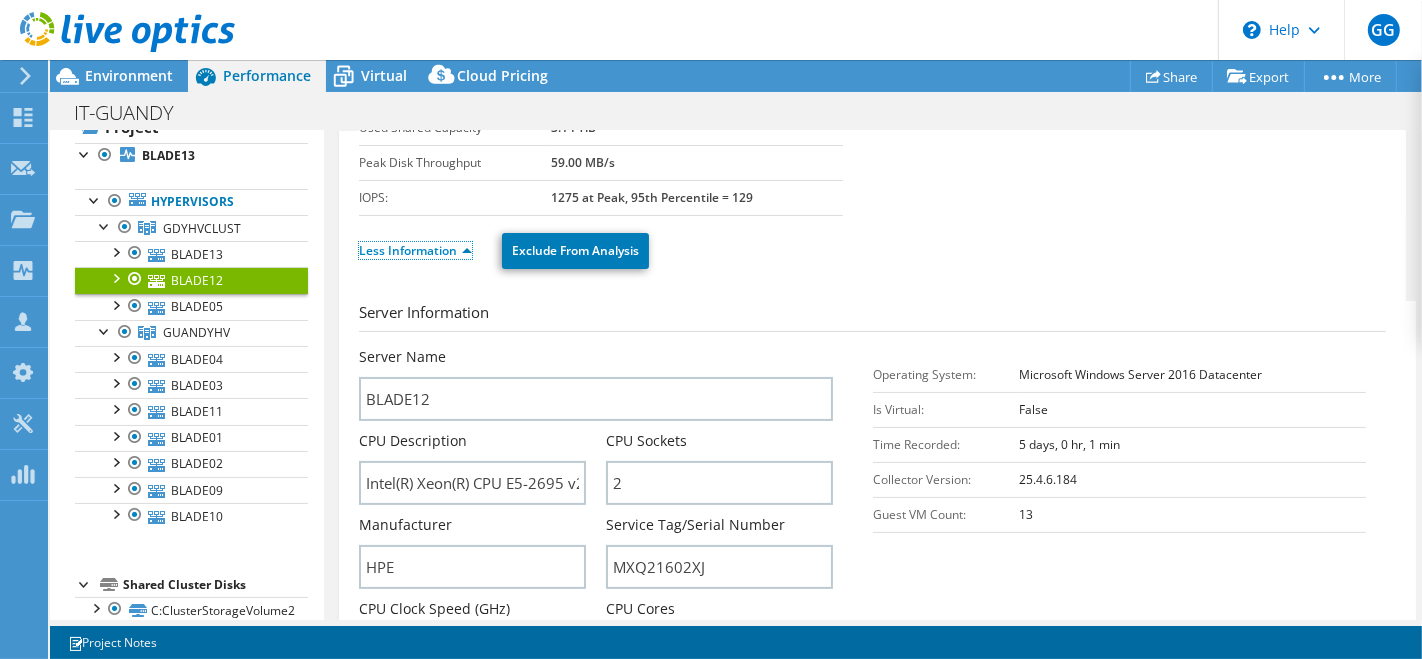 scroll, scrollTop: 507, scrollLeft: 0, axis: vertical 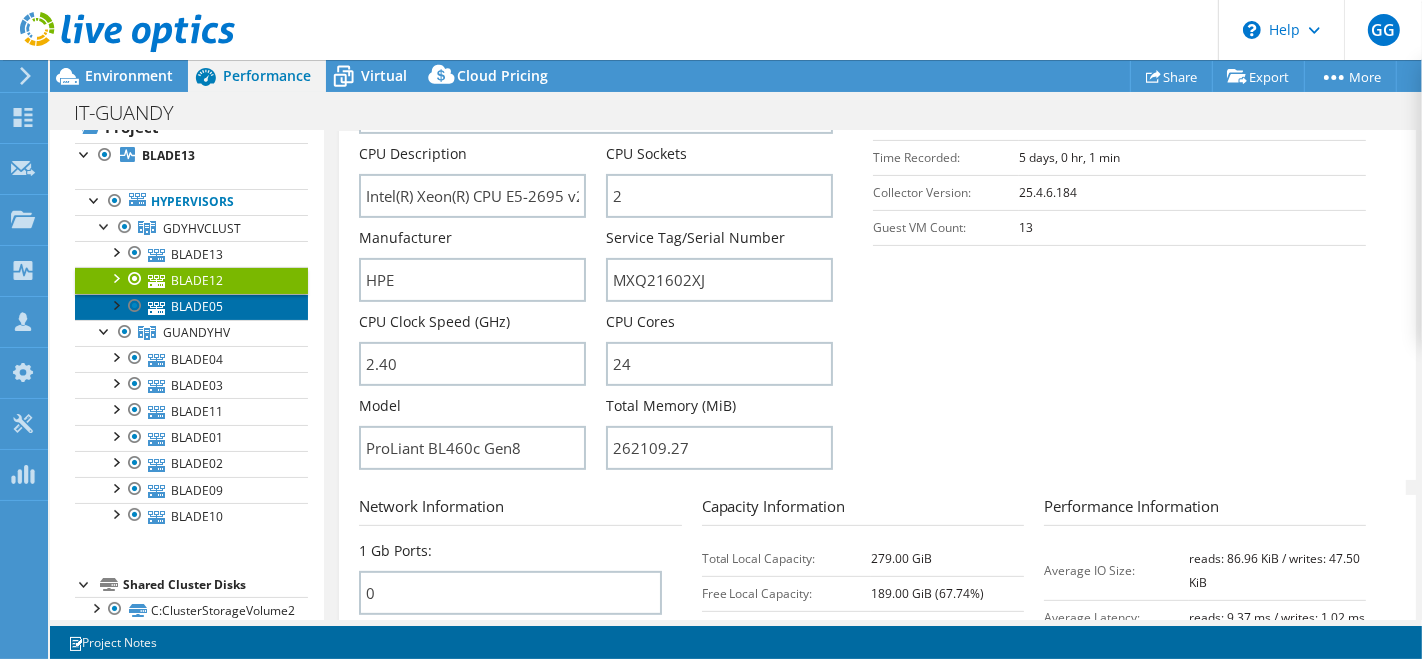 click on "BLADE05" at bounding box center (191, 307) 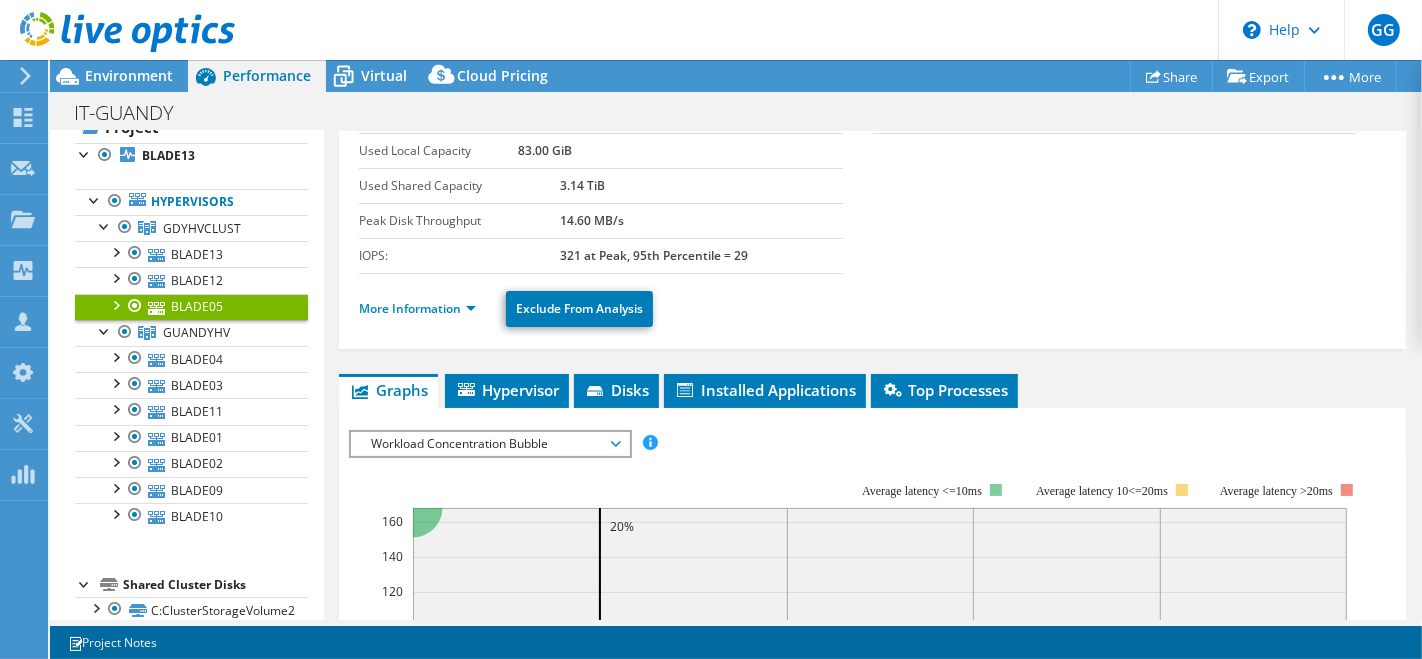 scroll, scrollTop: 157, scrollLeft: 0, axis: vertical 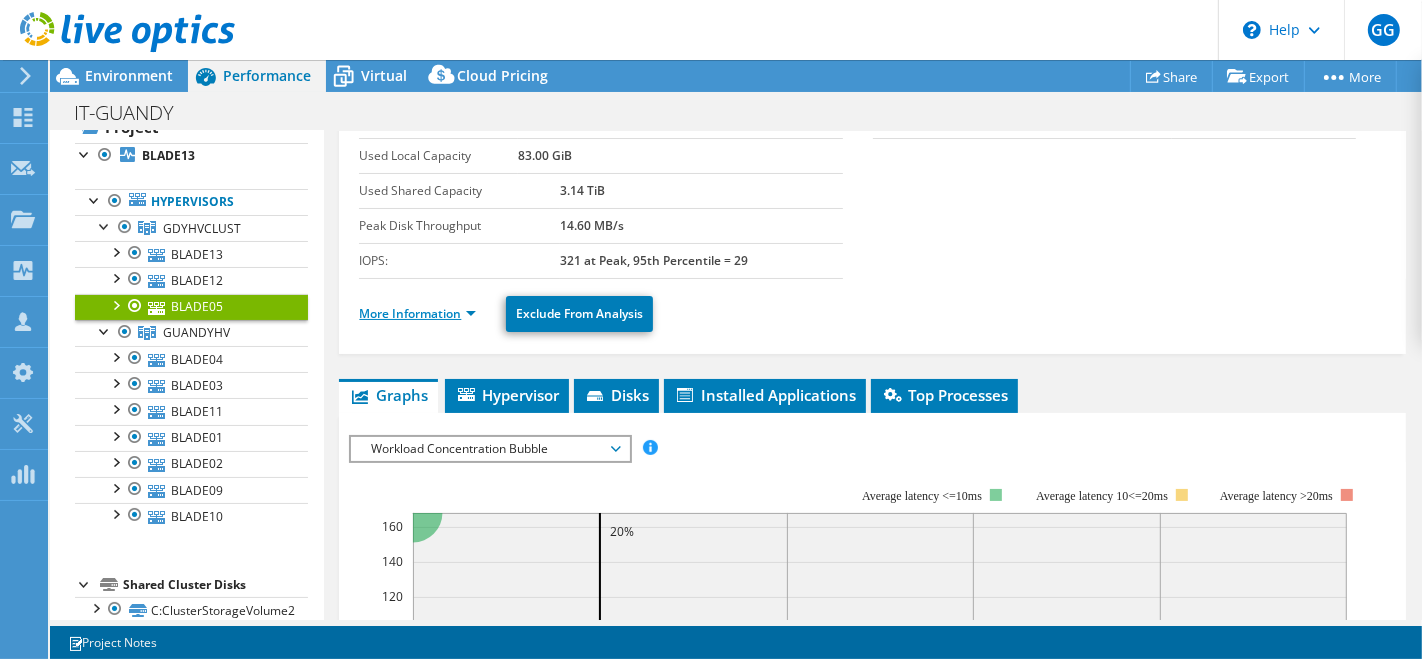 click on "More Information" at bounding box center (417, 313) 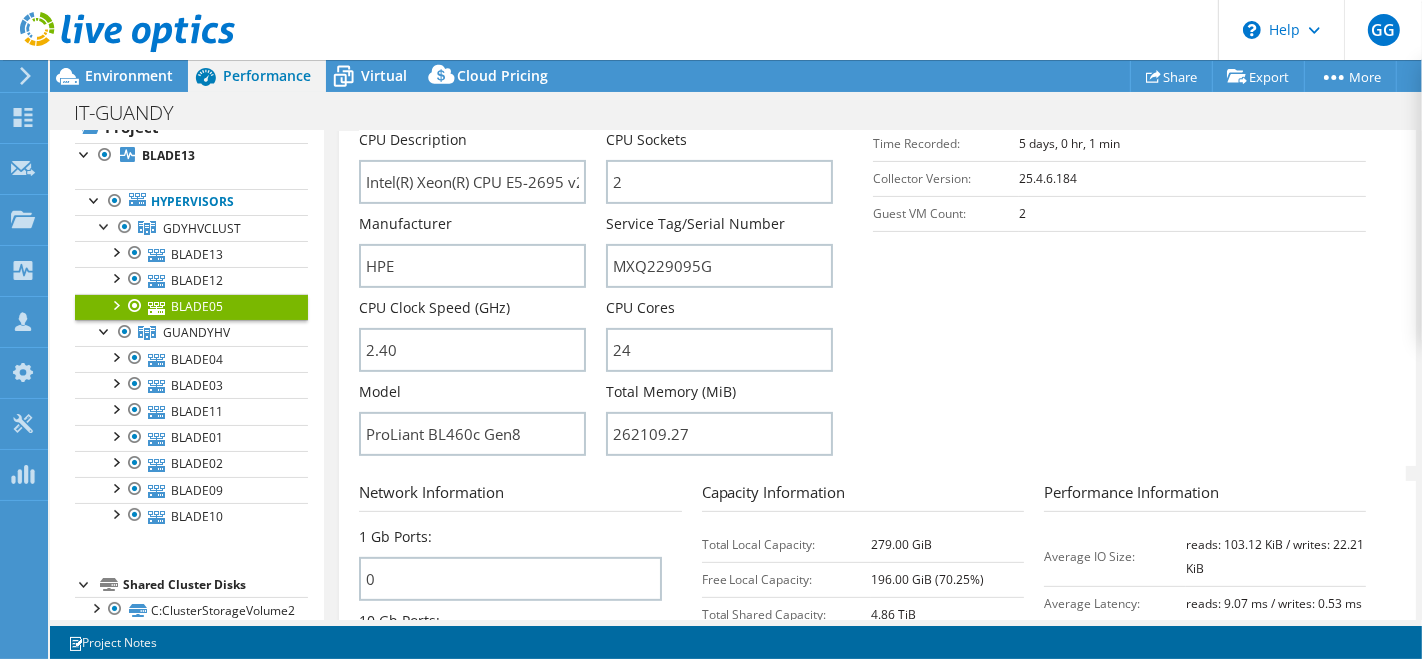 scroll, scrollTop: 524, scrollLeft: 0, axis: vertical 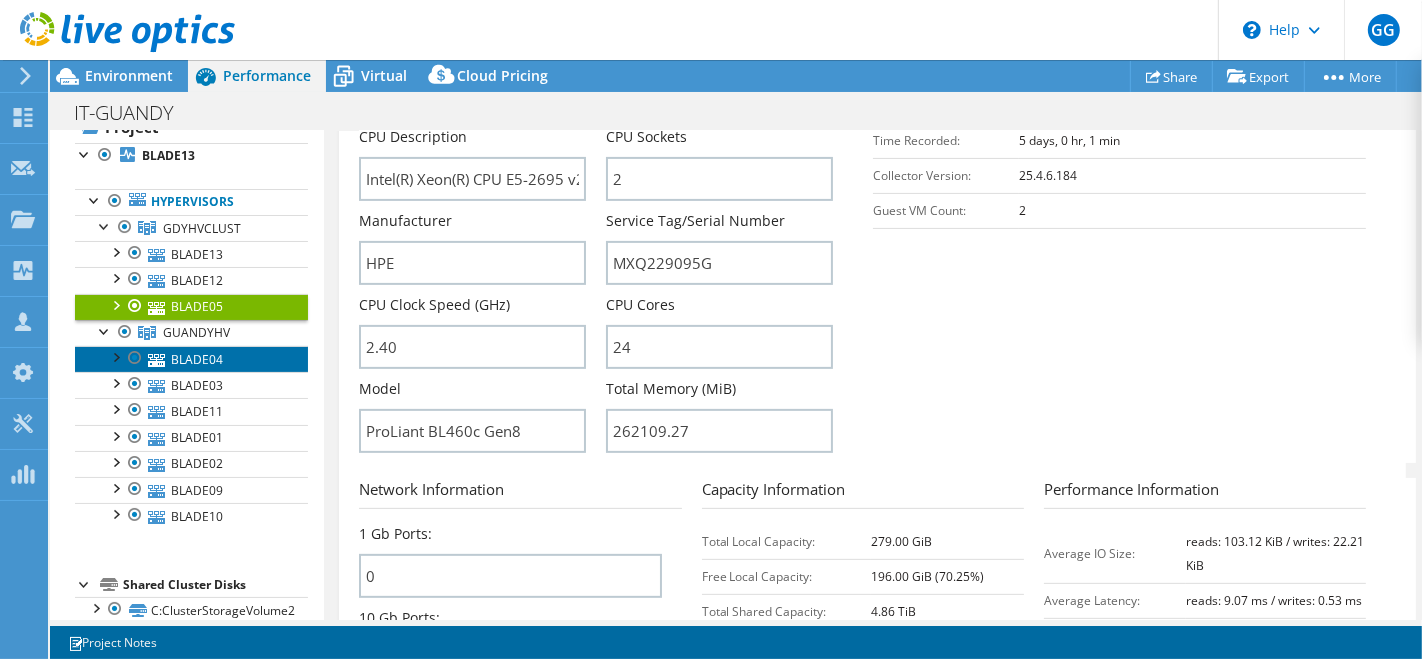 click on "BLADE04" at bounding box center (191, 359) 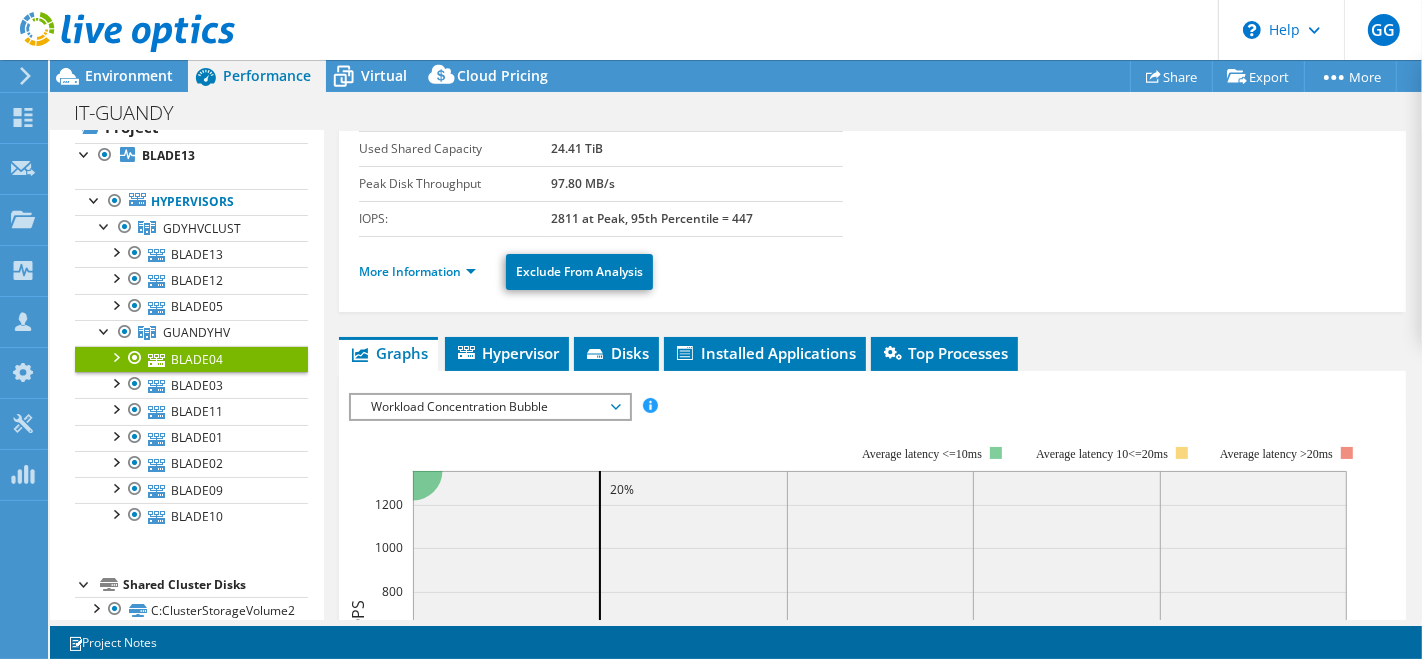scroll, scrollTop: 194, scrollLeft: 0, axis: vertical 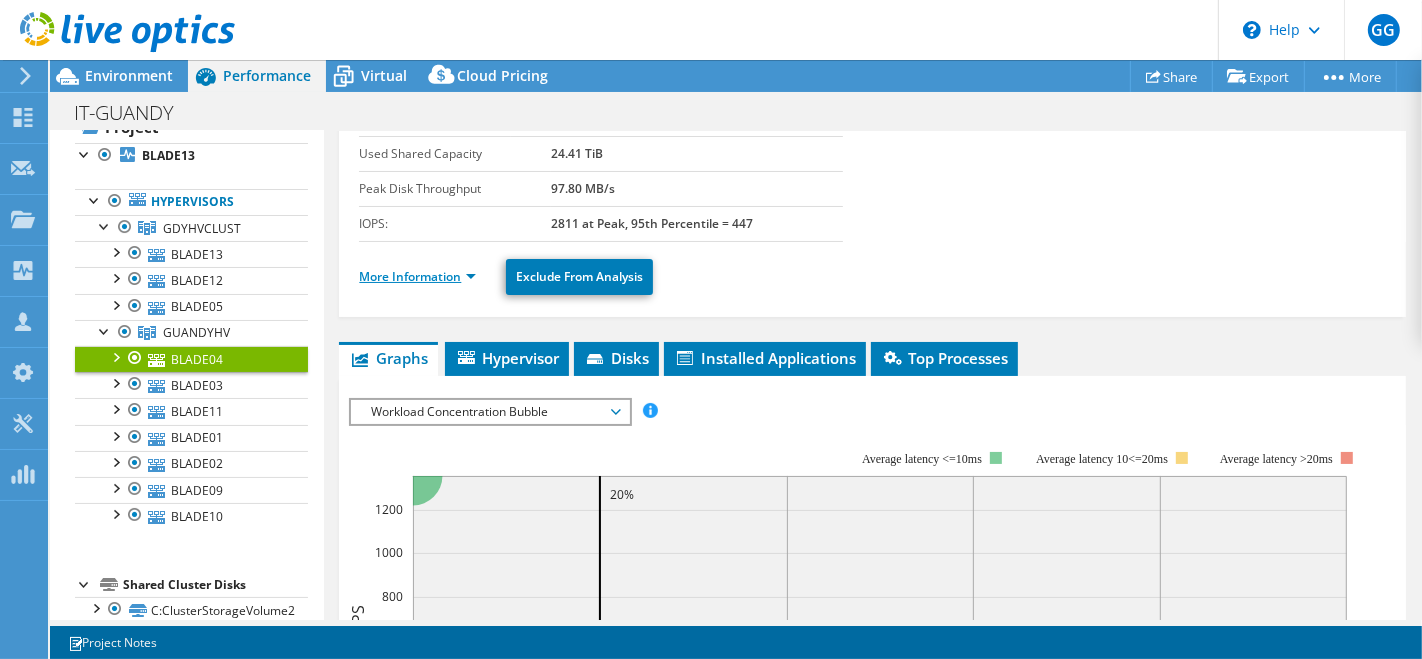 click on "More Information" at bounding box center [417, 276] 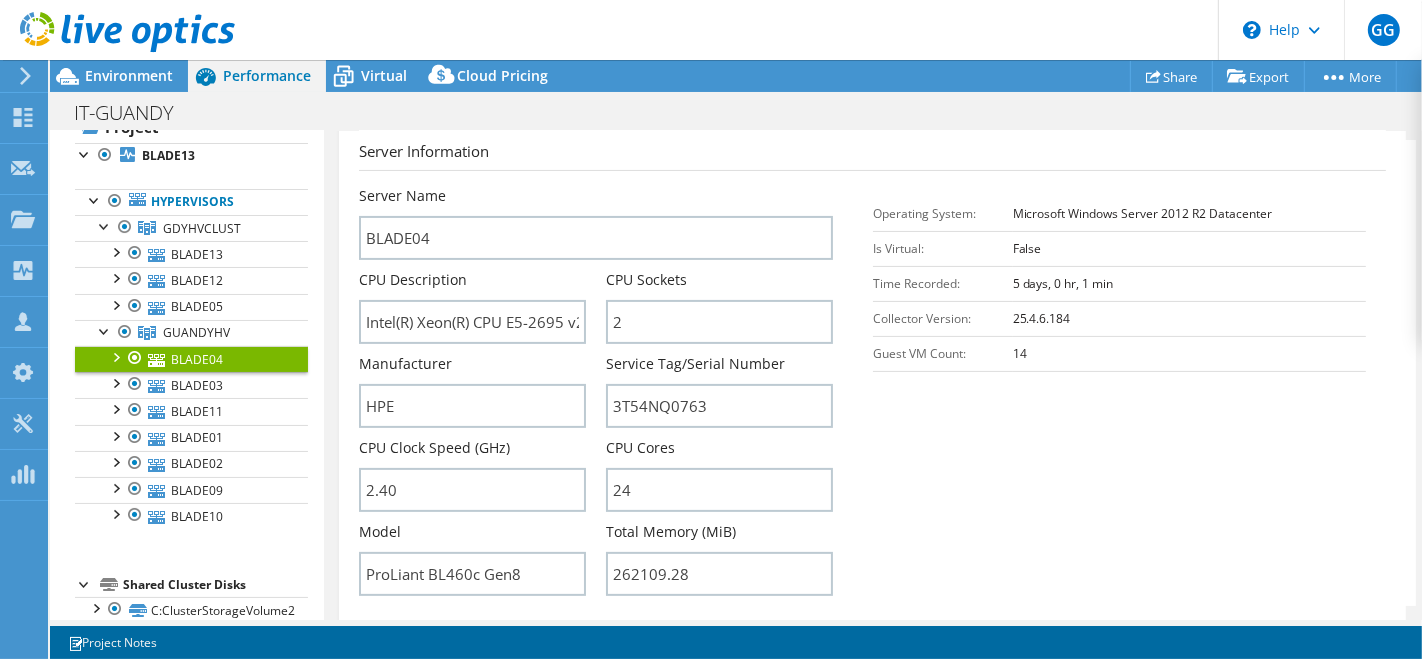 scroll, scrollTop: 519, scrollLeft: 0, axis: vertical 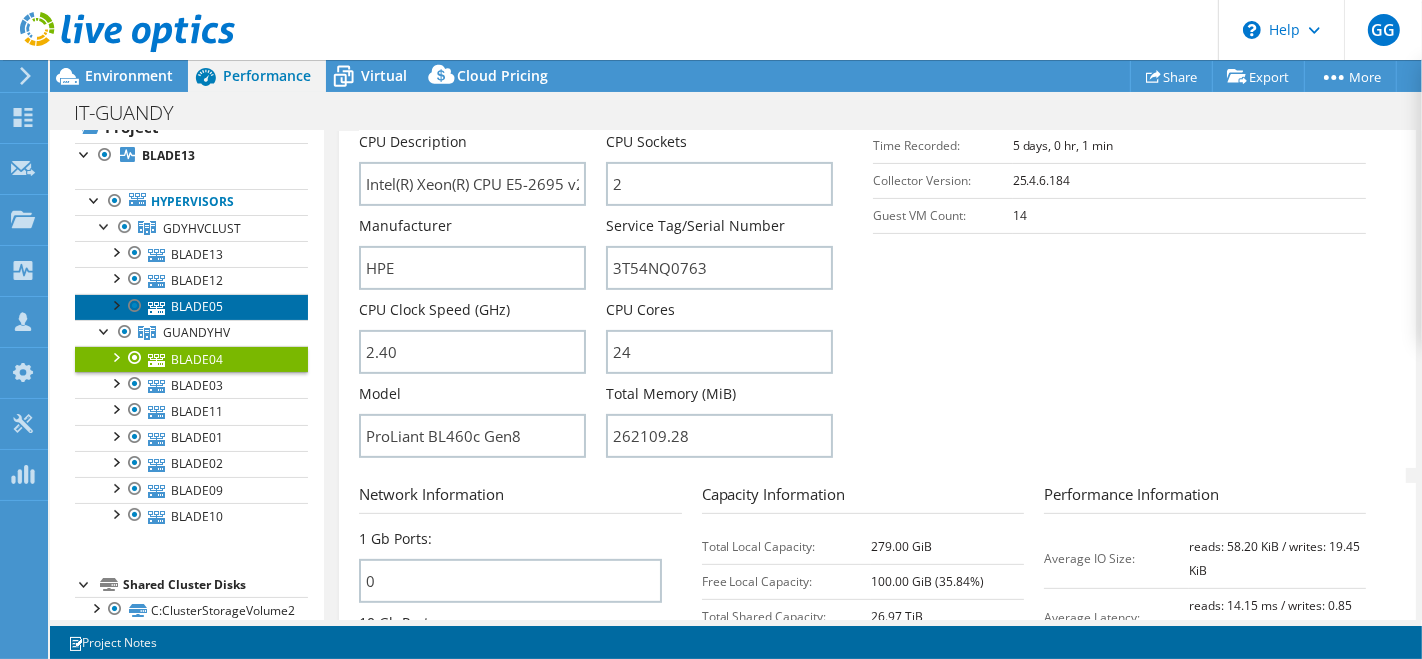 click on "BLADE05" at bounding box center [191, 307] 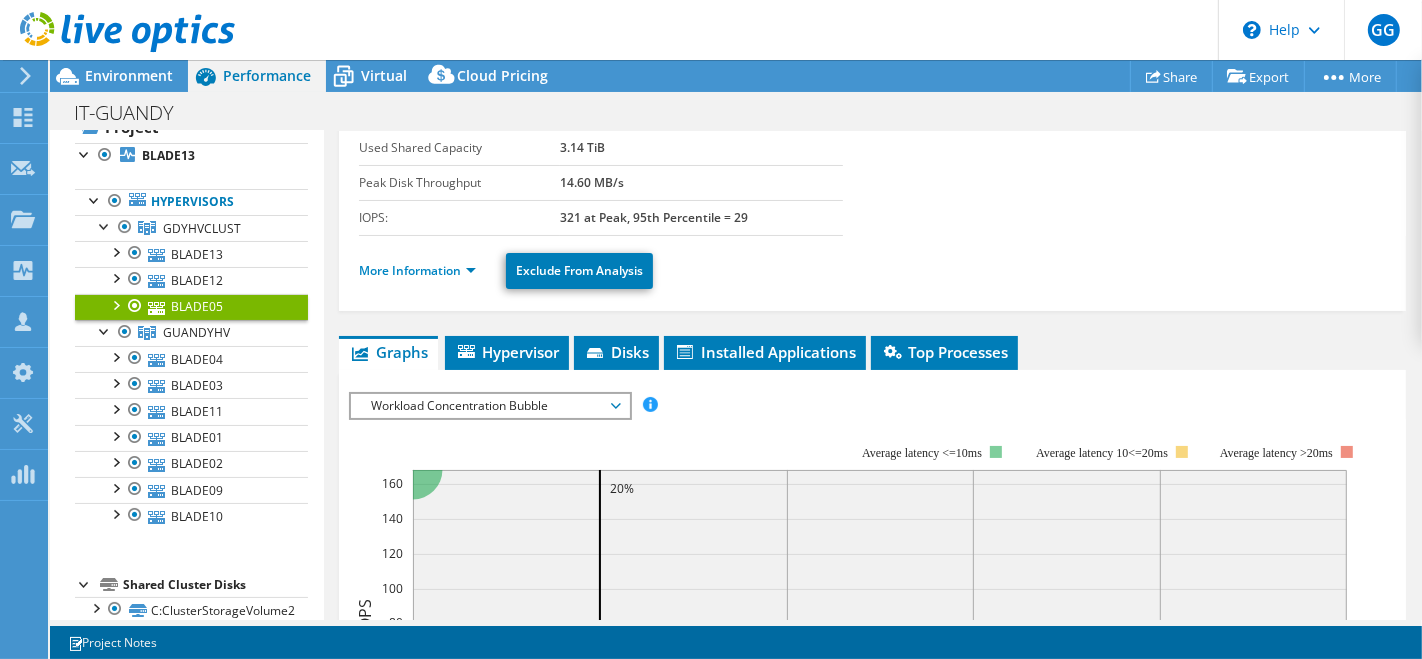 scroll, scrollTop: 198, scrollLeft: 0, axis: vertical 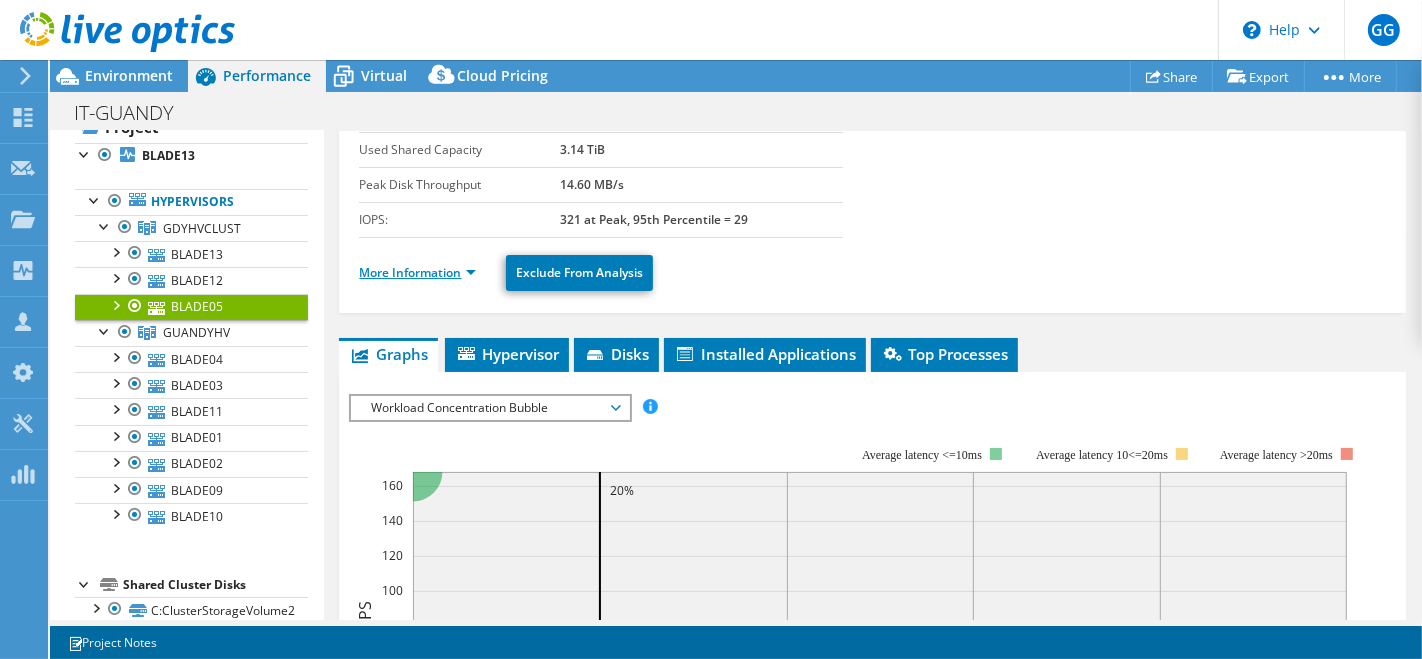 click on "More Information" at bounding box center [417, 272] 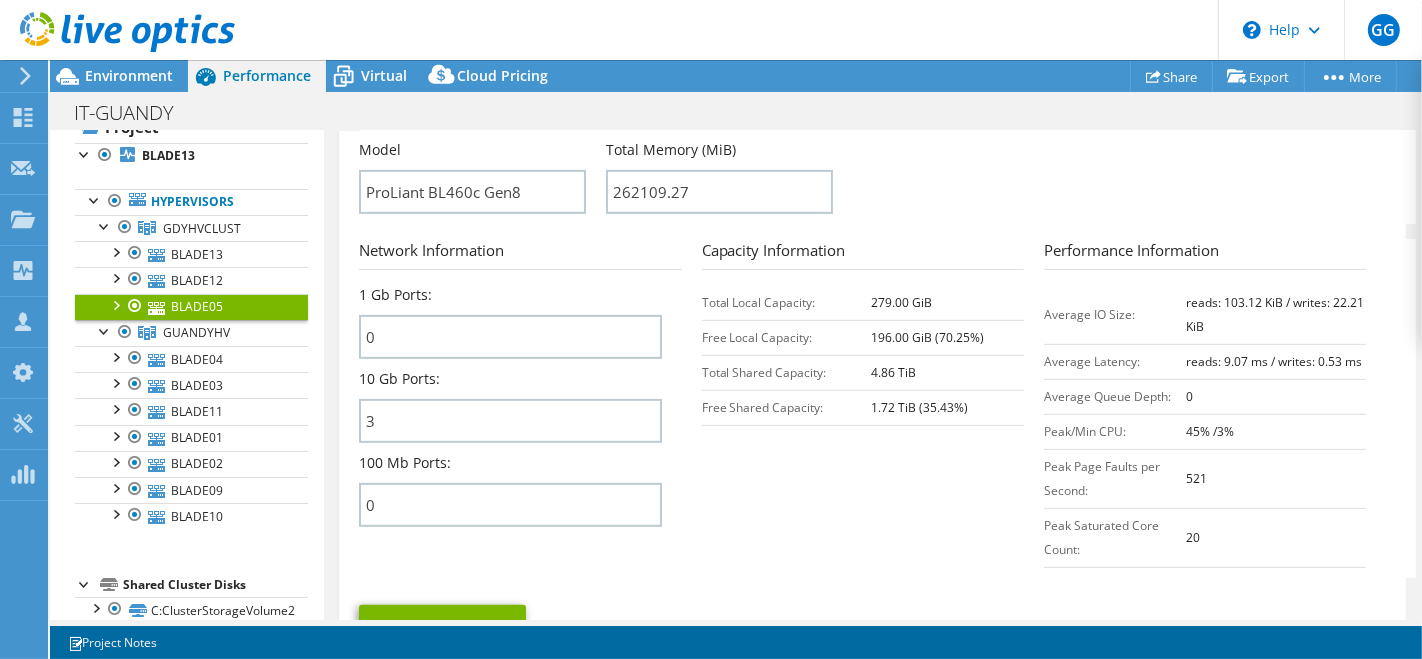 scroll, scrollTop: 758, scrollLeft: 0, axis: vertical 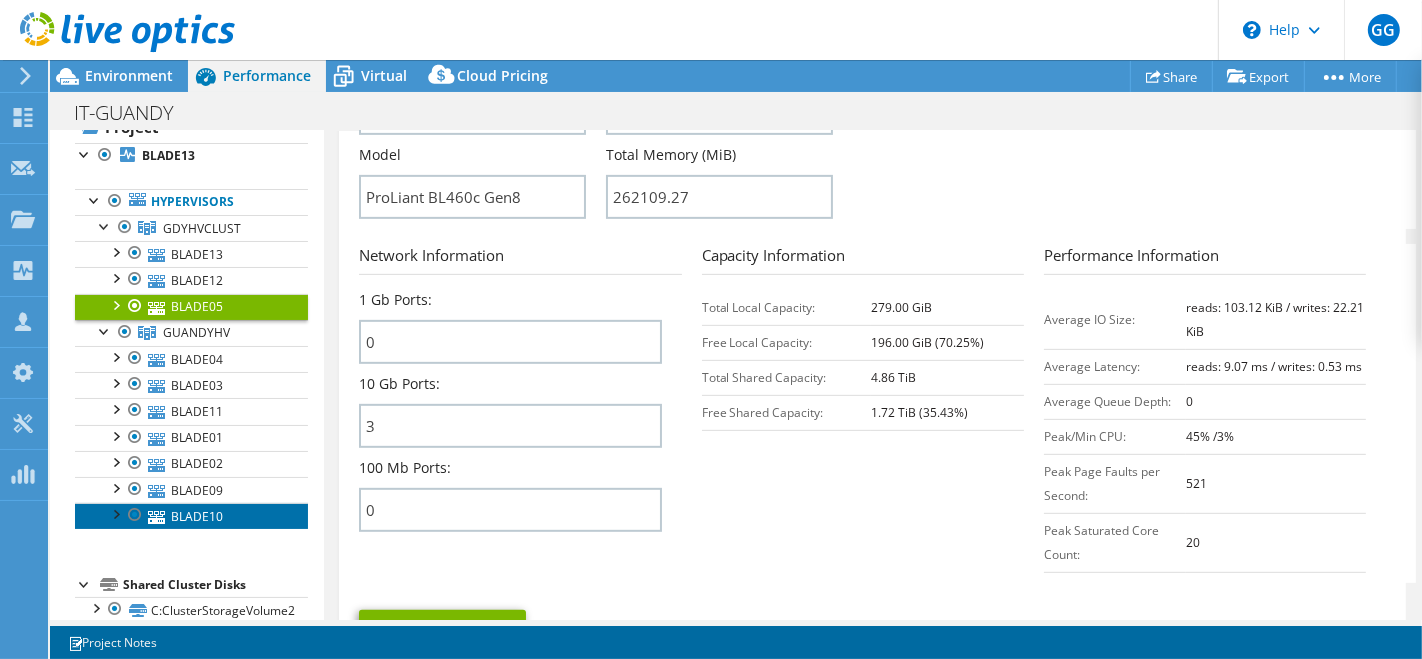 click on "BLADE10" at bounding box center [191, 516] 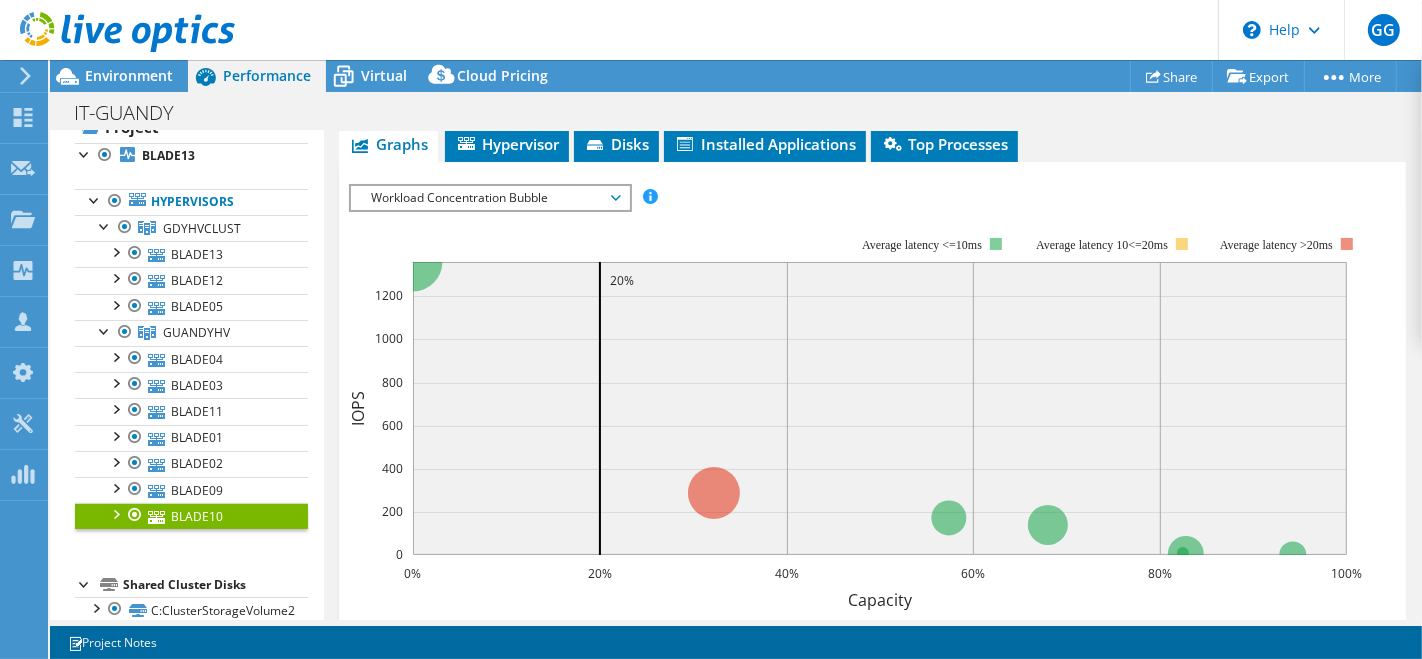 scroll, scrollTop: 197, scrollLeft: 0, axis: vertical 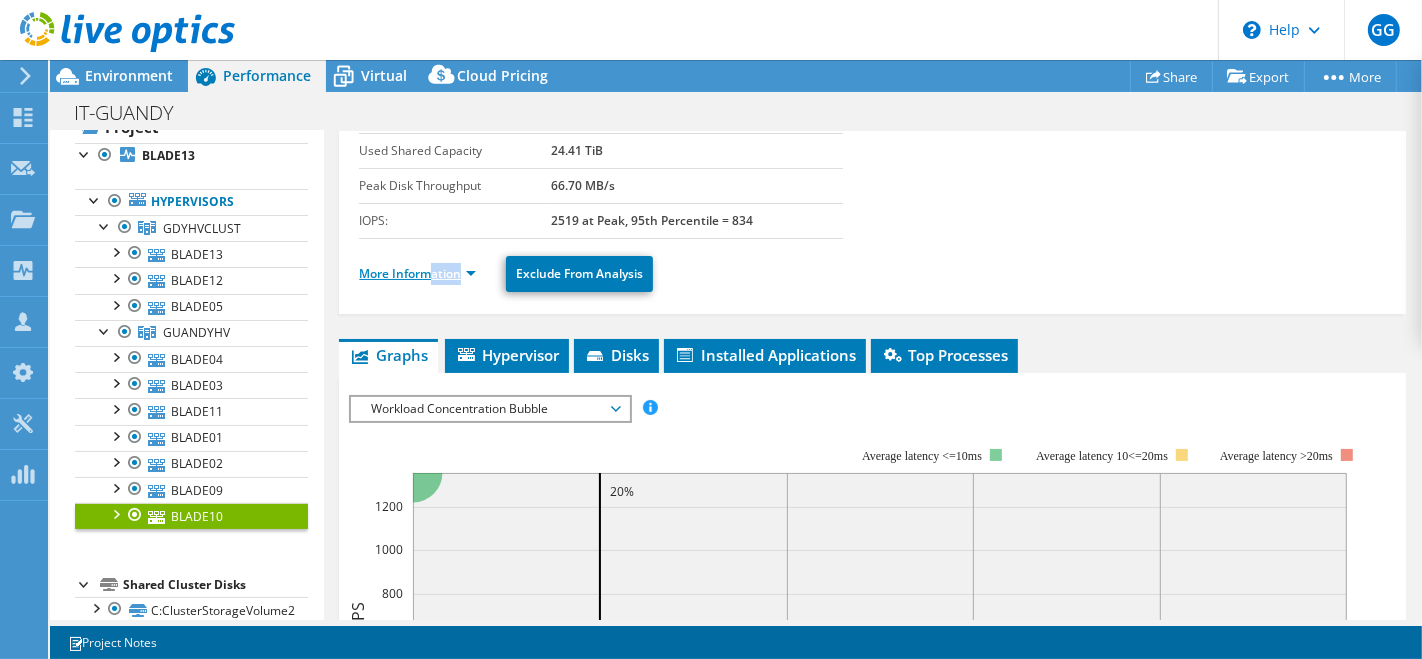 drag, startPoint x: 439, startPoint y: 284, endPoint x: 433, endPoint y: 273, distance: 12.529964 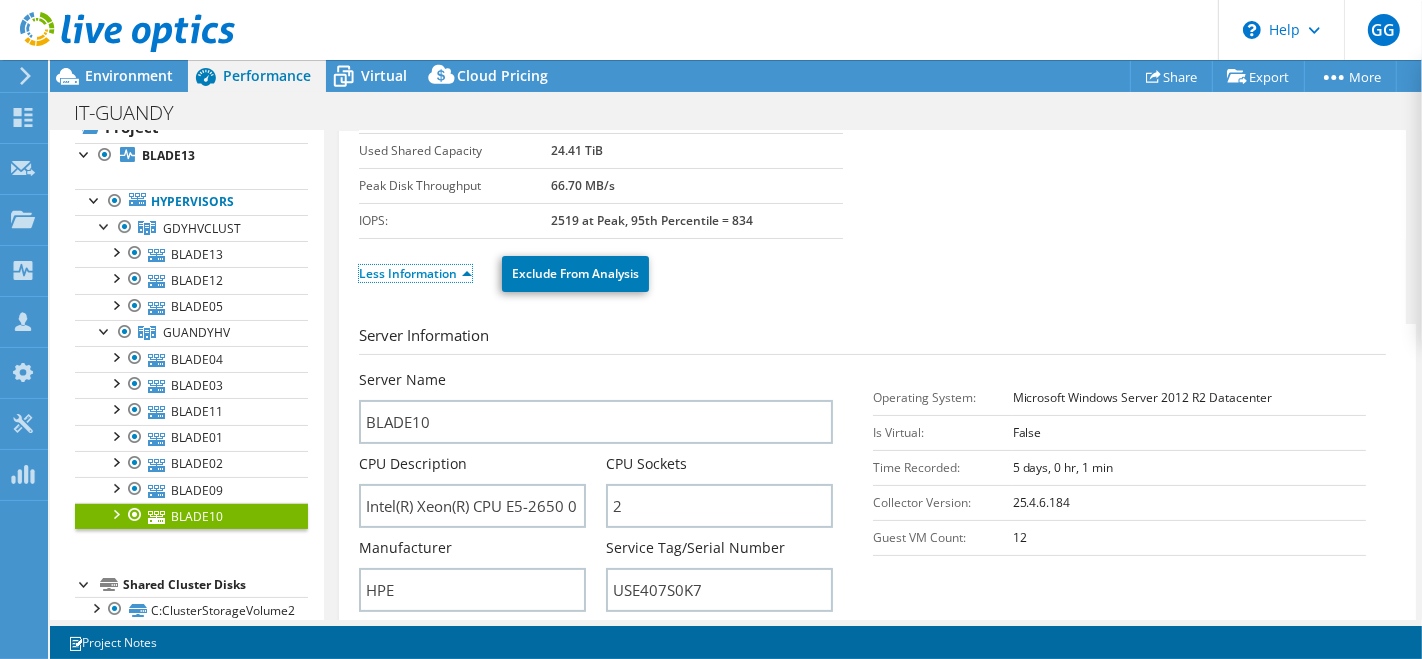 scroll, scrollTop: 280, scrollLeft: 0, axis: vertical 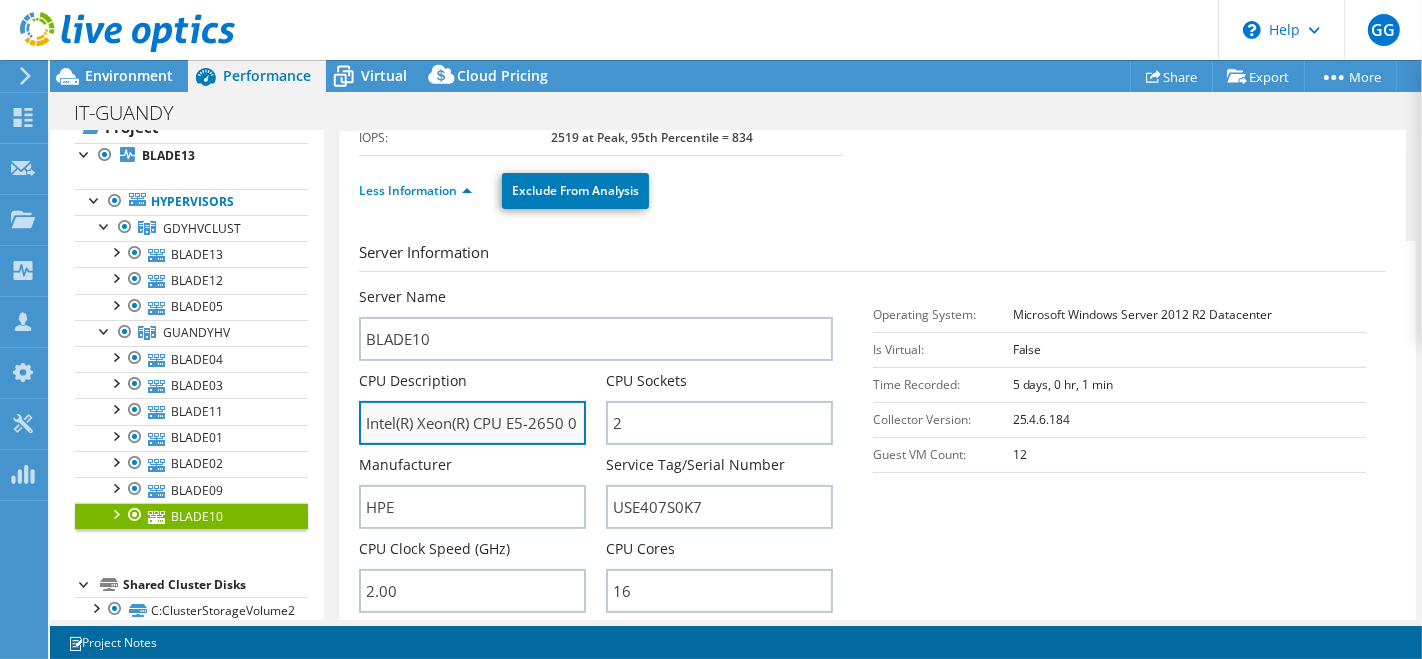click on "Intel(R) Xeon(R) CPU E5-2650 0 @ 2.00GHz" at bounding box center (472, 423) 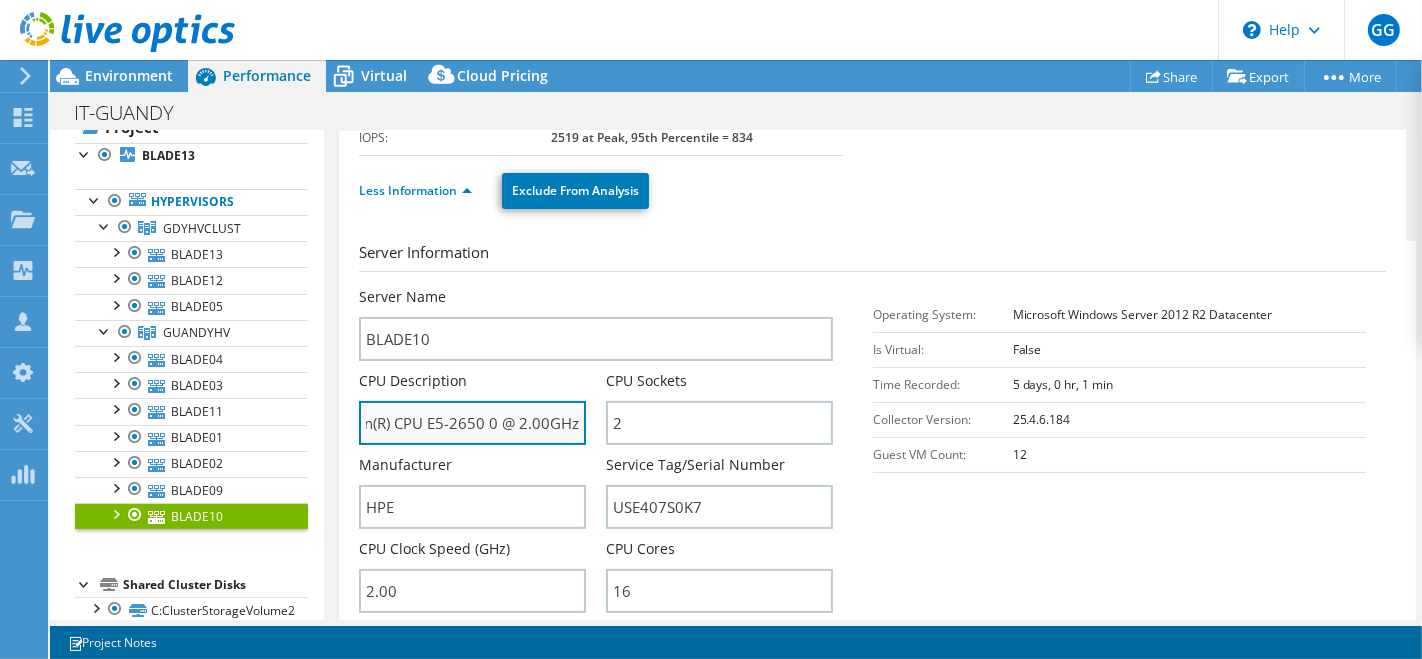 scroll, scrollTop: 0, scrollLeft: 0, axis: both 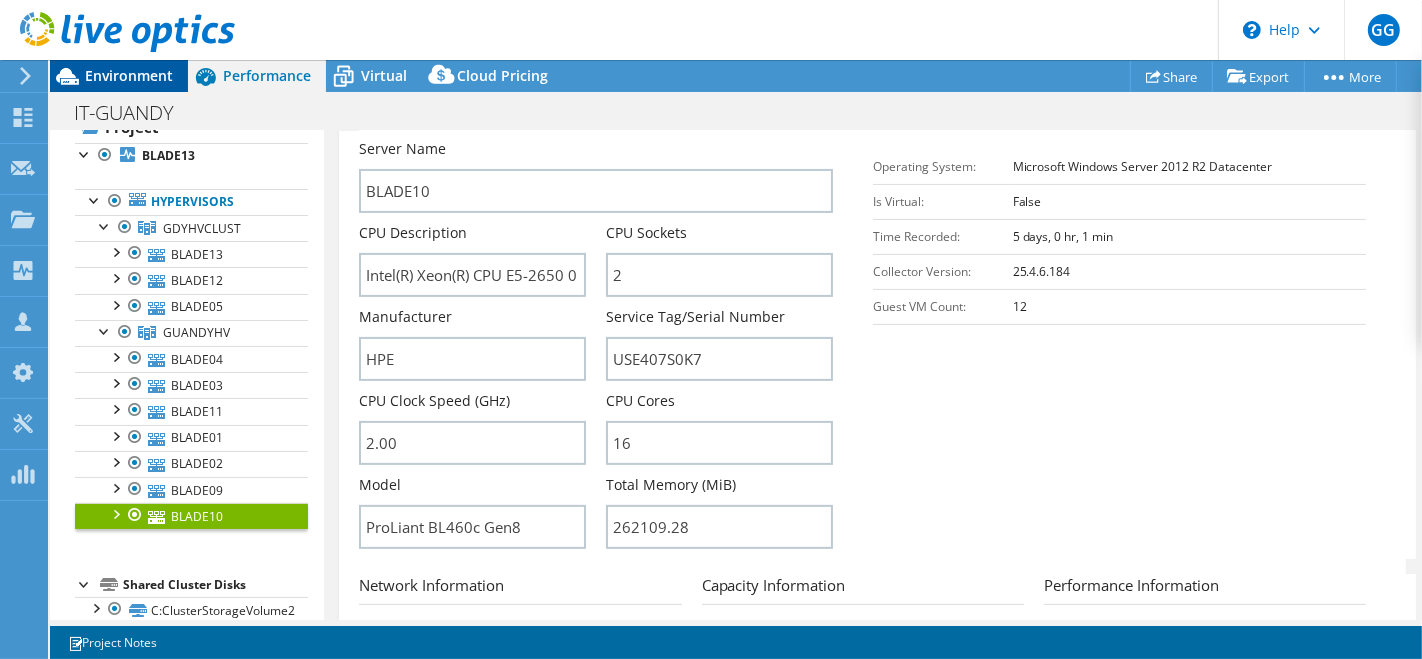click on "Environment" at bounding box center (119, 76) 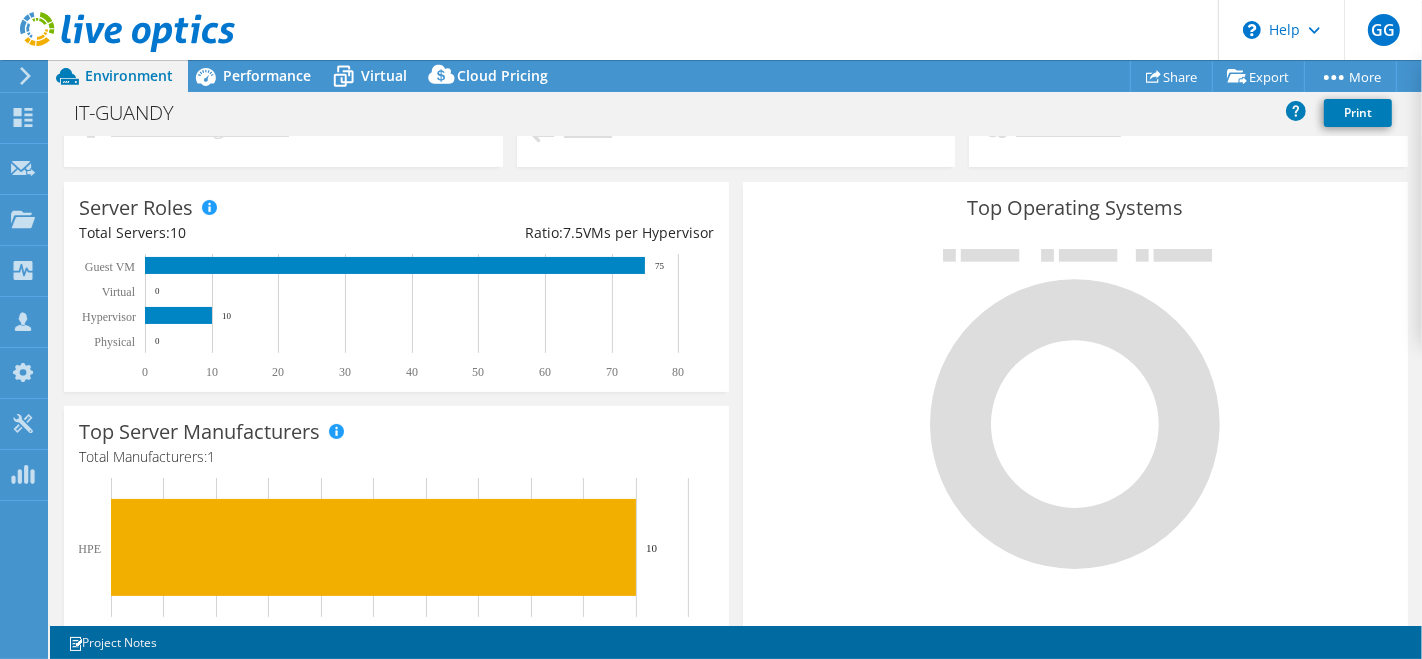 scroll, scrollTop: 0, scrollLeft: 0, axis: both 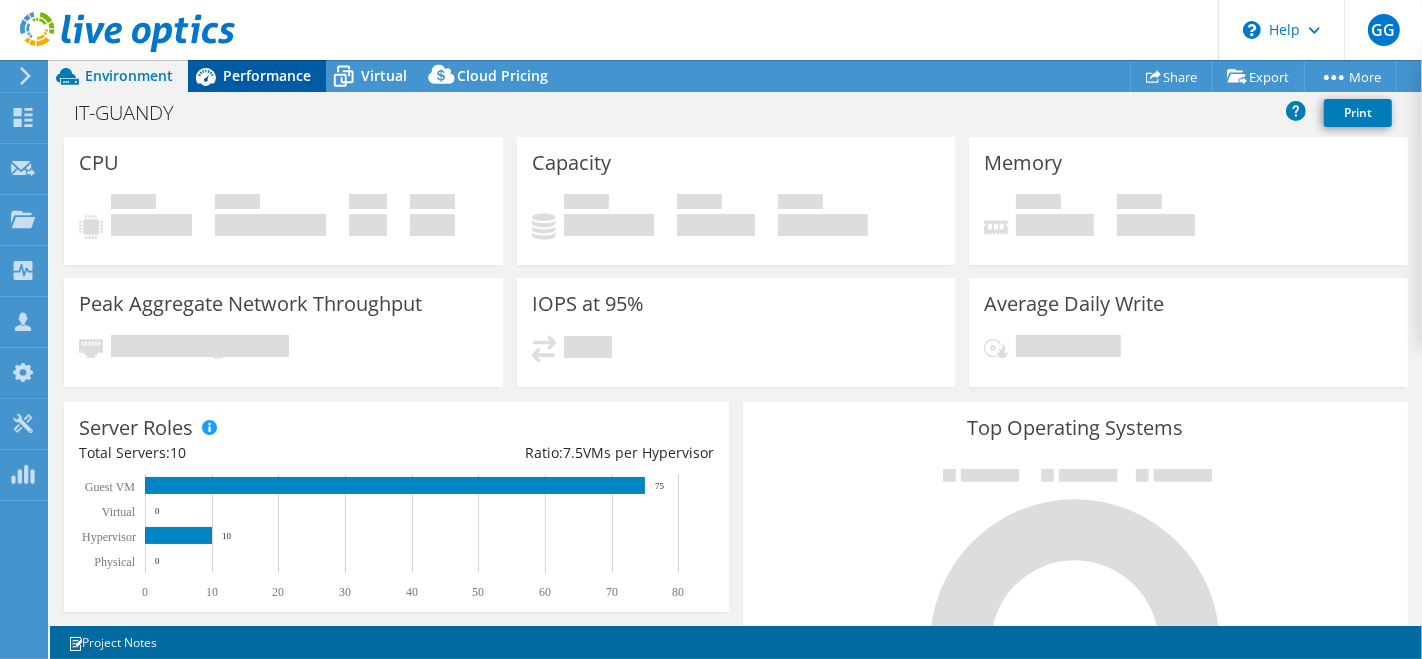 click on "Performance" at bounding box center [267, 75] 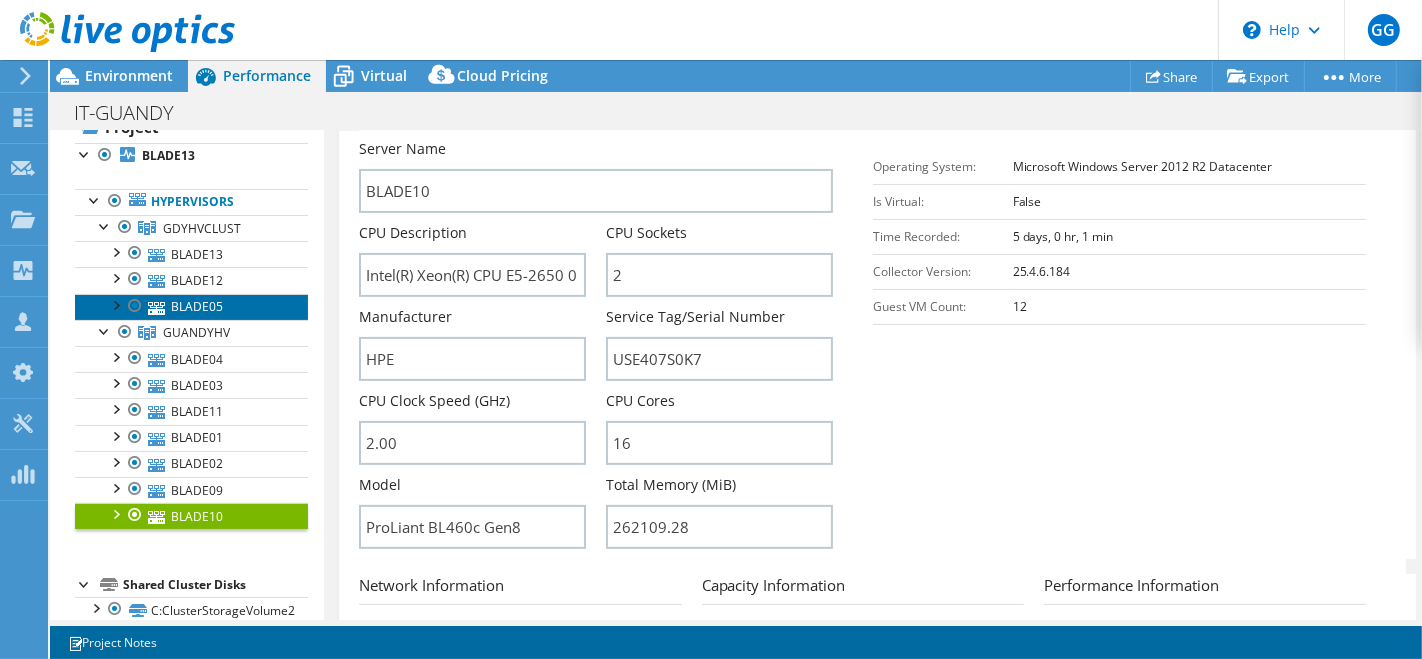 click on "BLADE05" at bounding box center (191, 307) 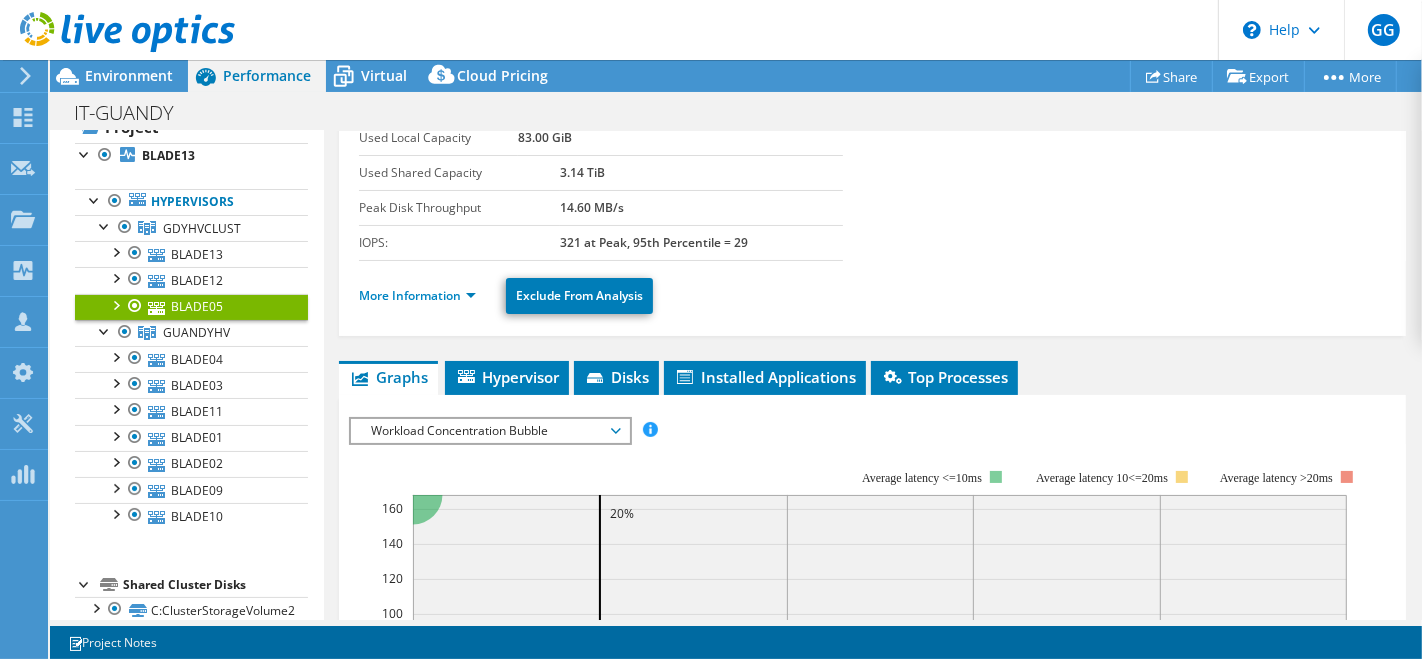scroll, scrollTop: 173, scrollLeft: 0, axis: vertical 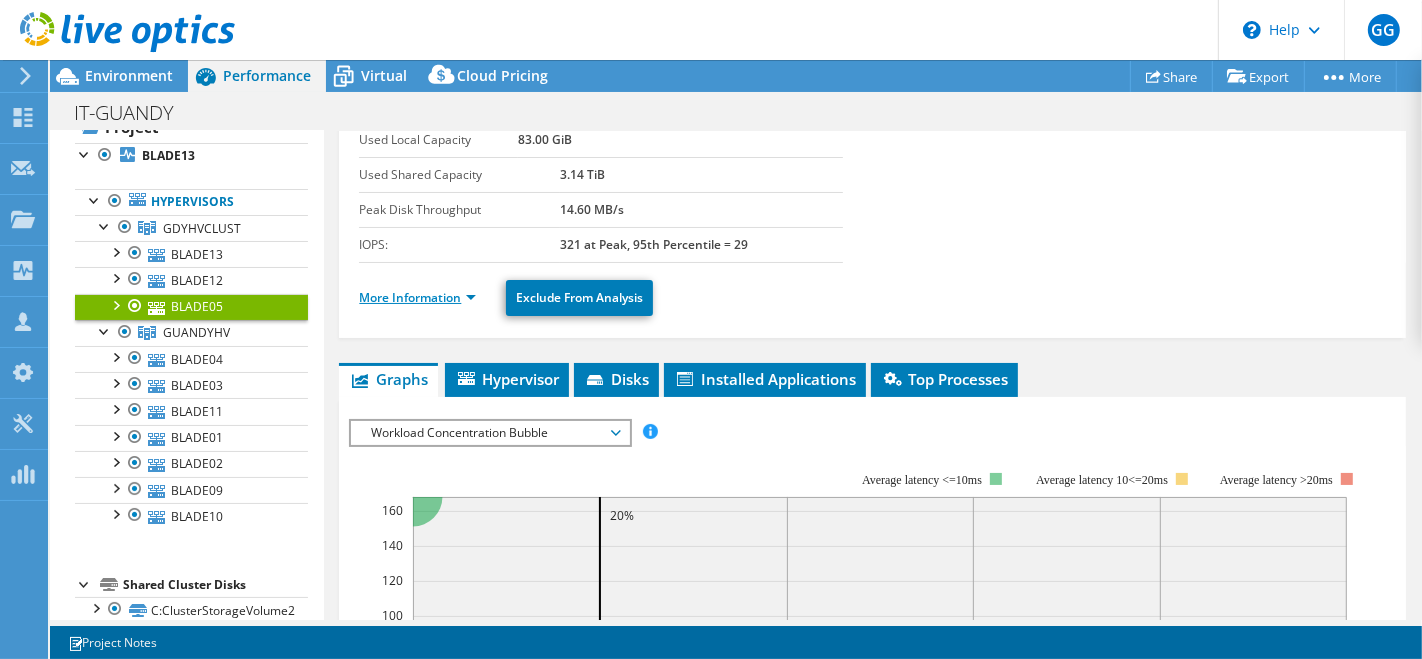 click on "More Information" at bounding box center [417, 297] 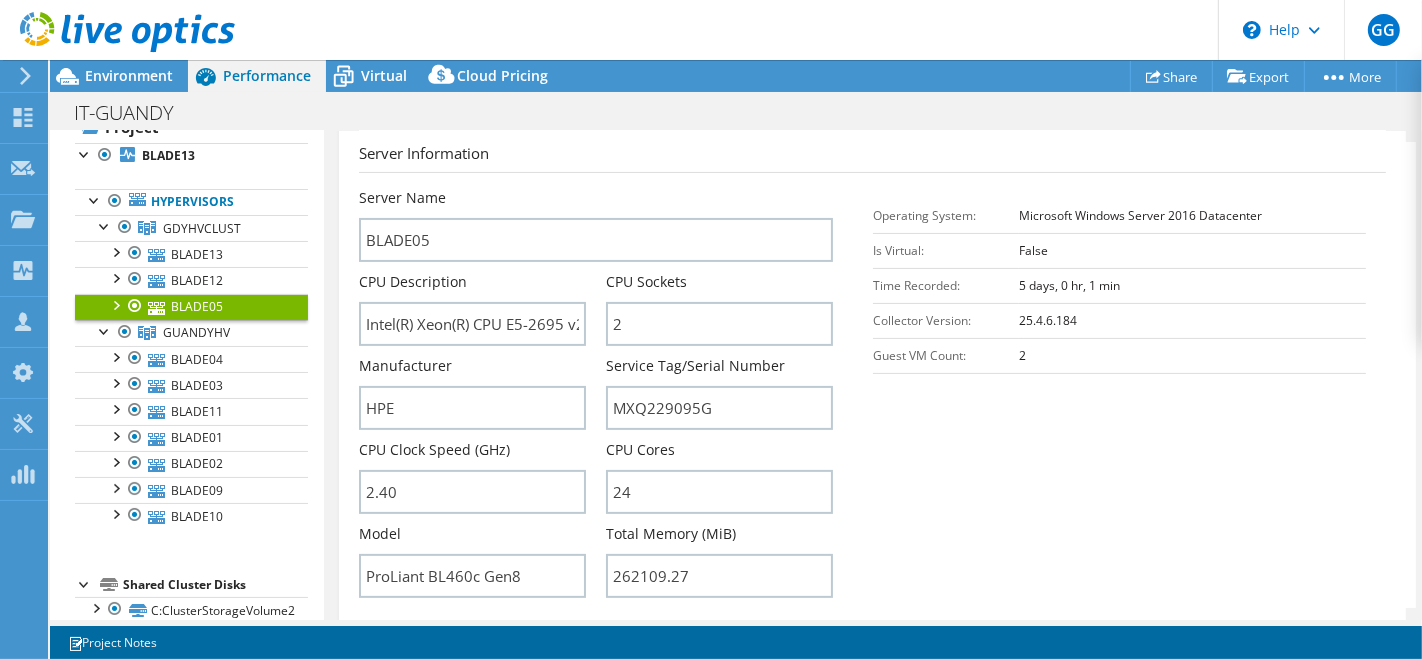 scroll, scrollTop: 388, scrollLeft: 0, axis: vertical 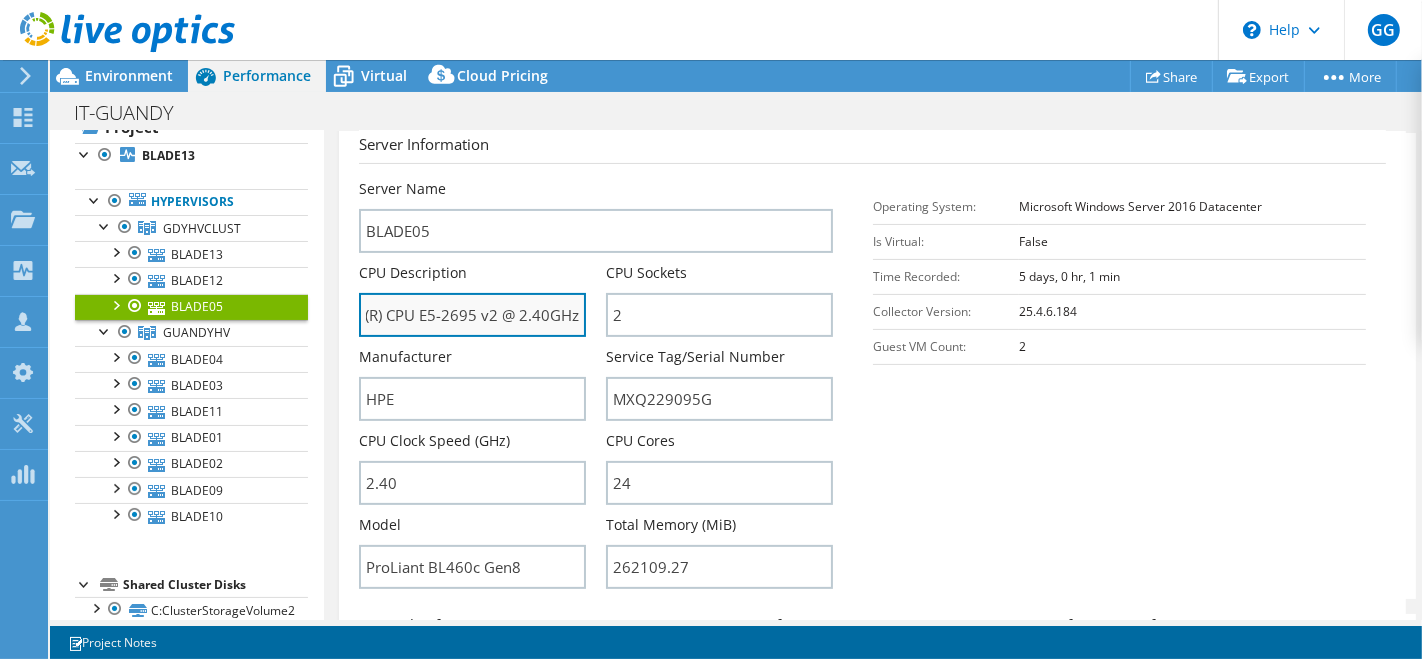 click on "Intel(R) Xeon(R) CPU E5-2695 v2 @ 2.40GHz" at bounding box center (472, 315) 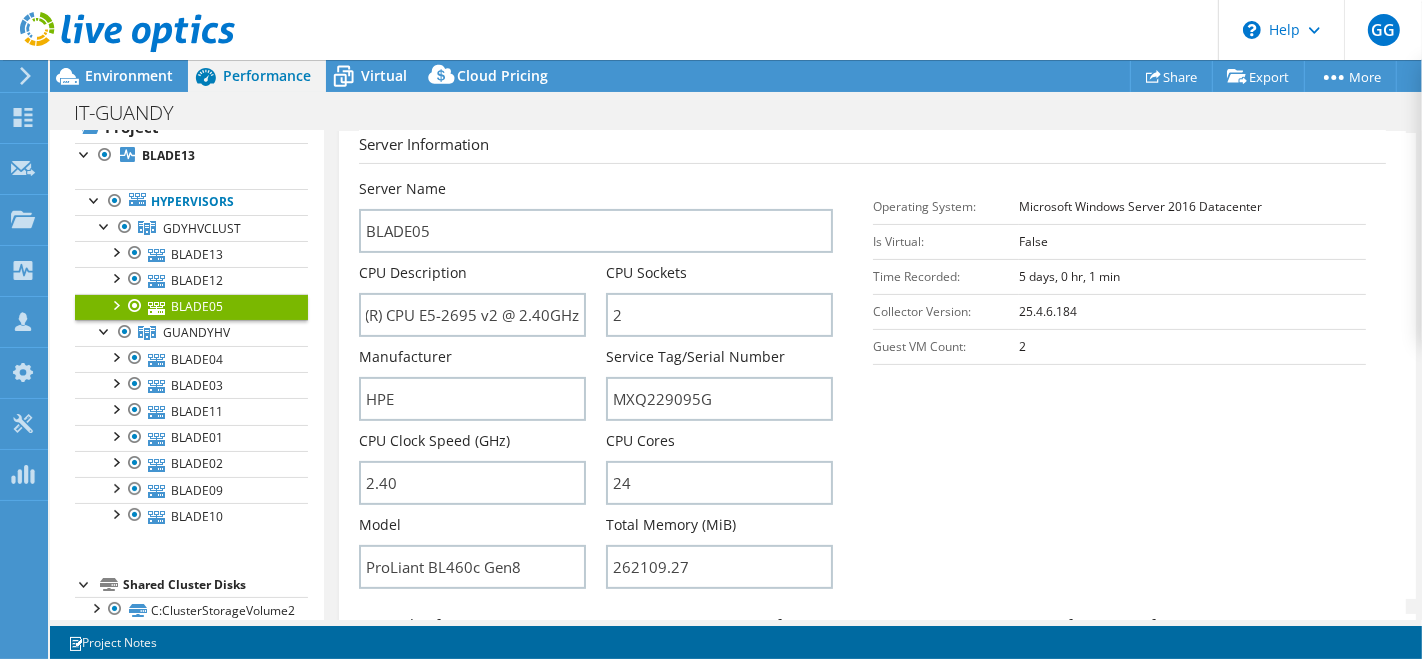 scroll, scrollTop: 0, scrollLeft: 0, axis: both 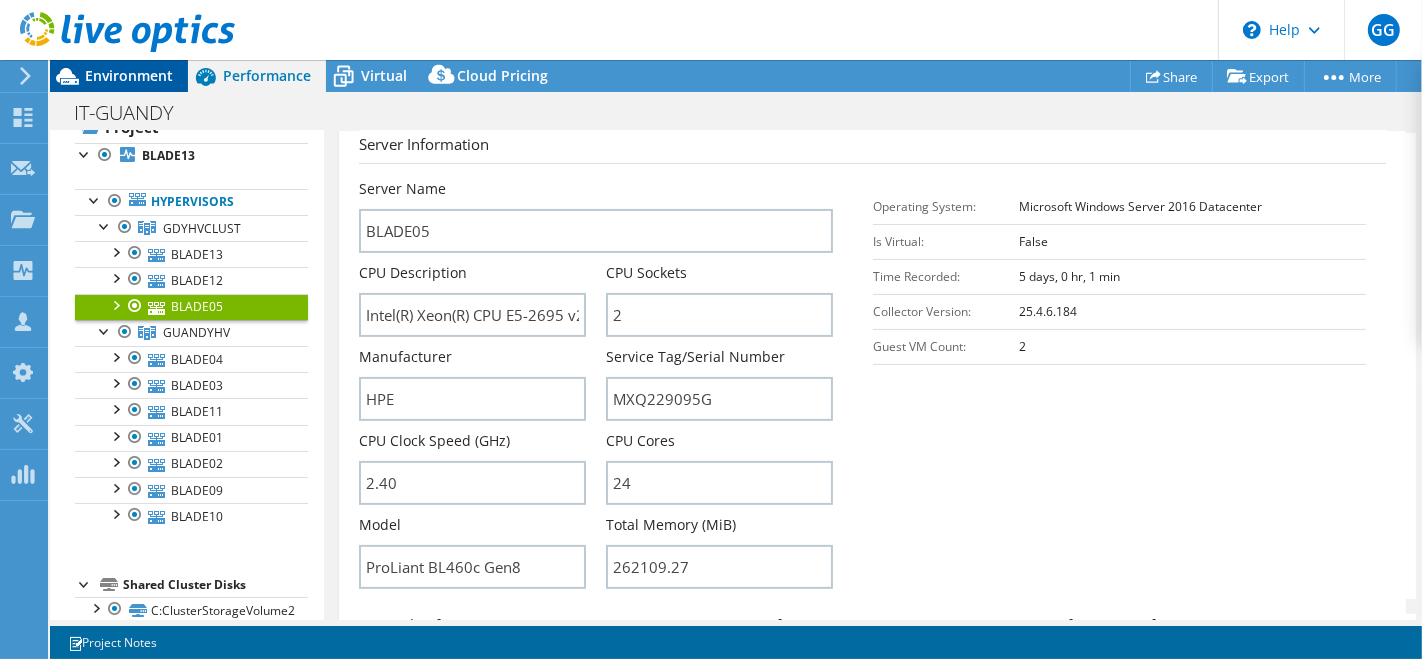 click on "Environment" at bounding box center (119, 76) 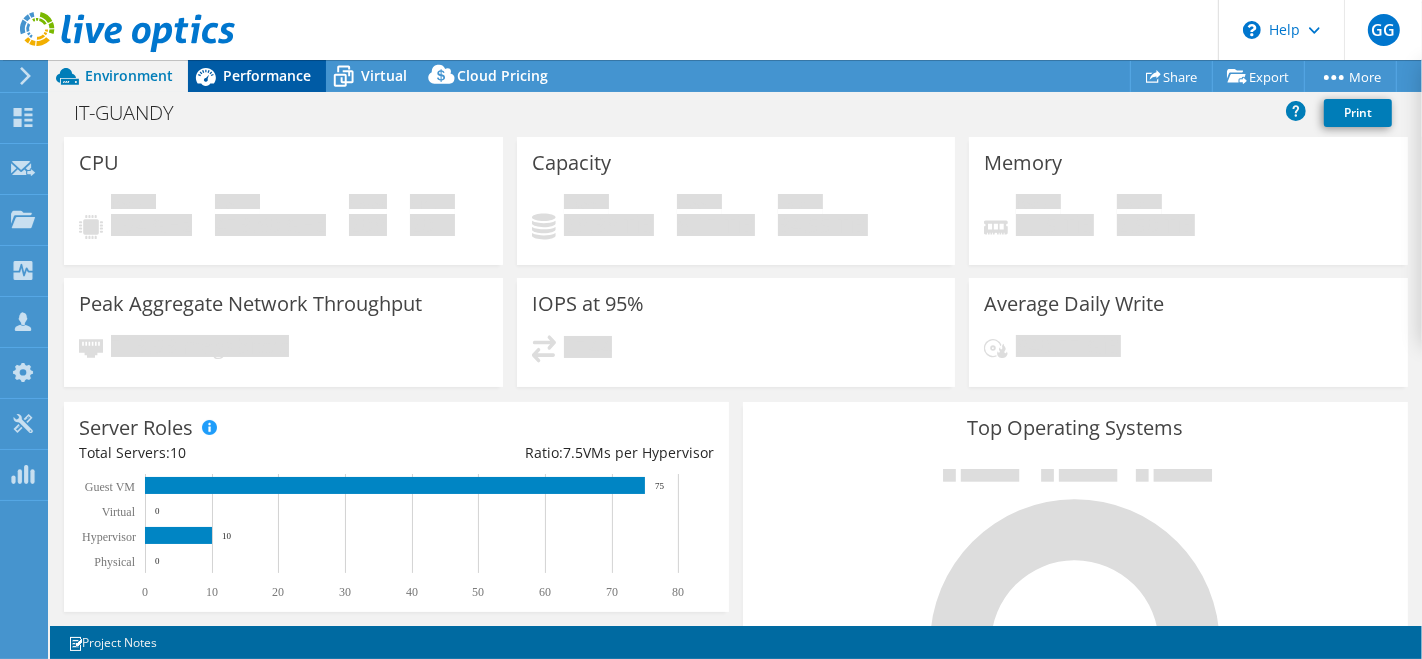 click on "Performance" at bounding box center [267, 75] 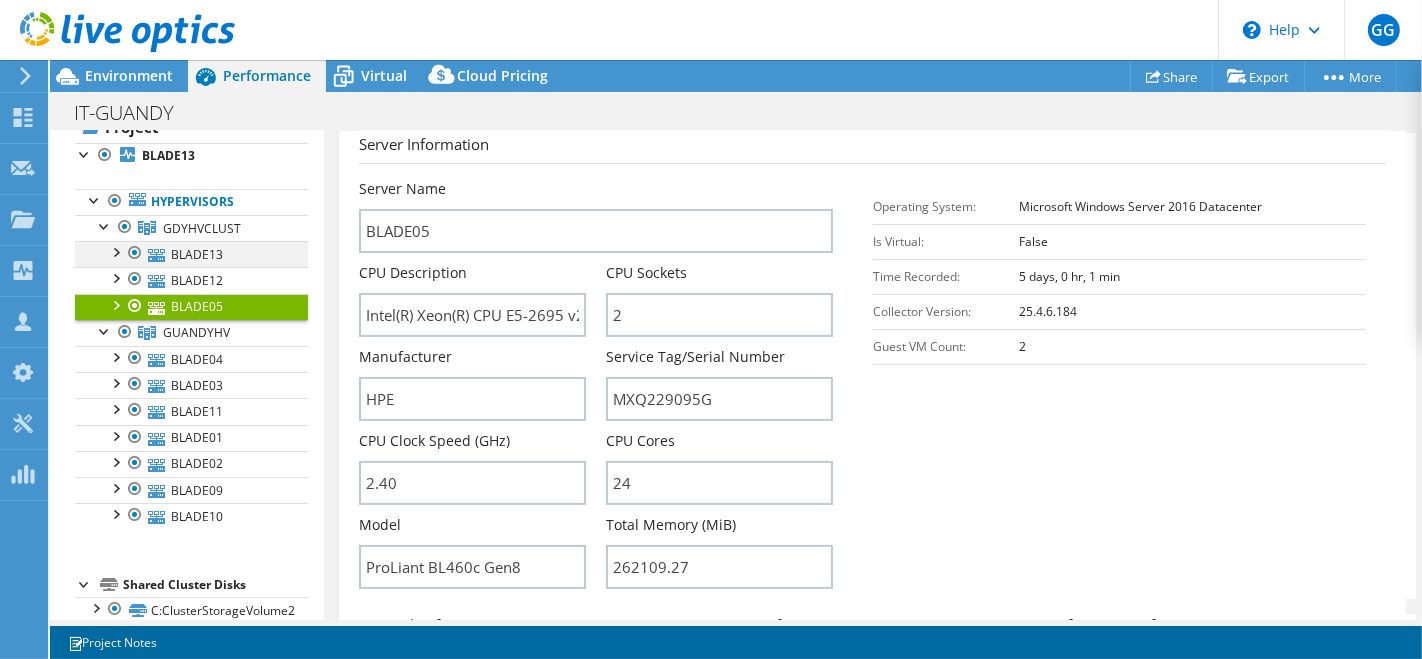 click at bounding box center (135, 253) 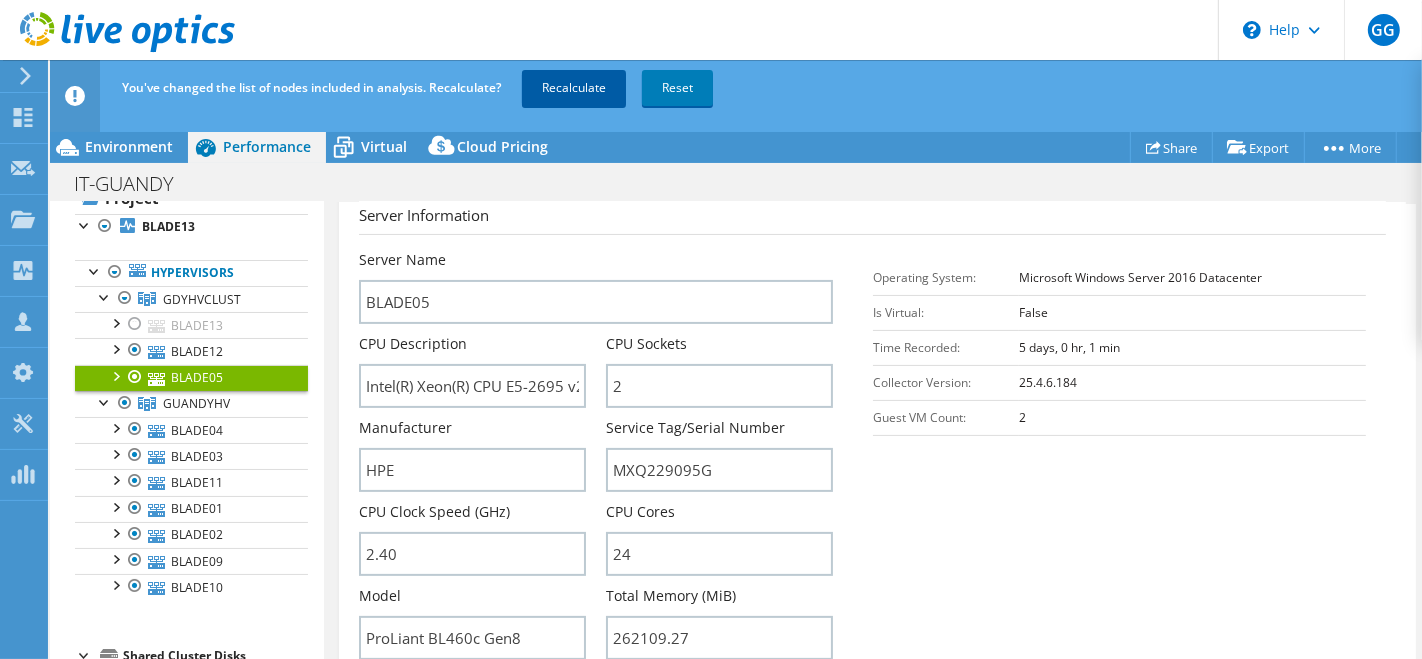 click on "Recalculate" at bounding box center (574, 88) 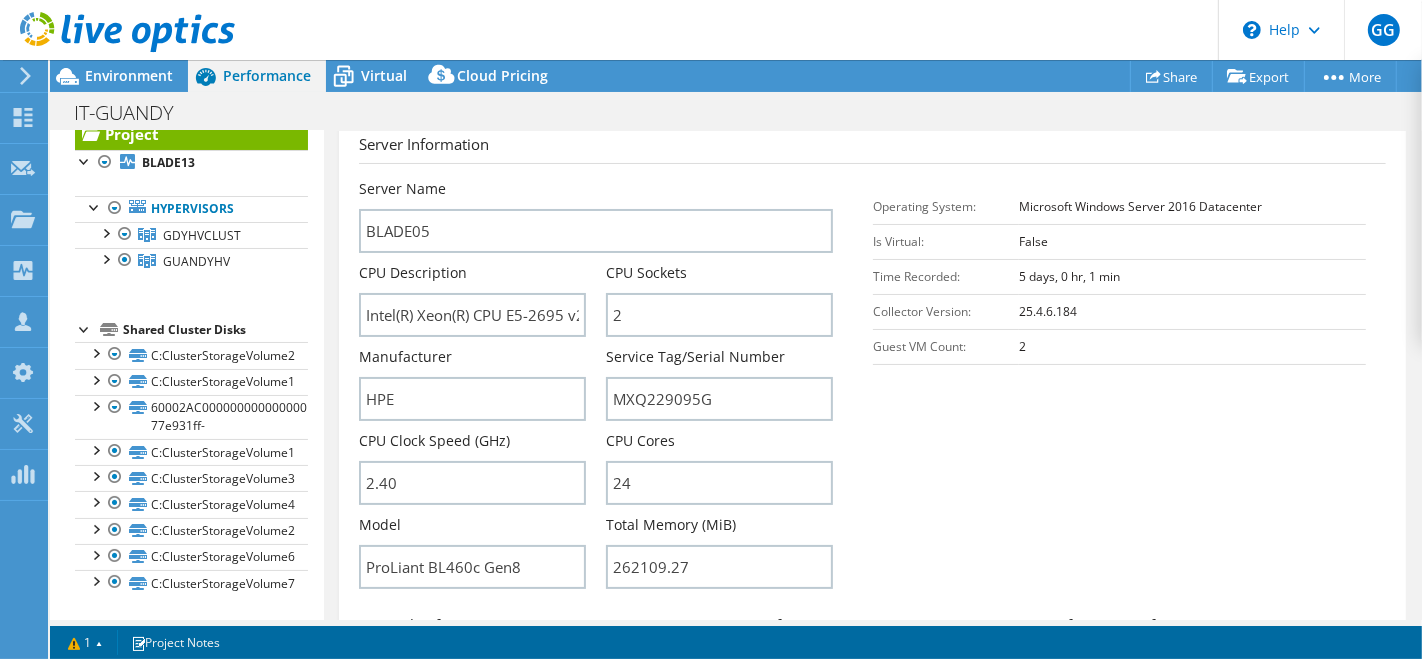 scroll, scrollTop: 52, scrollLeft: 0, axis: vertical 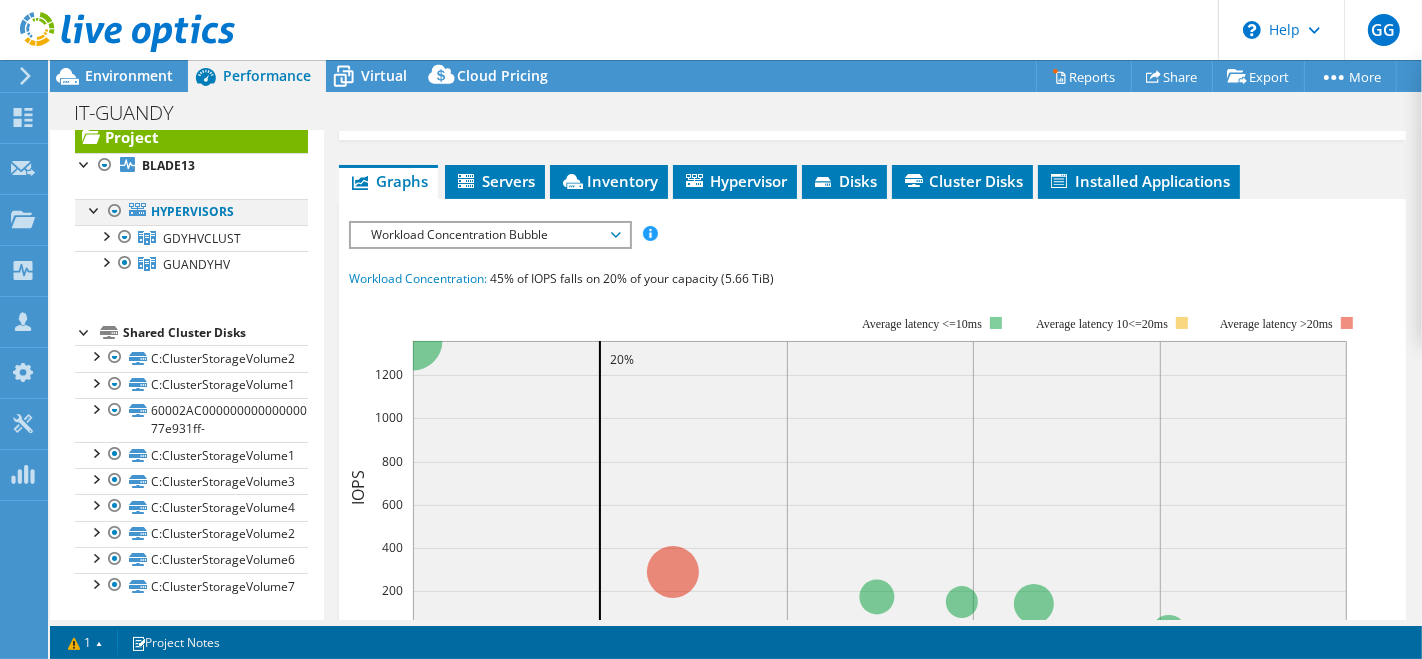 click at bounding box center (115, 211) 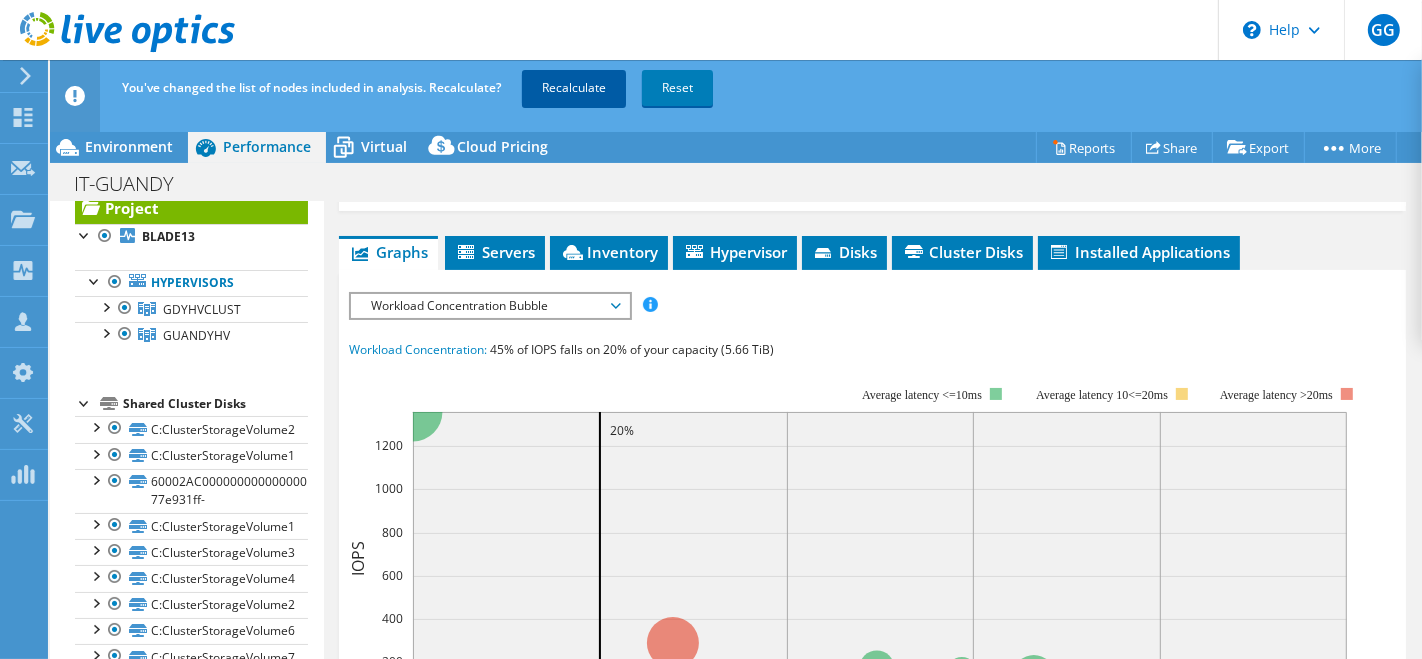 click on "Recalculate" at bounding box center [574, 88] 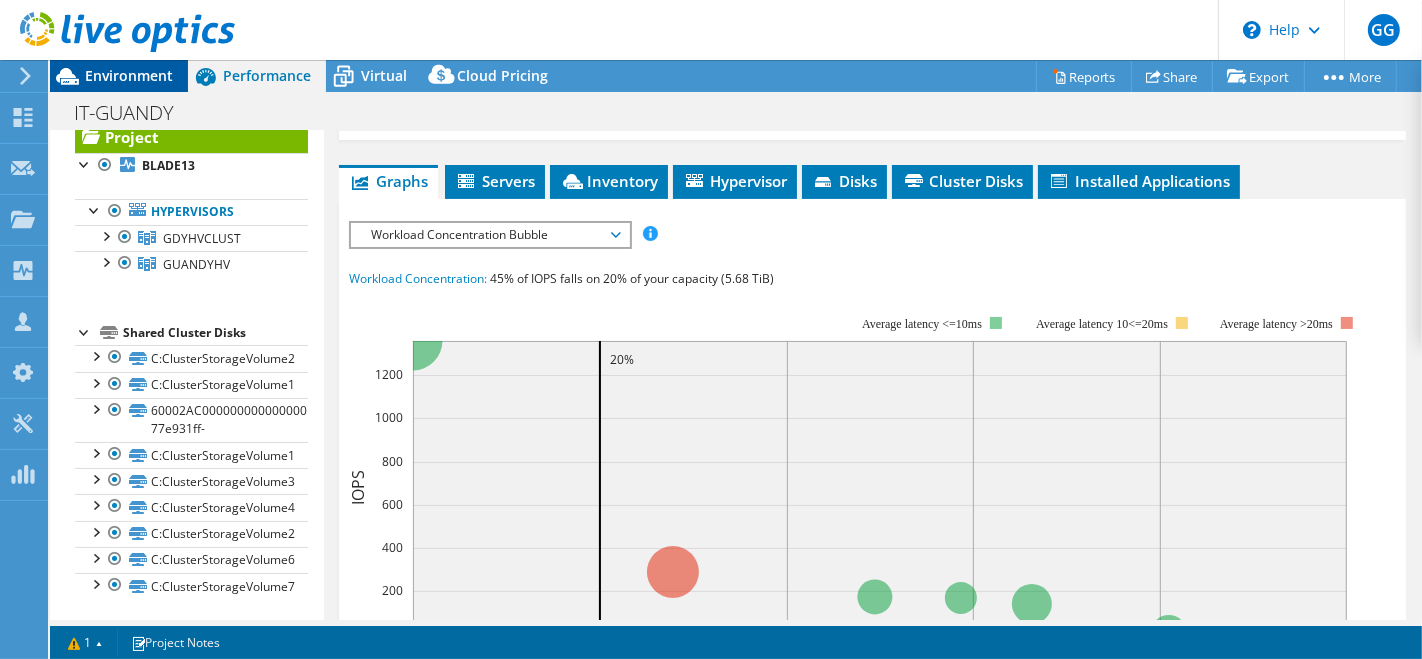 click on "Environment" at bounding box center (129, 75) 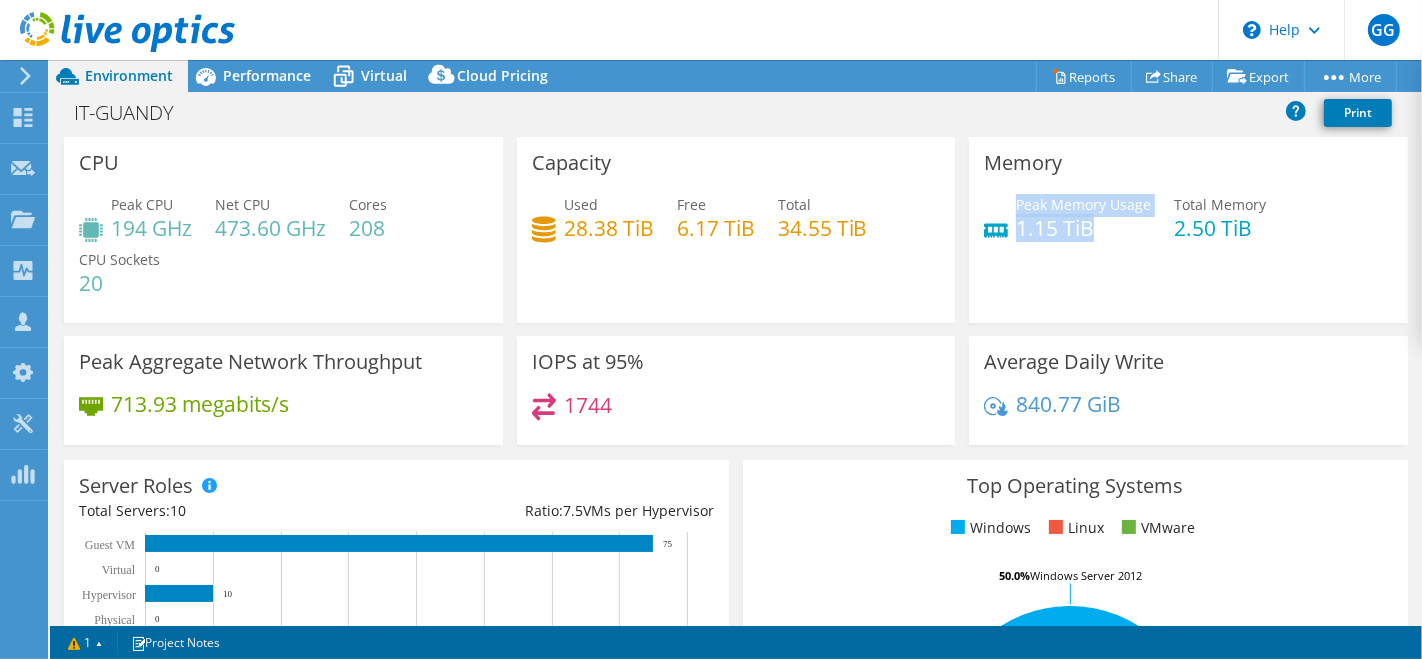 drag, startPoint x: 1003, startPoint y: 226, endPoint x: 1078, endPoint y: 231, distance: 75.16648 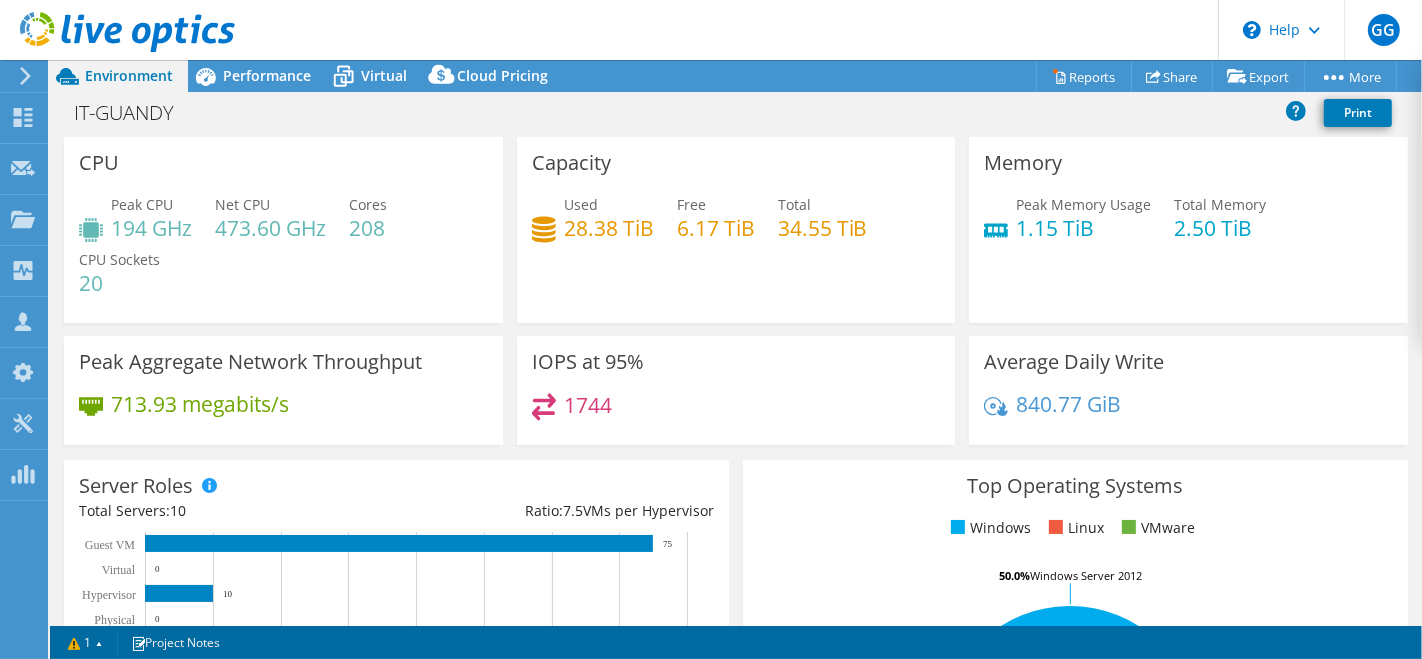 click on "Peak Memory Usage
1.15 TiB
Total Memory
2.50 TiB" at bounding box center (1188, 226) 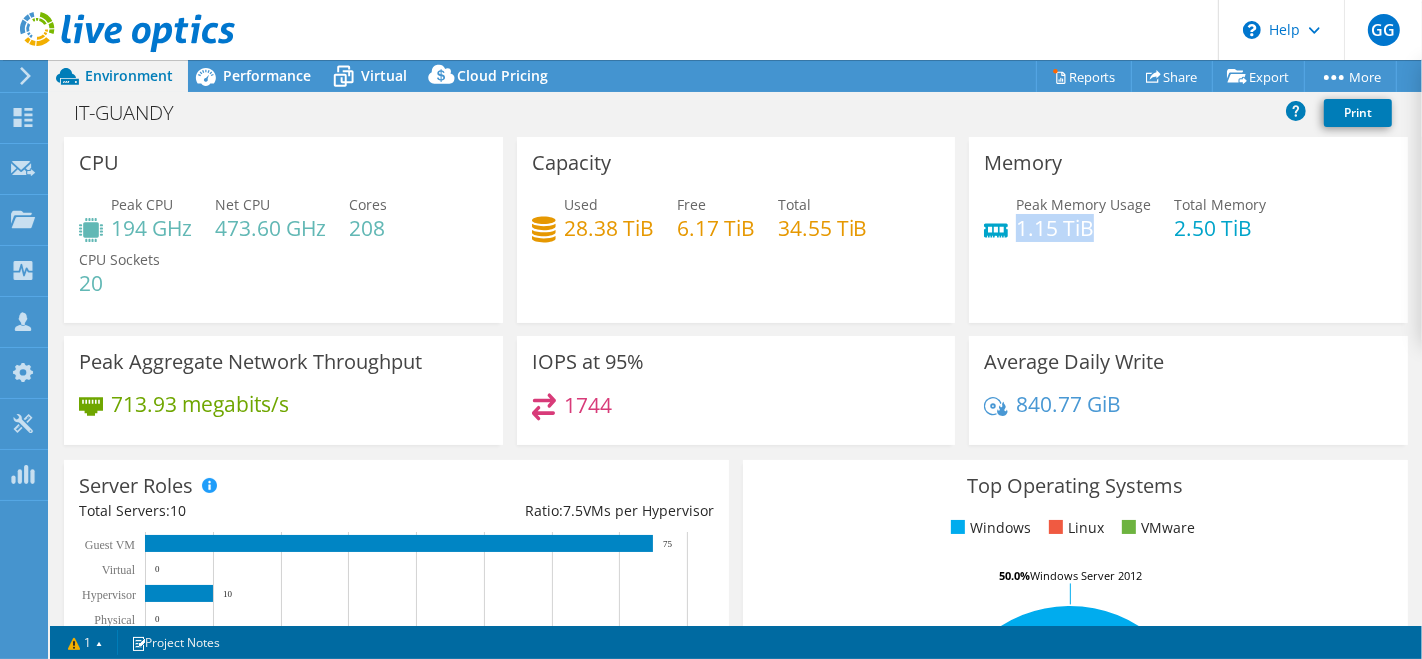 drag, startPoint x: 1007, startPoint y: 232, endPoint x: 1085, endPoint y: 233, distance: 78.00641 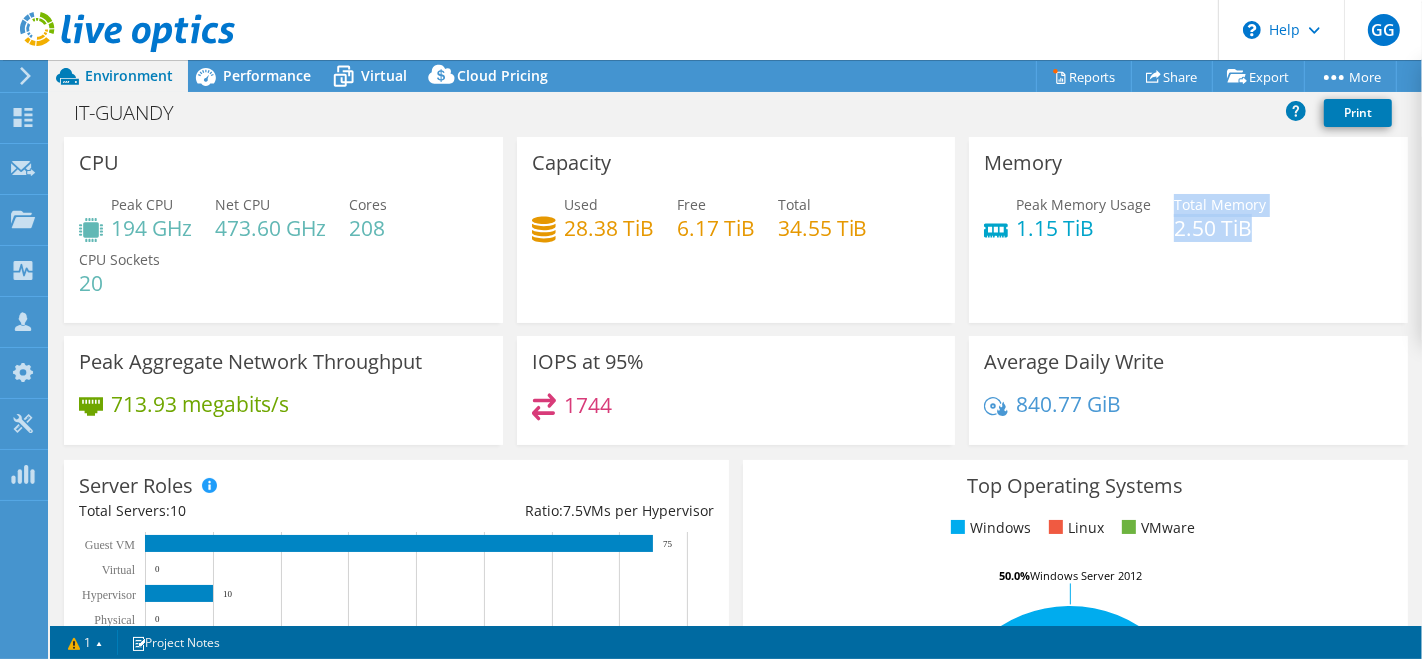 drag, startPoint x: 1163, startPoint y: 229, endPoint x: 1236, endPoint y: 230, distance: 73.00685 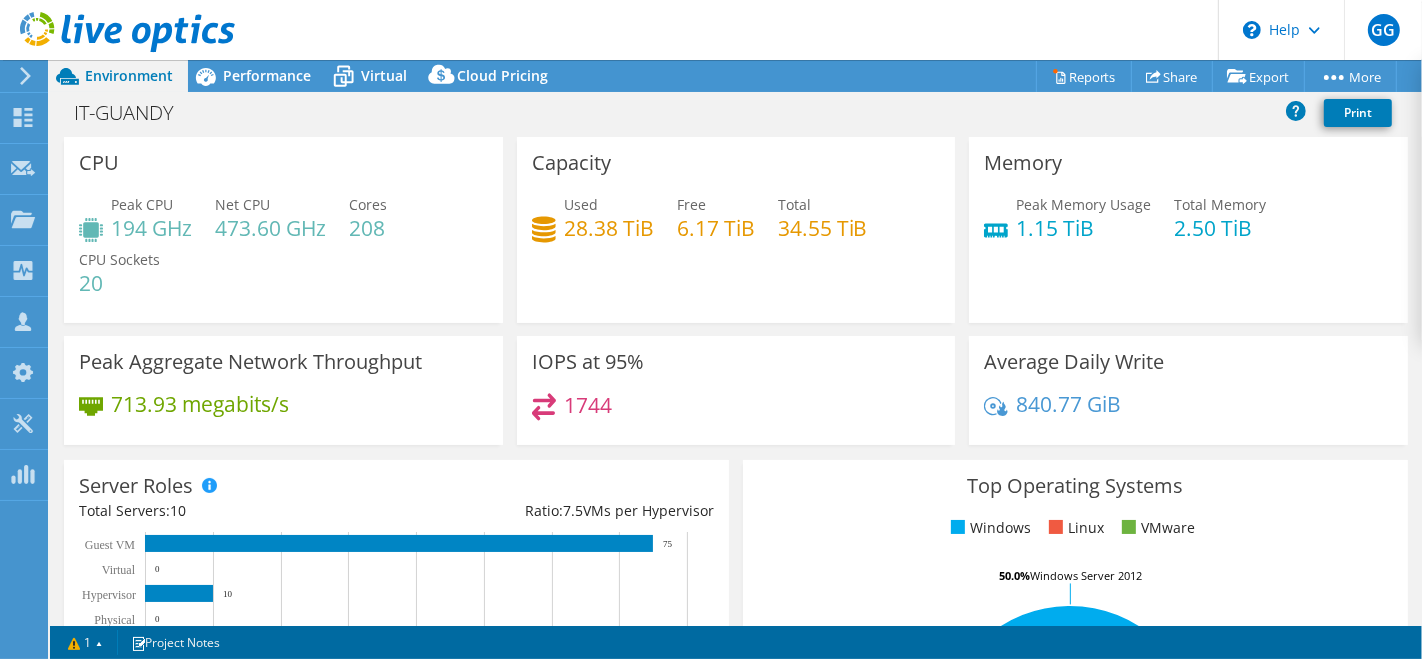 click on "Memory
Peak Memory Usage
1.15 TiB
Total Memory
2.50 TiB" at bounding box center (1188, 230) 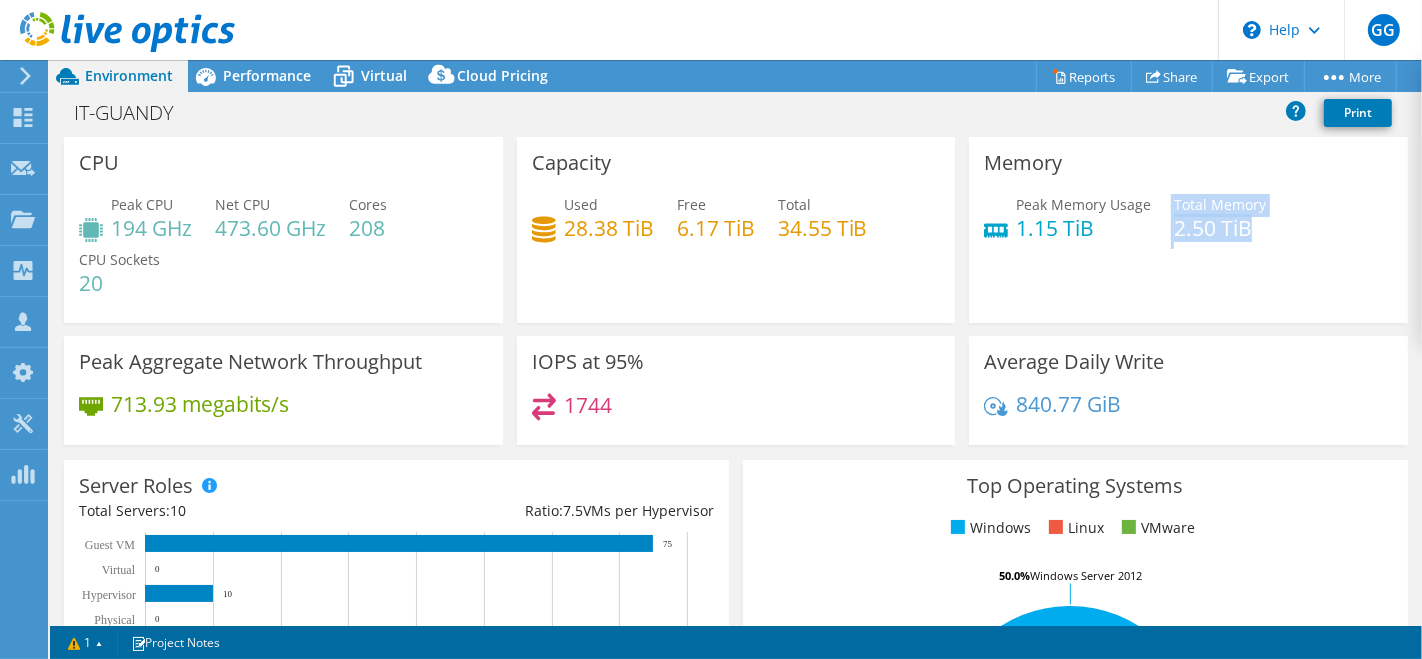 drag, startPoint x: 1158, startPoint y: 239, endPoint x: 1252, endPoint y: 244, distance: 94.13288 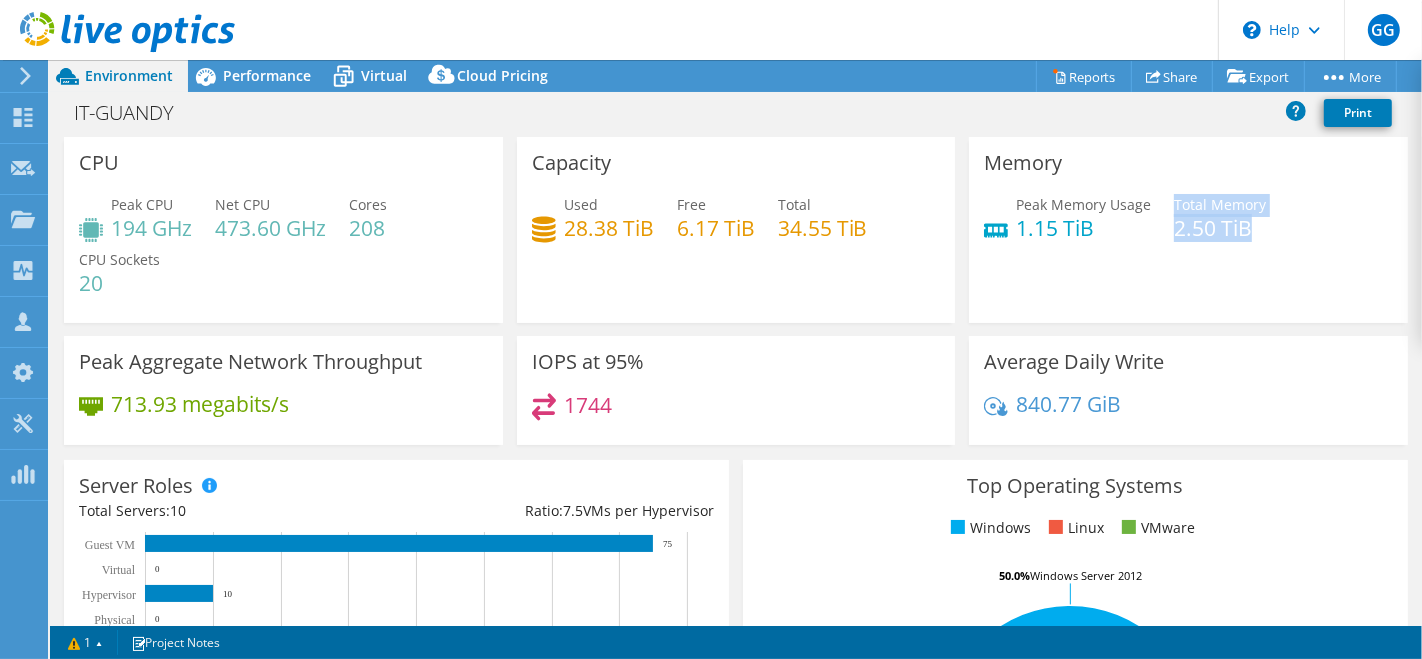 drag, startPoint x: 1160, startPoint y: 232, endPoint x: 1245, endPoint y: 231, distance: 85.00588 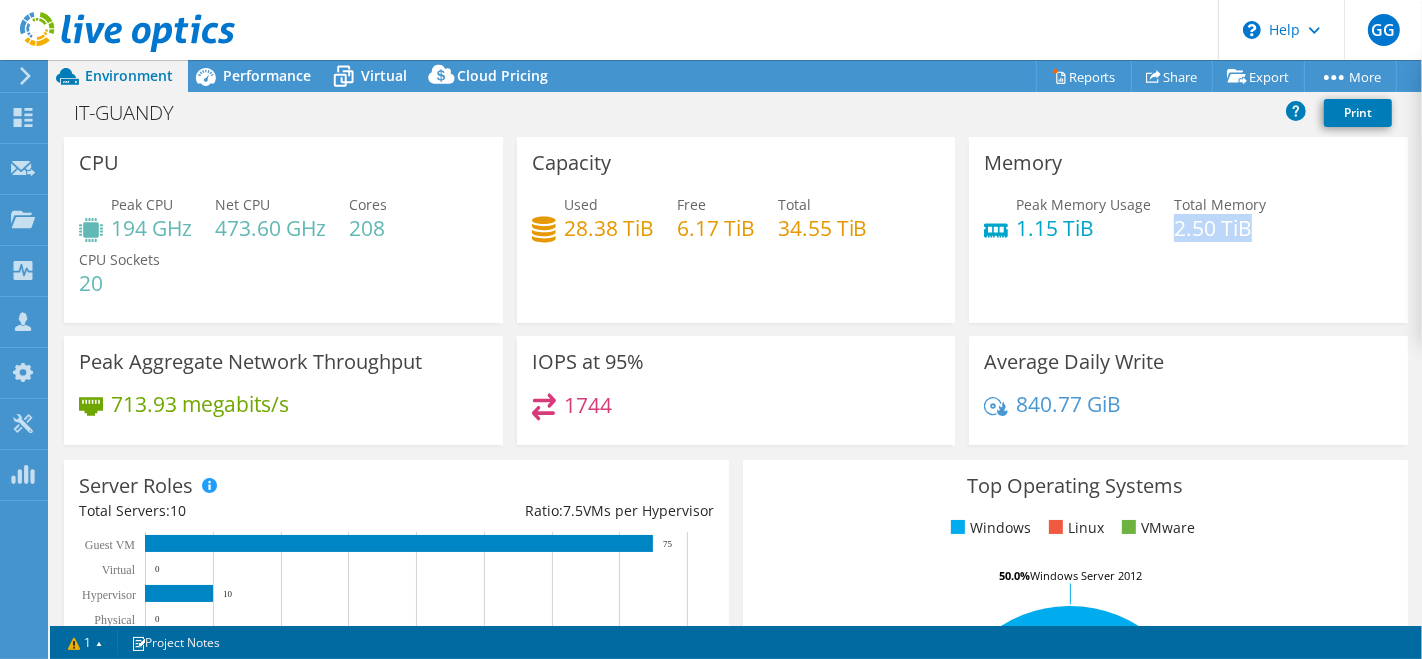 drag, startPoint x: 1228, startPoint y: 231, endPoint x: 1165, endPoint y: 238, distance: 63.387695 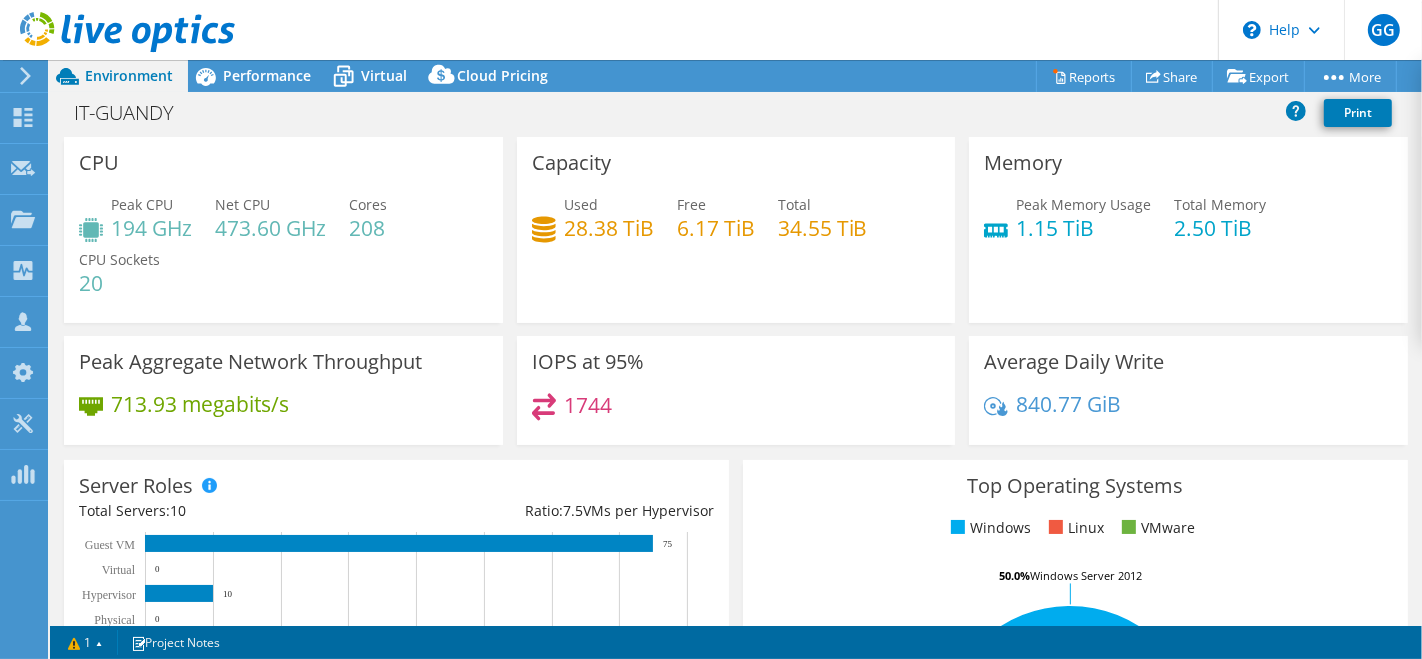 click on "Memory
Peak Memory Usage
1.15 TiB
Total Memory
2.50 TiB" at bounding box center [1188, 230] 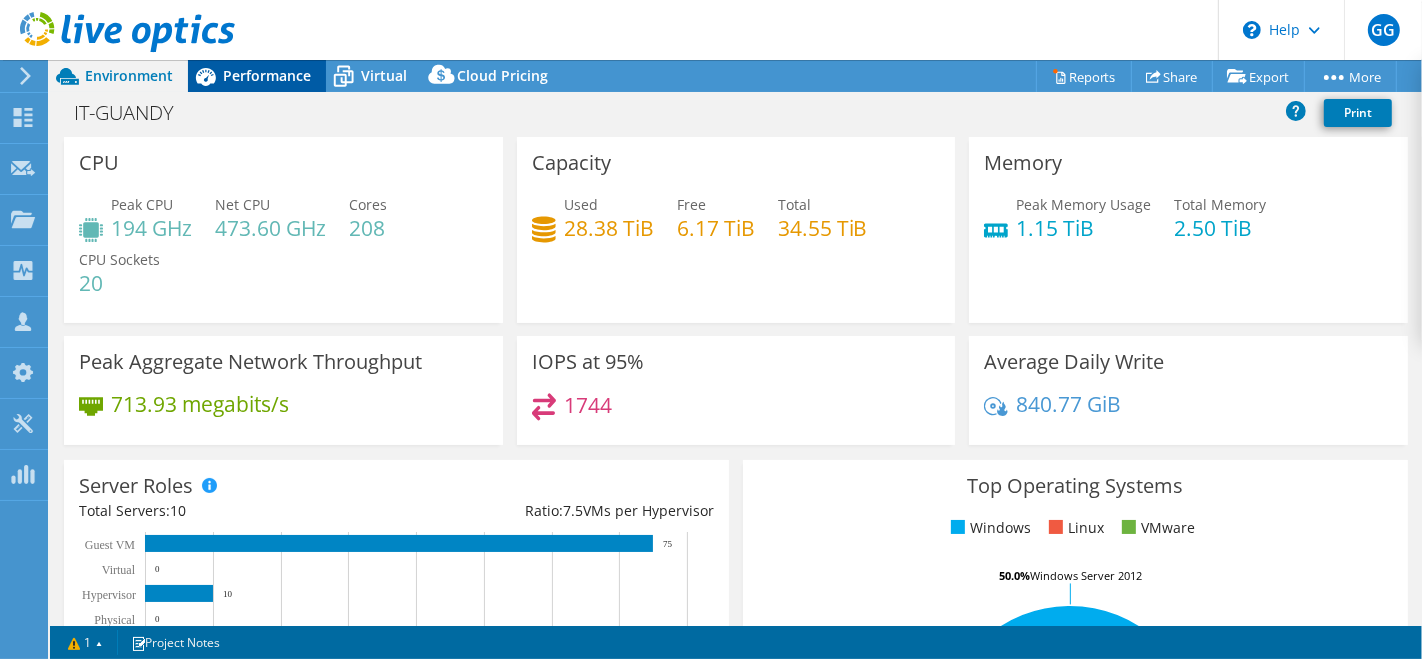 click on "Performance" at bounding box center (267, 75) 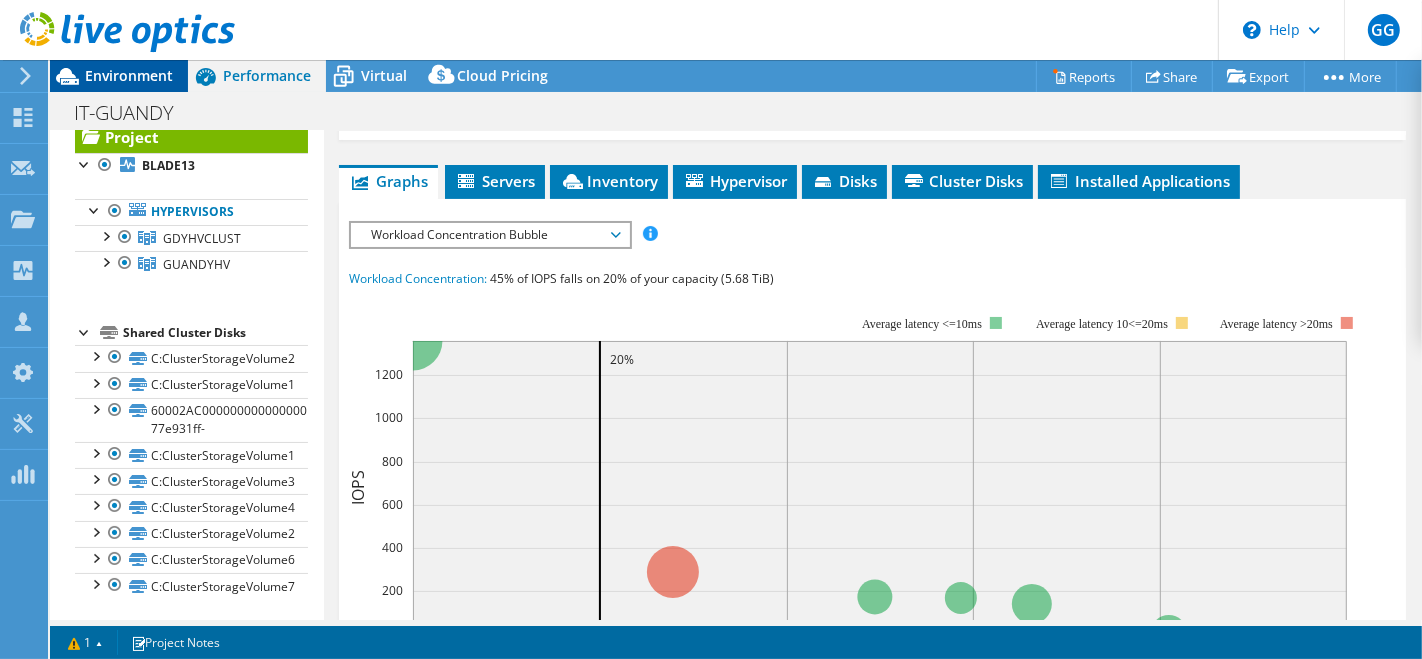 drag, startPoint x: 134, startPoint y: 78, endPoint x: 139, endPoint y: 91, distance: 13.928389 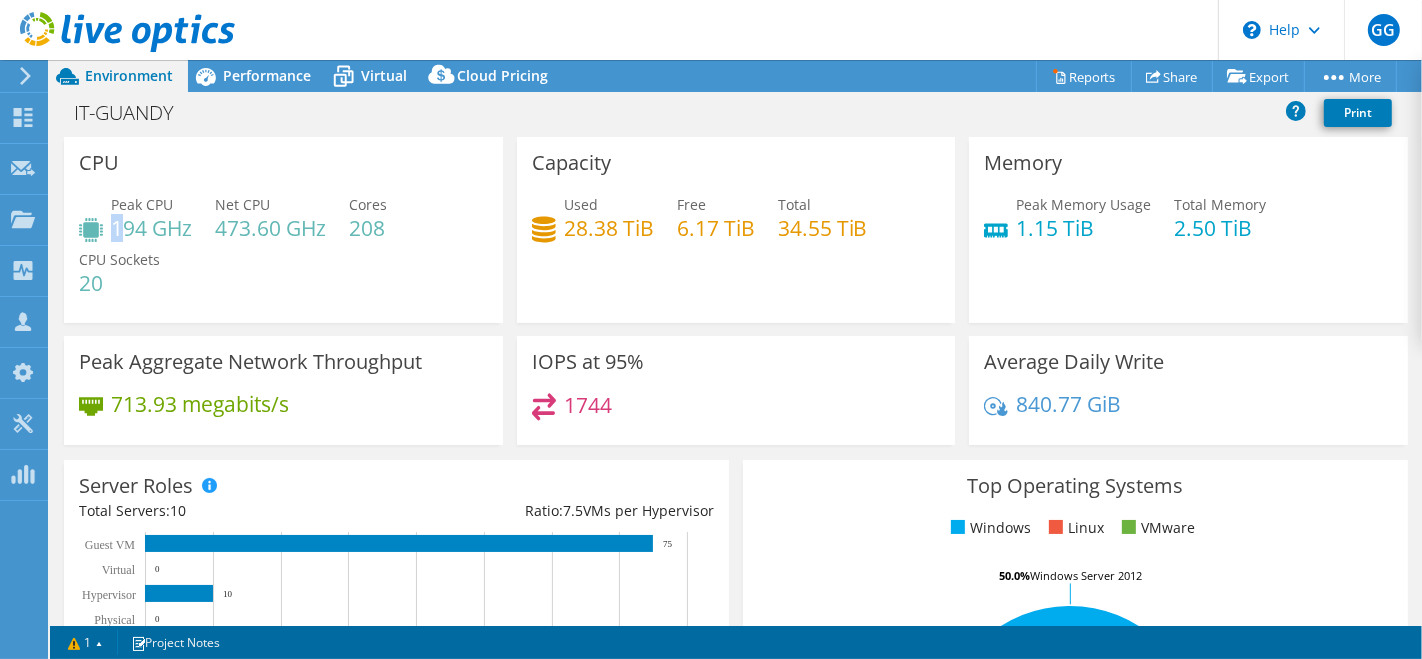 click on "194 GHz" at bounding box center [151, 228] 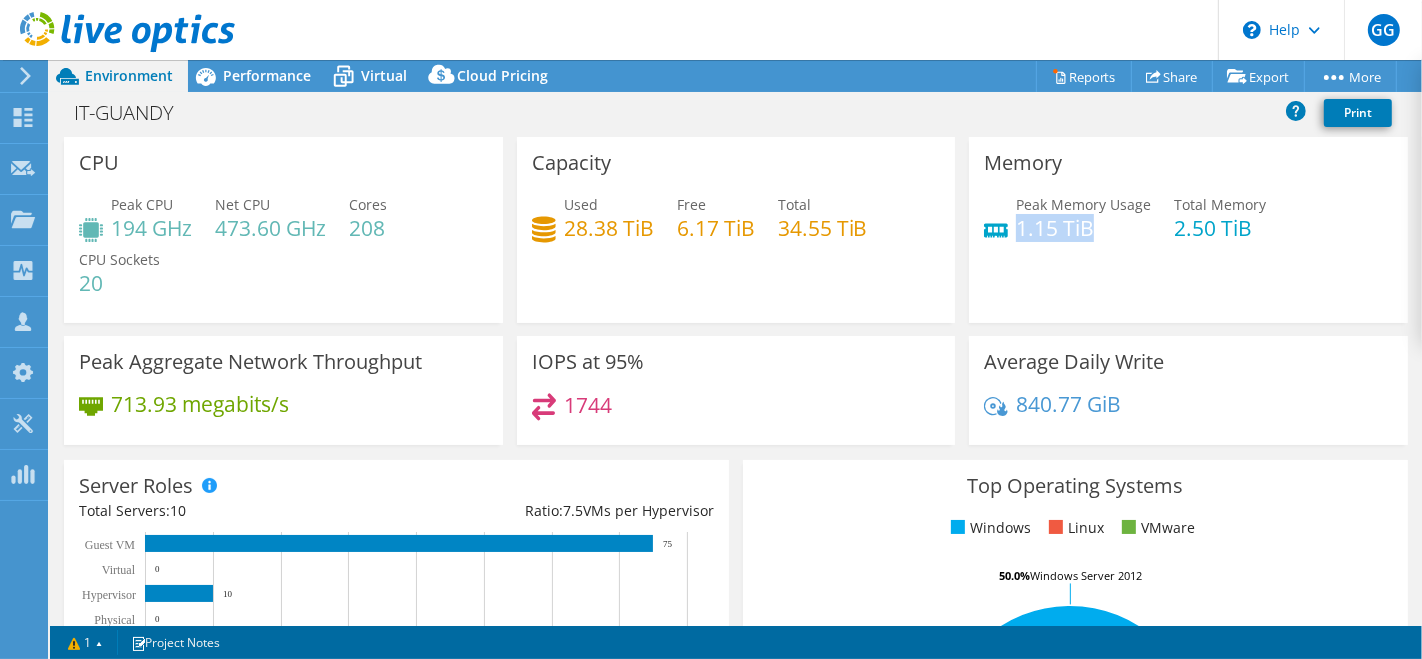 drag, startPoint x: 1011, startPoint y: 230, endPoint x: 1099, endPoint y: 231, distance: 88.005684 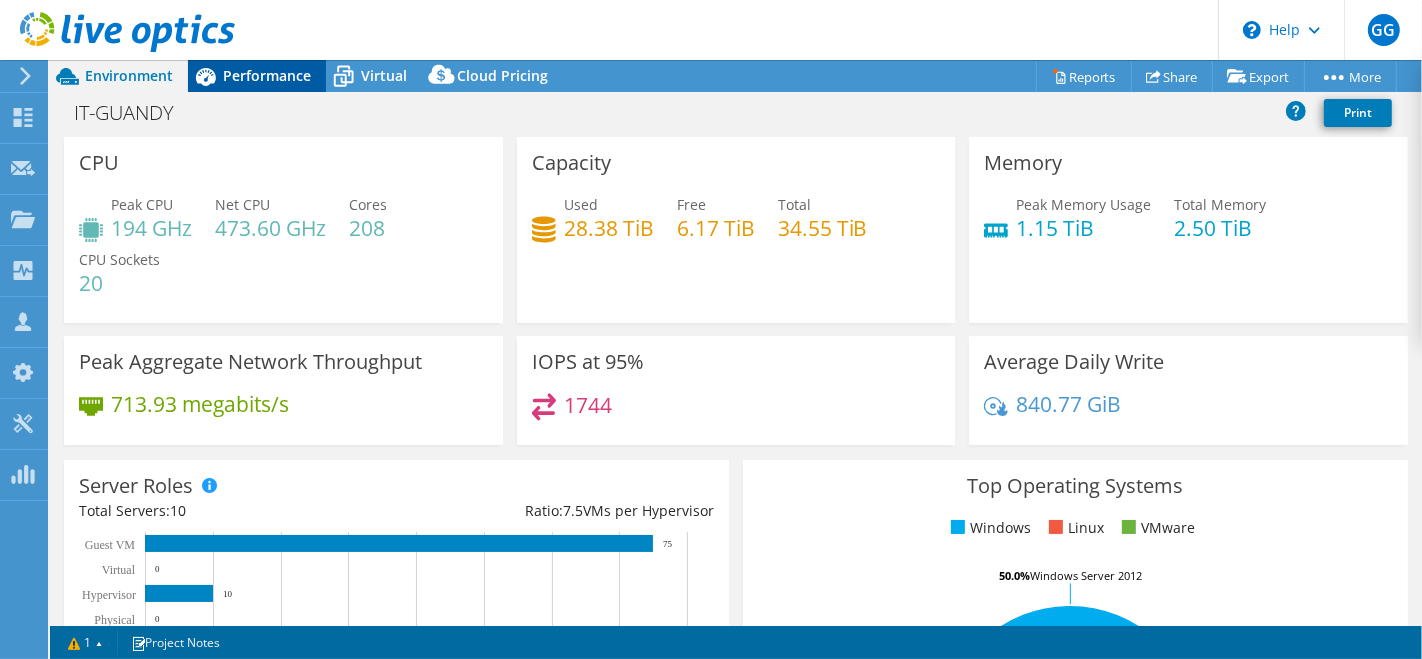 click on "Performance" at bounding box center [267, 75] 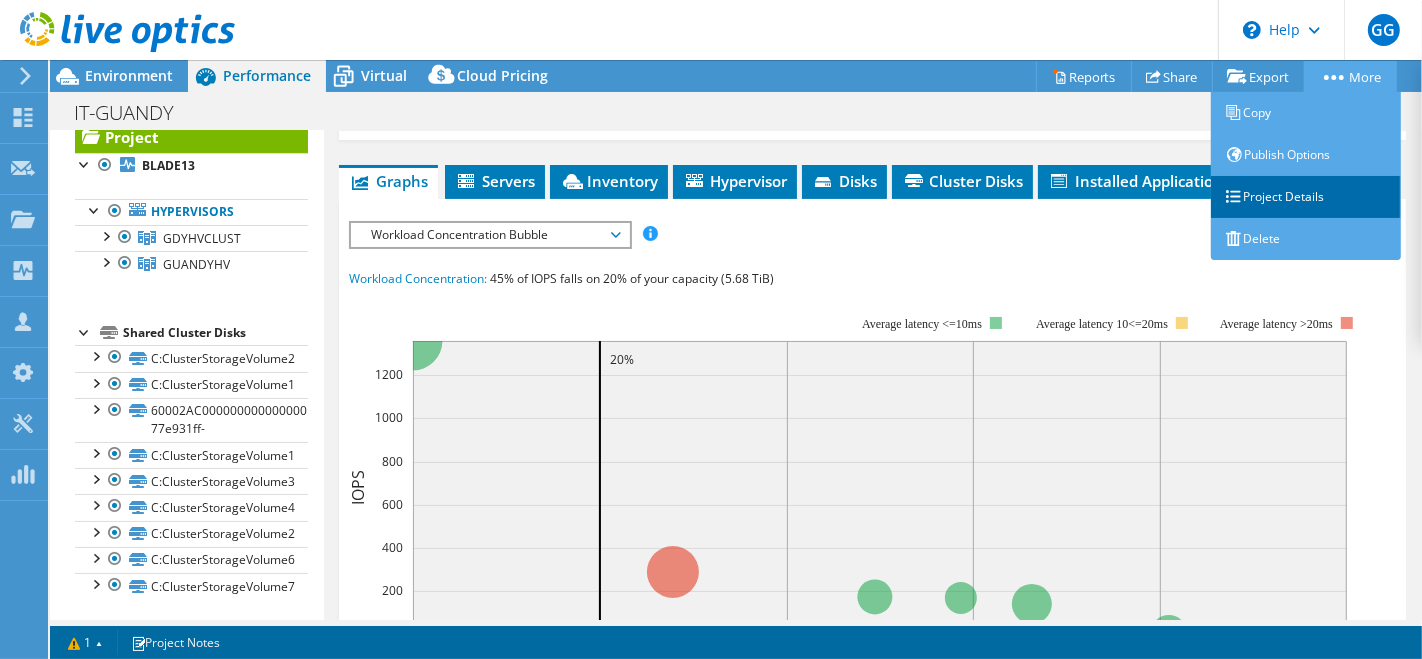 click on "Project Details" at bounding box center [1306, 197] 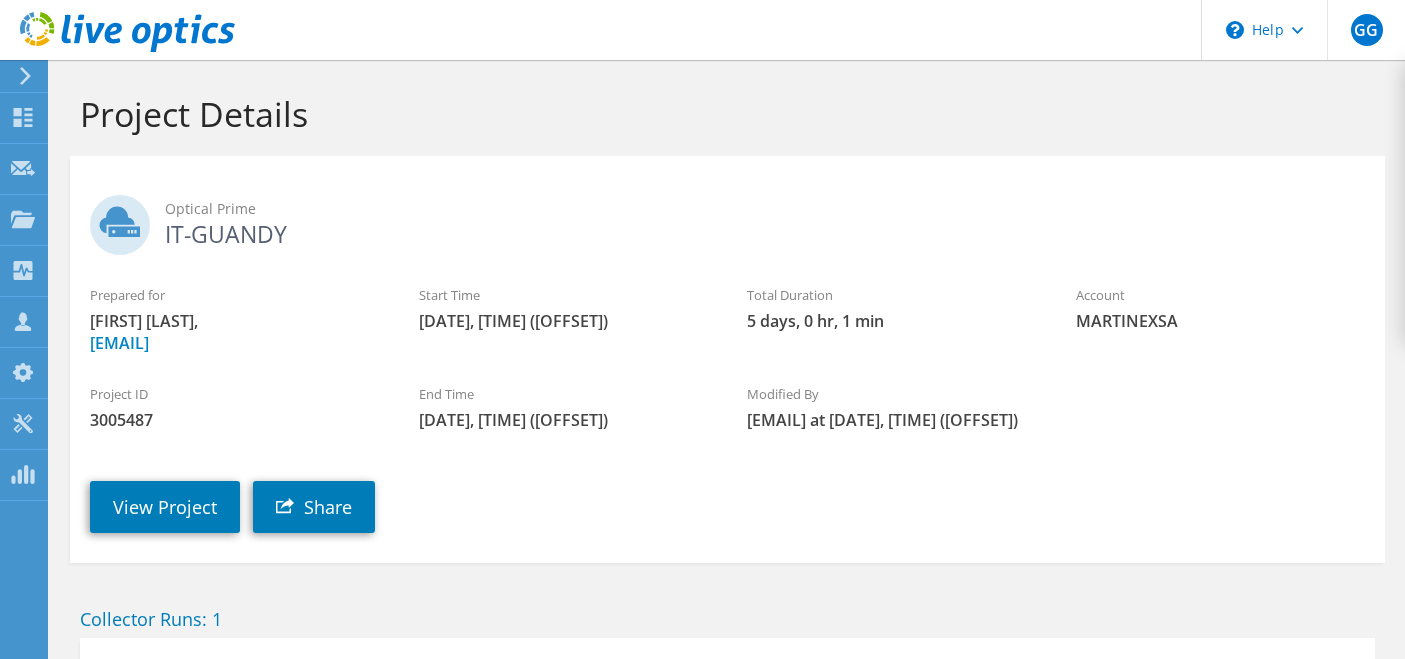 scroll, scrollTop: 0, scrollLeft: 0, axis: both 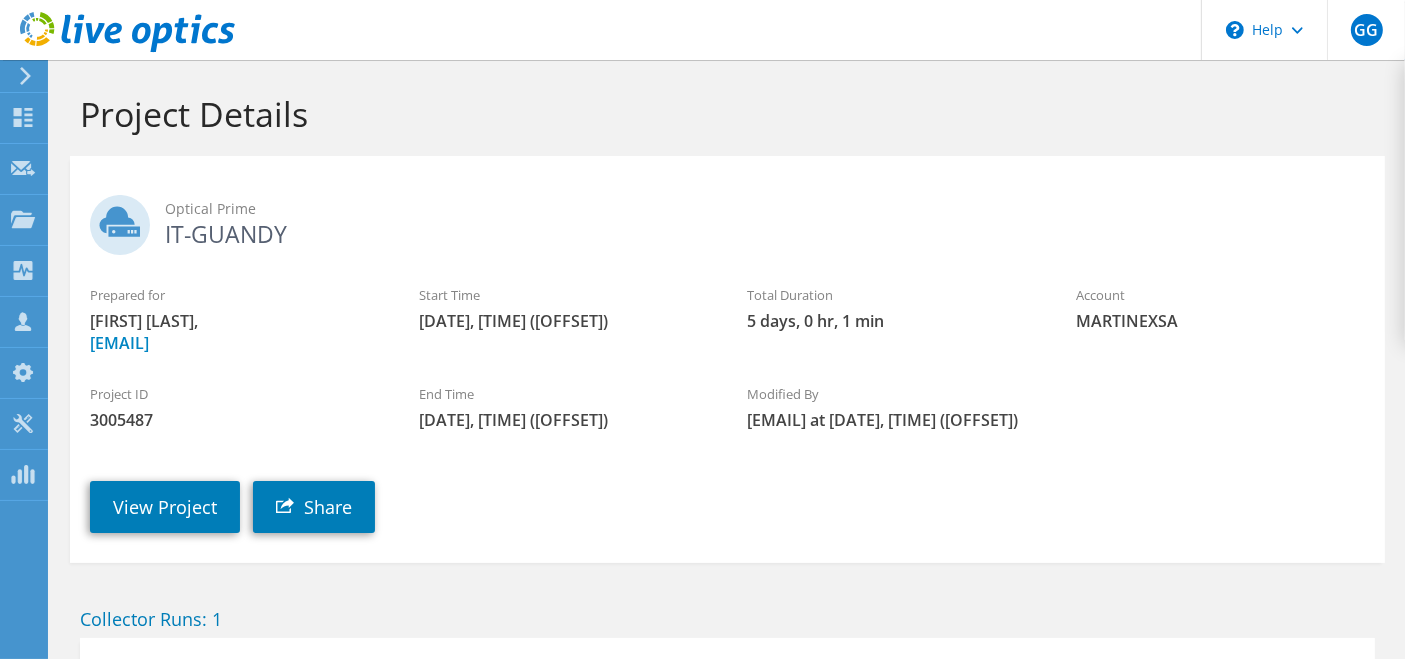 click on "3005487" at bounding box center (234, 420) 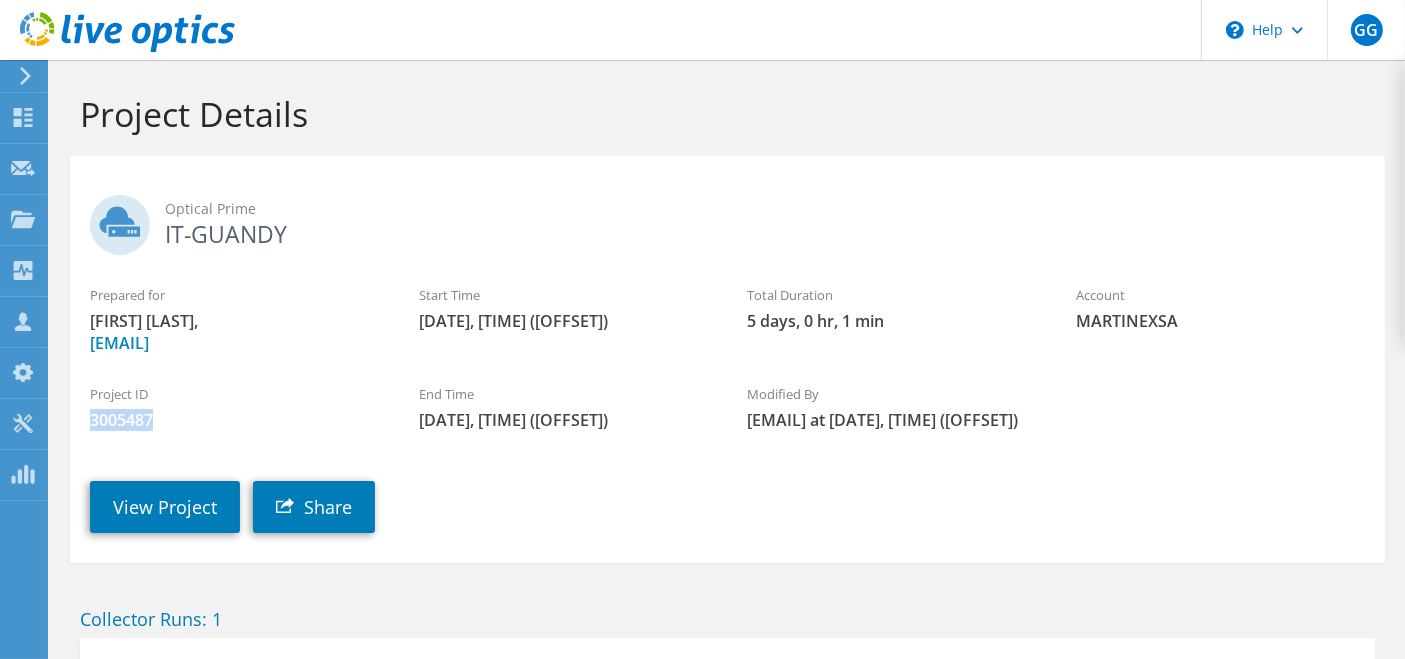 click on "3005487" at bounding box center [234, 420] 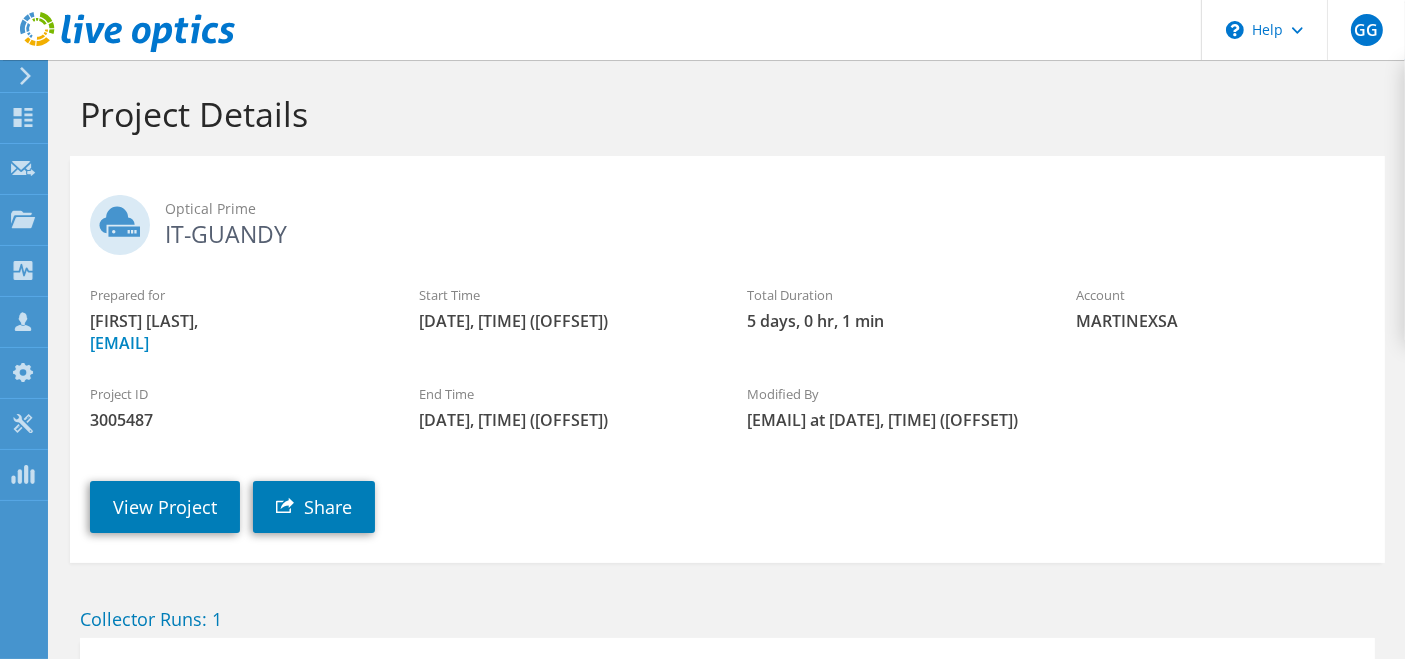 click on "Project ID
3005487" at bounding box center [234, 407] 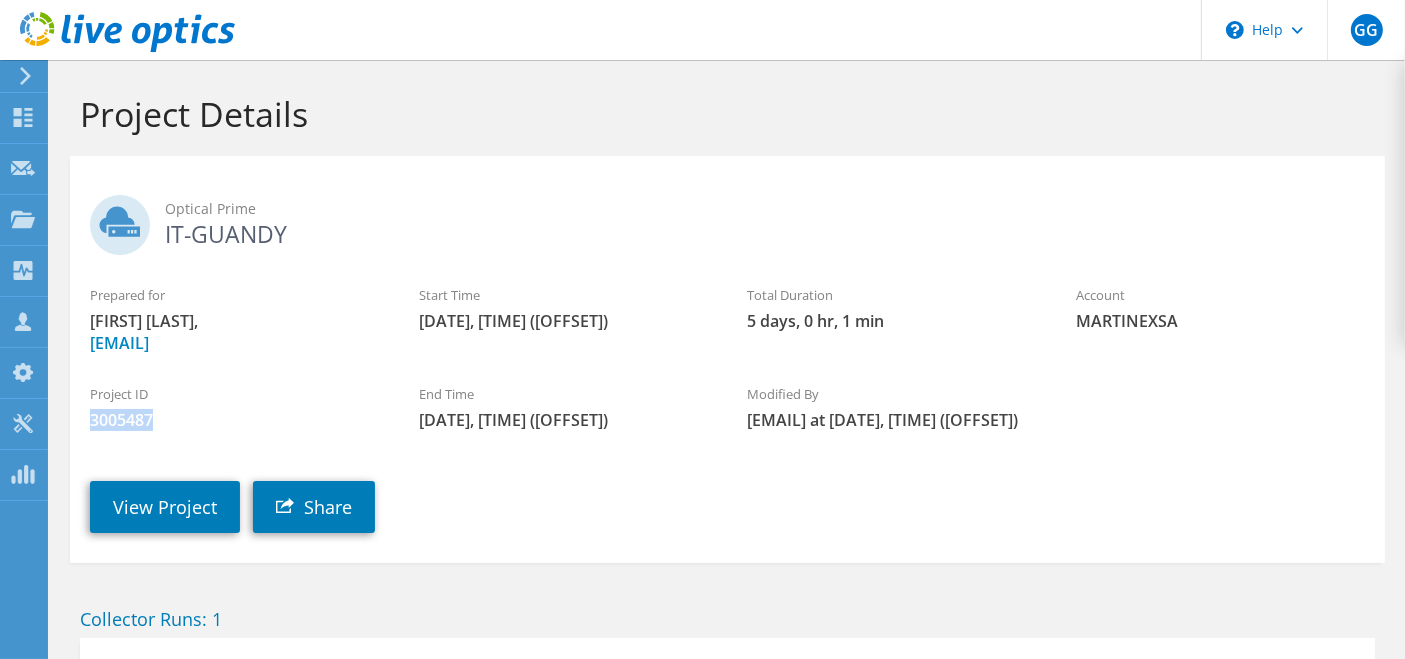 click on "3005487" at bounding box center [234, 420] 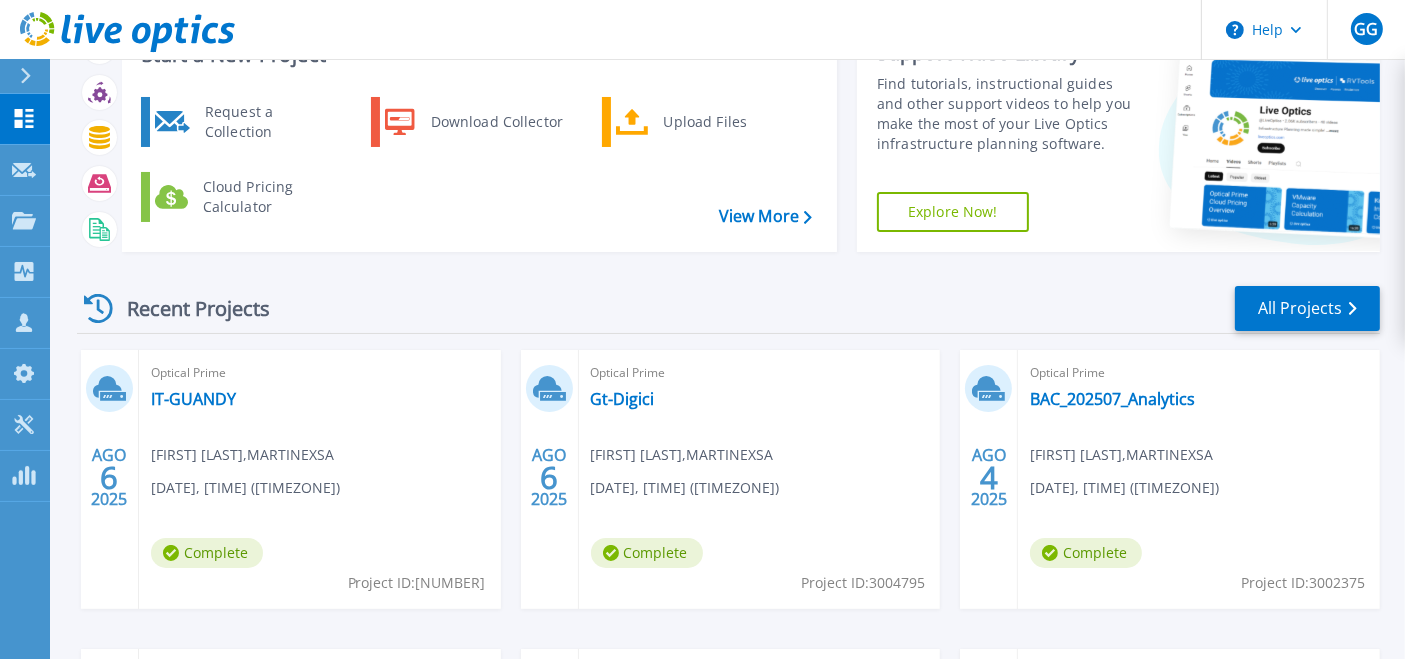 scroll, scrollTop: 152, scrollLeft: 0, axis: vertical 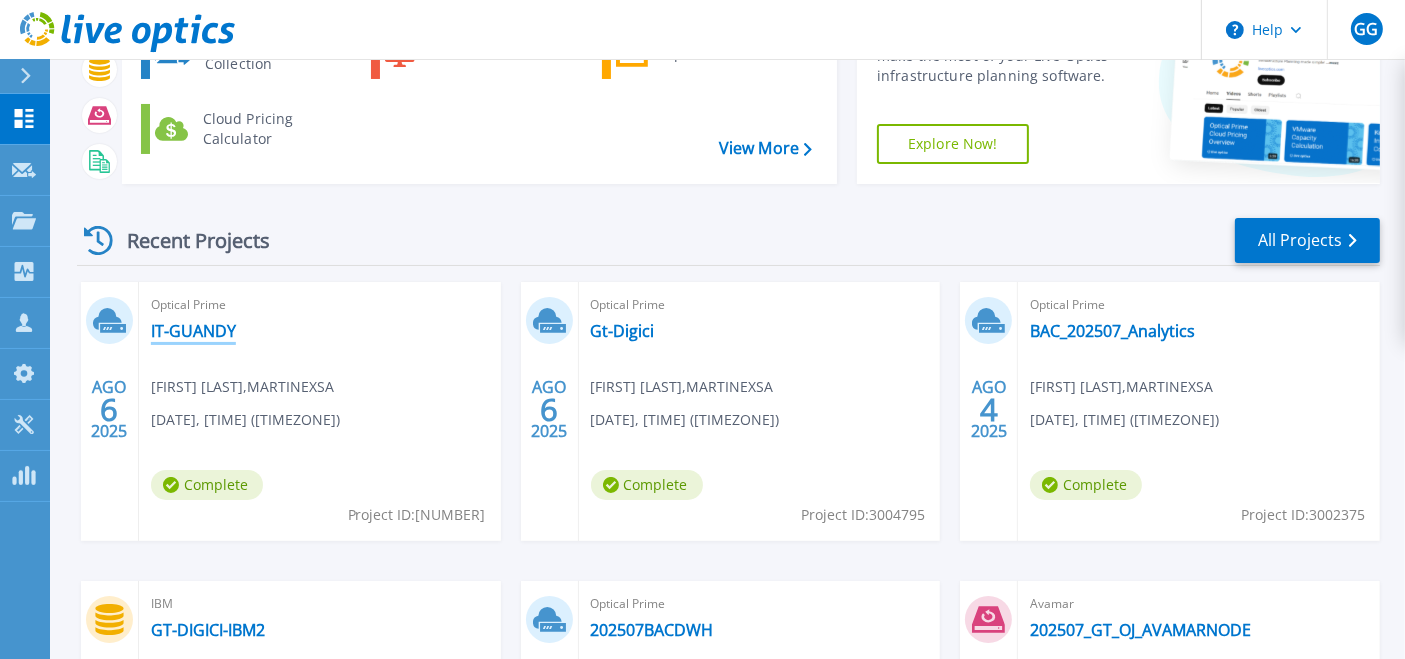 click on "IT-GUANDY" at bounding box center (193, 331) 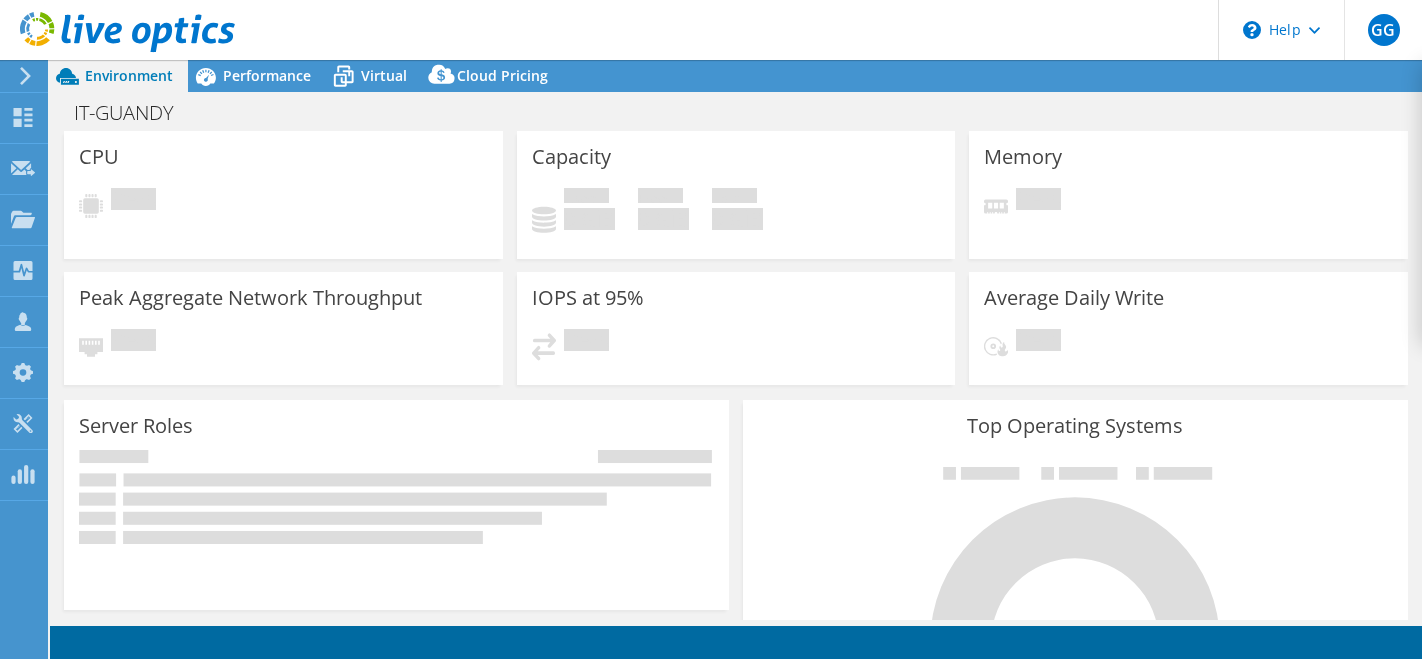 scroll, scrollTop: 0, scrollLeft: 0, axis: both 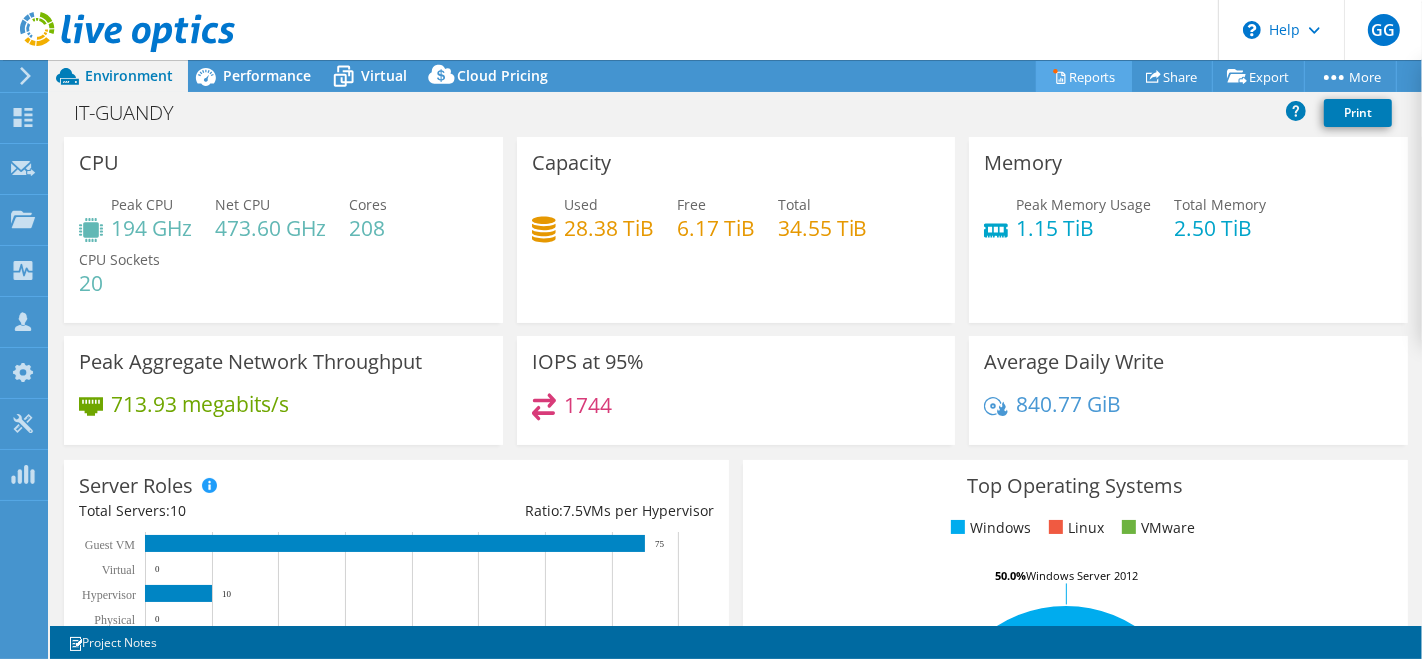 click on "Reports" at bounding box center (1084, 76) 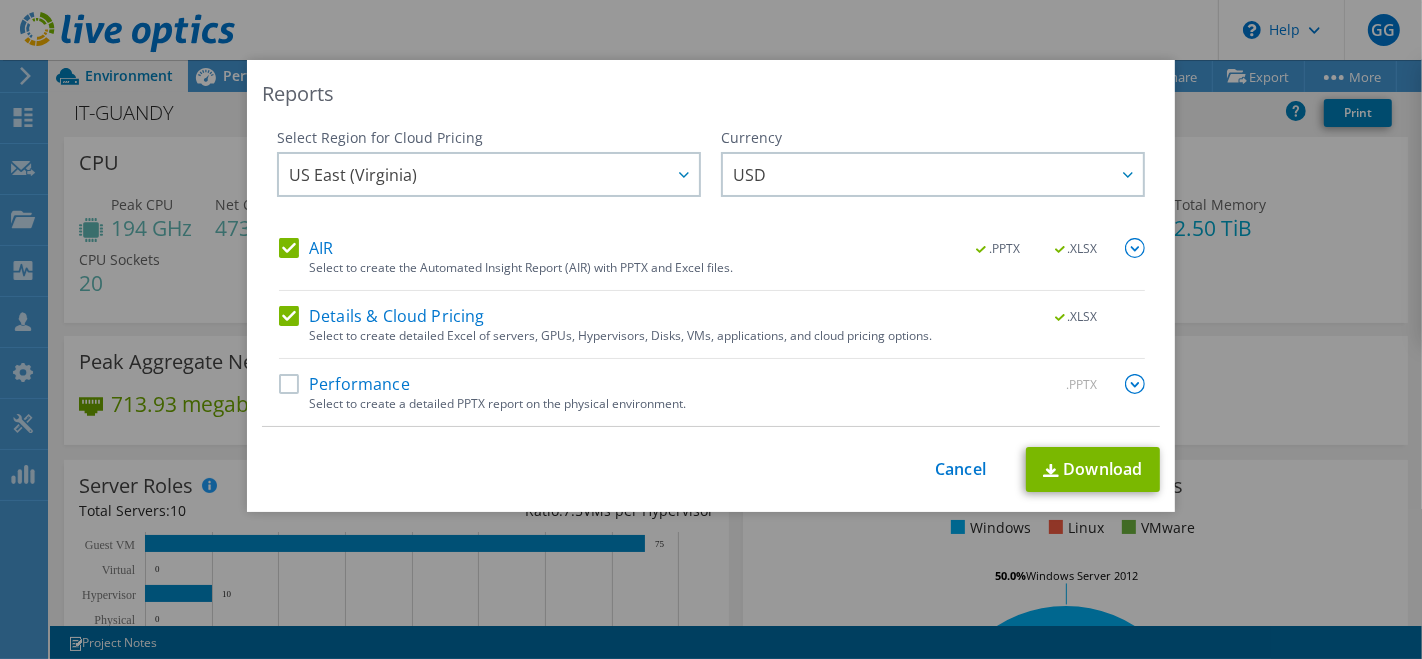 click on "AIR" at bounding box center (306, 248) 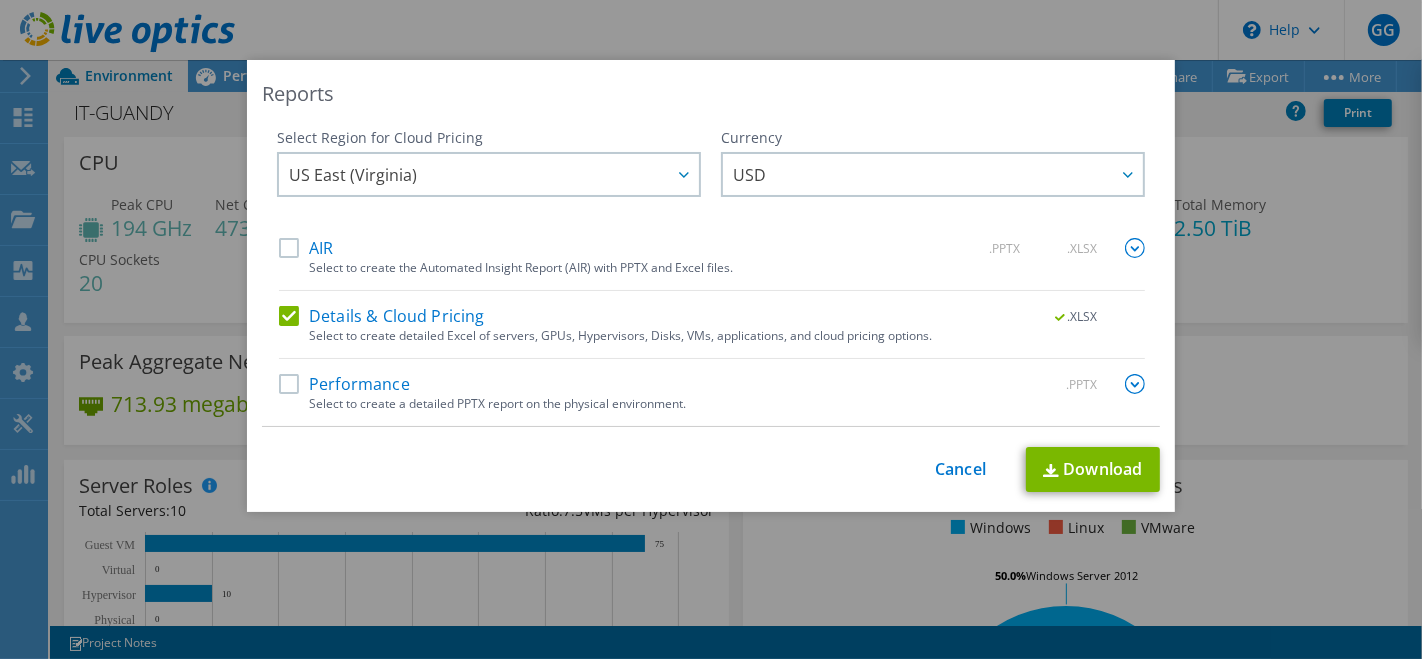click on "Details & Cloud Pricing" at bounding box center (382, 316) 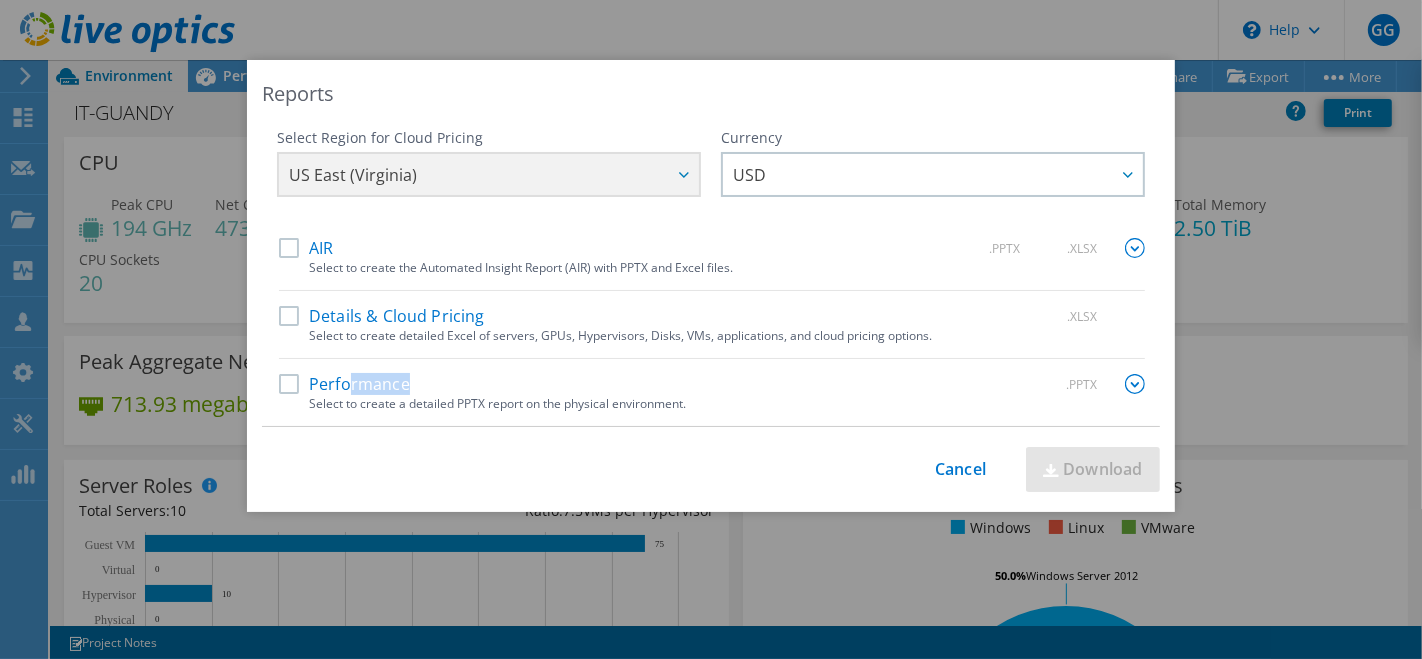 drag, startPoint x: 340, startPoint y: 380, endPoint x: 422, endPoint y: 381, distance: 82.006096 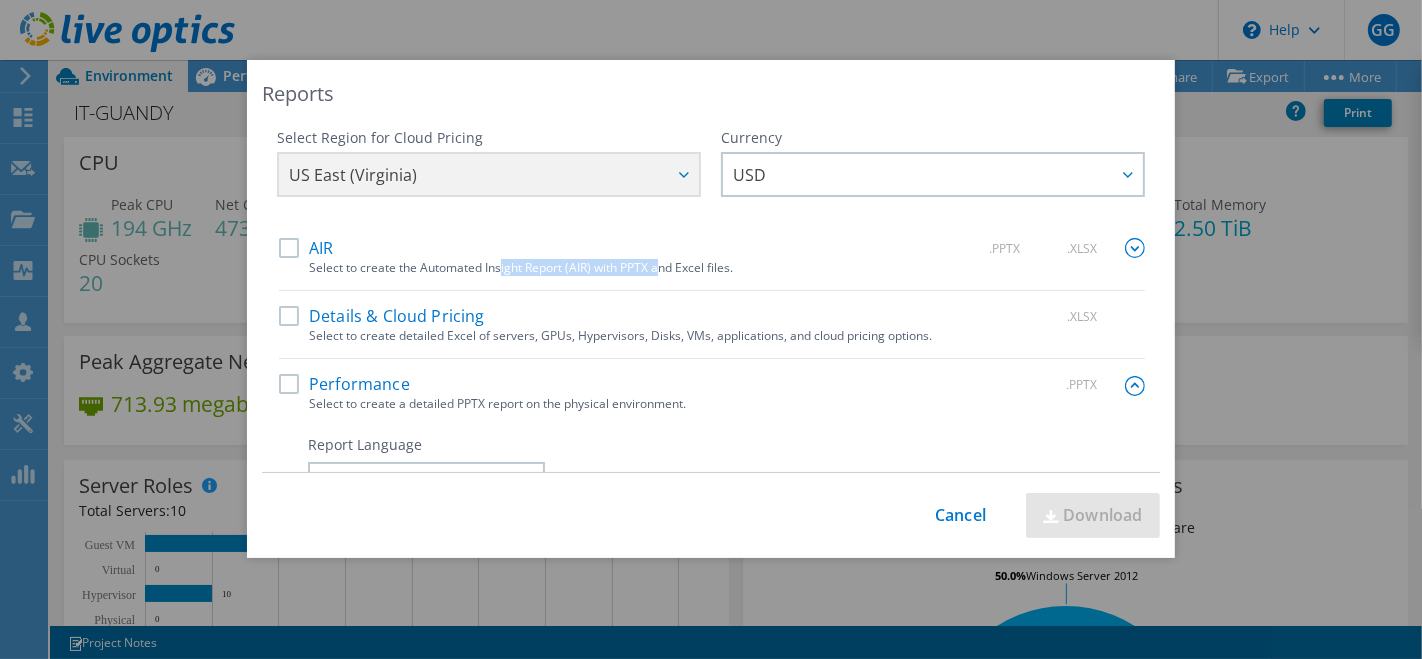 drag, startPoint x: 494, startPoint y: 272, endPoint x: 653, endPoint y: 267, distance: 159.0786 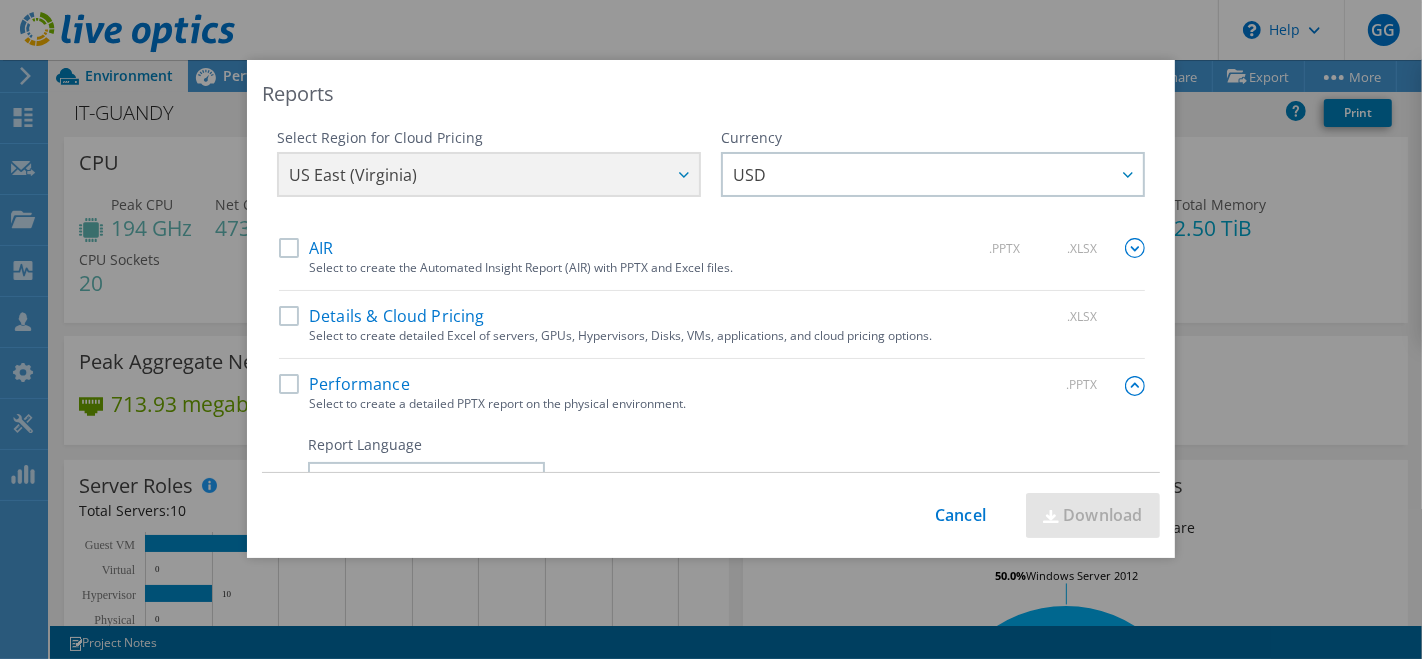 click on "AIR" at bounding box center [306, 248] 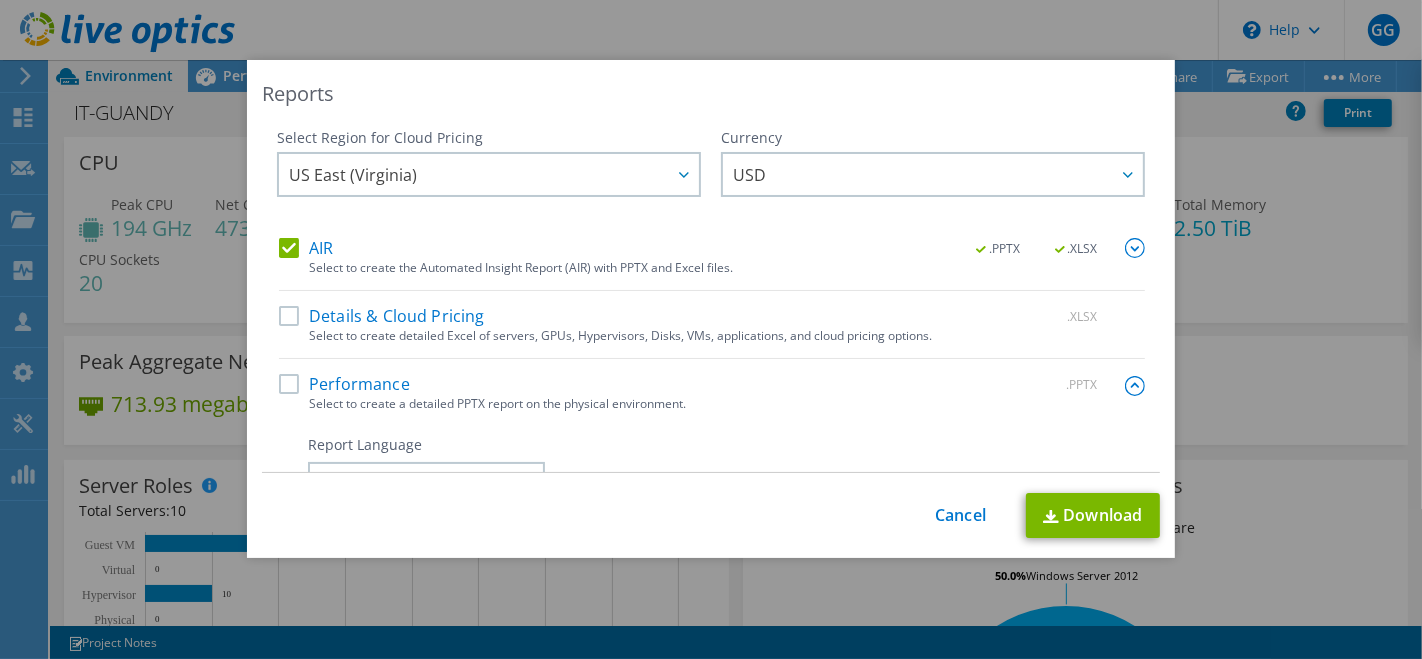 click at bounding box center (1135, 248) 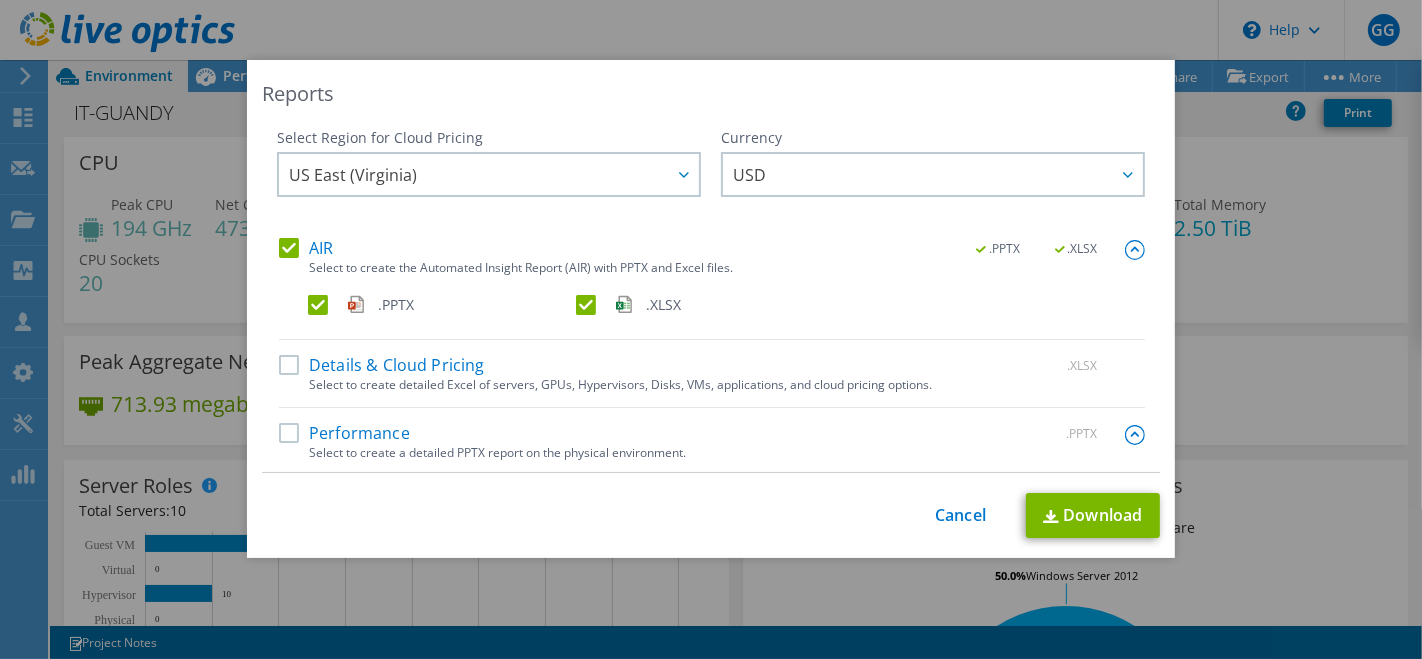 click on ".PPTX" at bounding box center [440, 305] 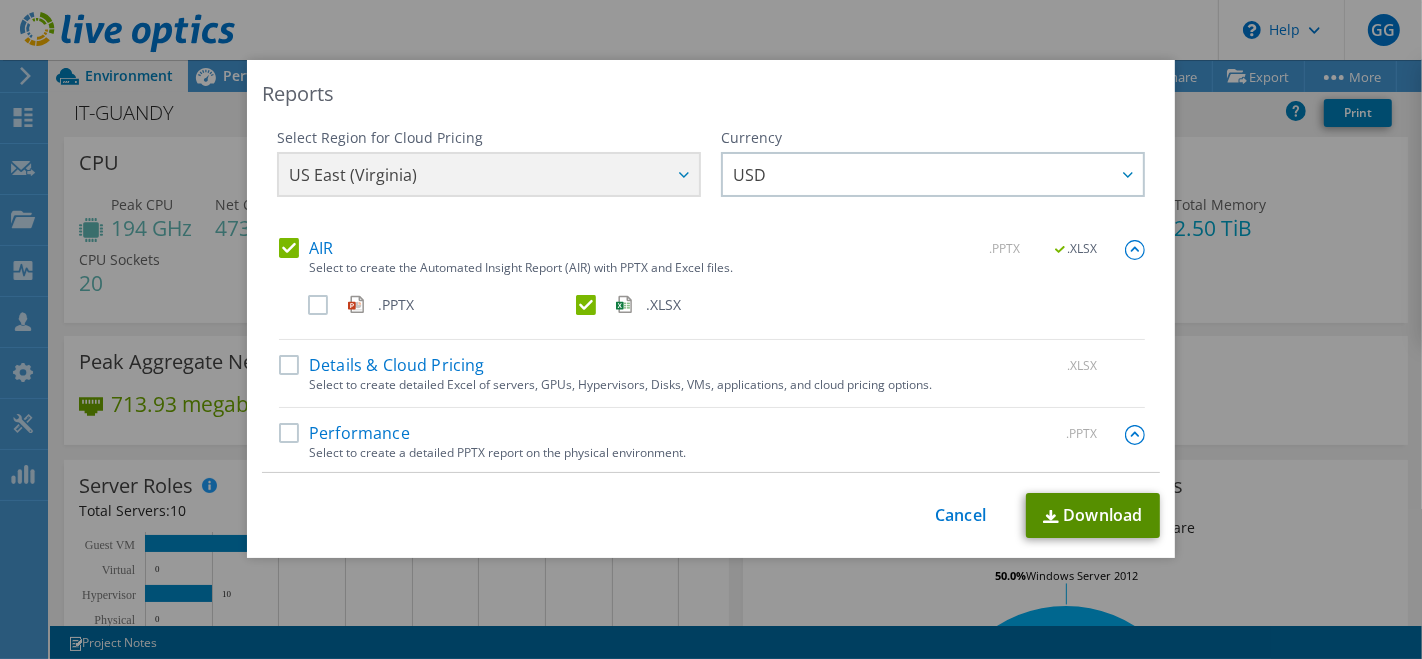 click on "Download" at bounding box center [1093, 515] 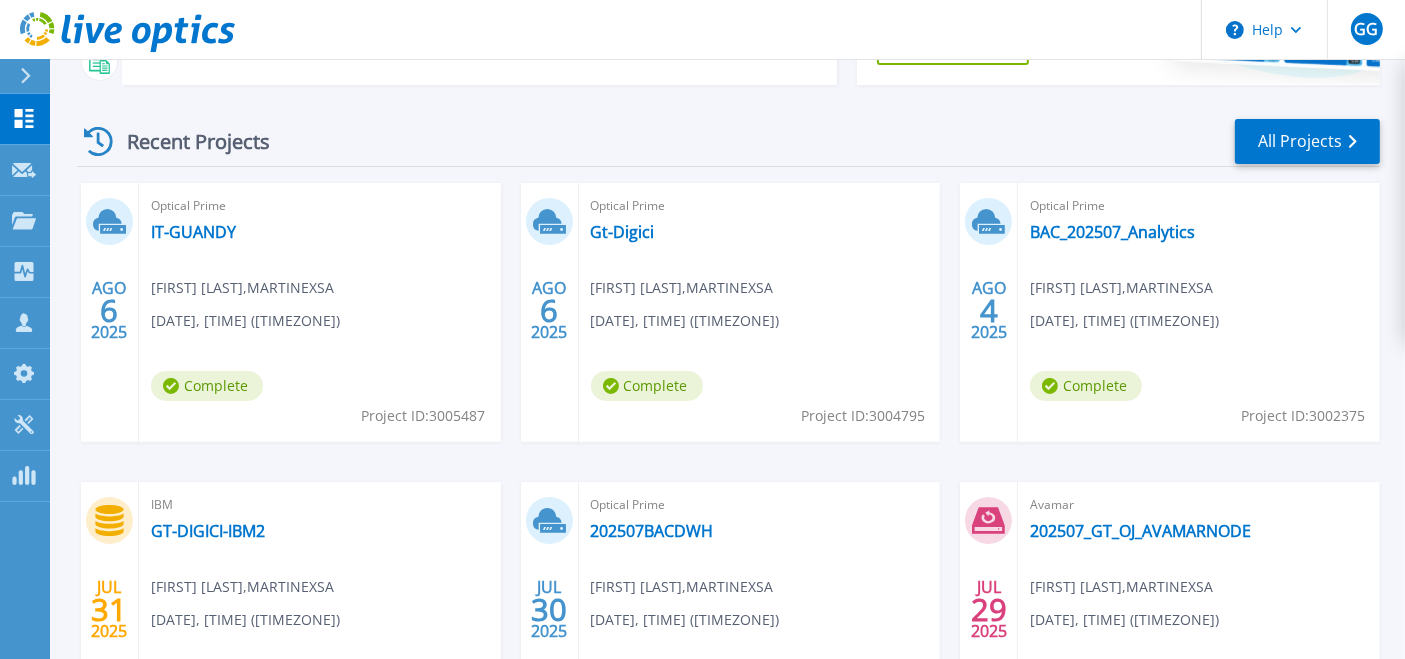 scroll, scrollTop: 264, scrollLeft: 0, axis: vertical 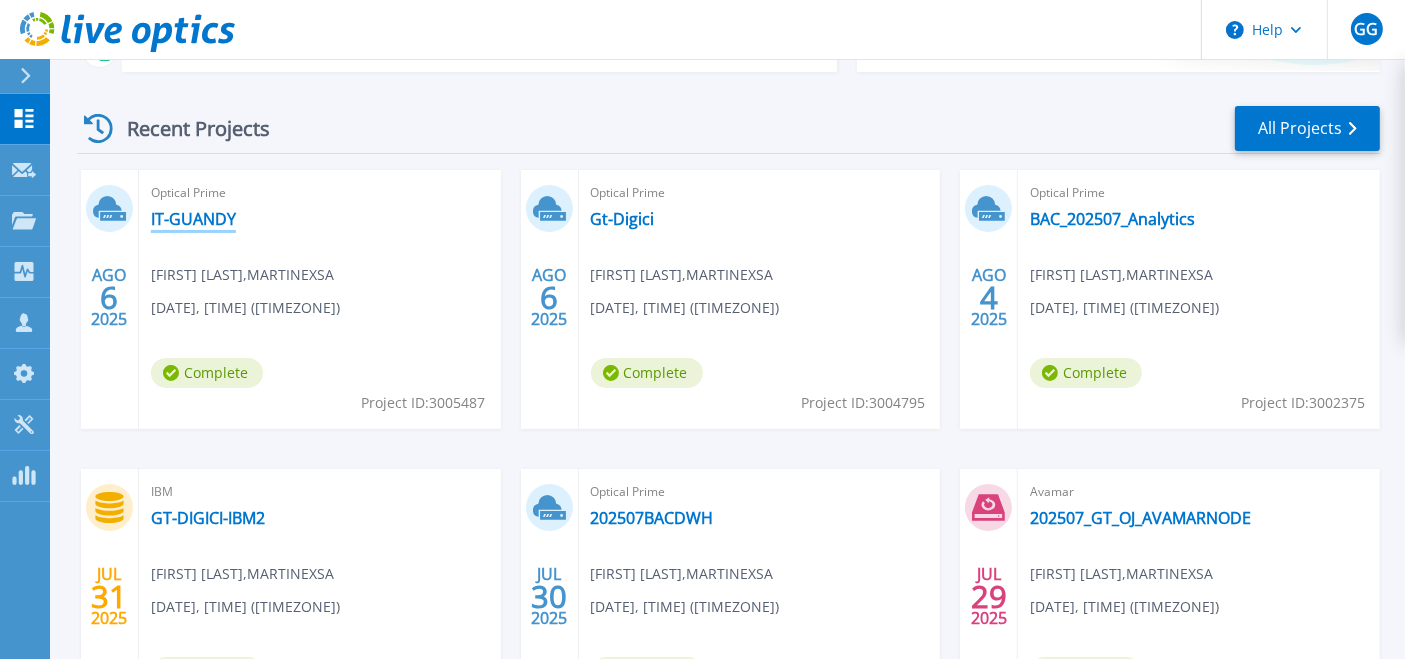 click on "IT-GUANDY" at bounding box center [193, 219] 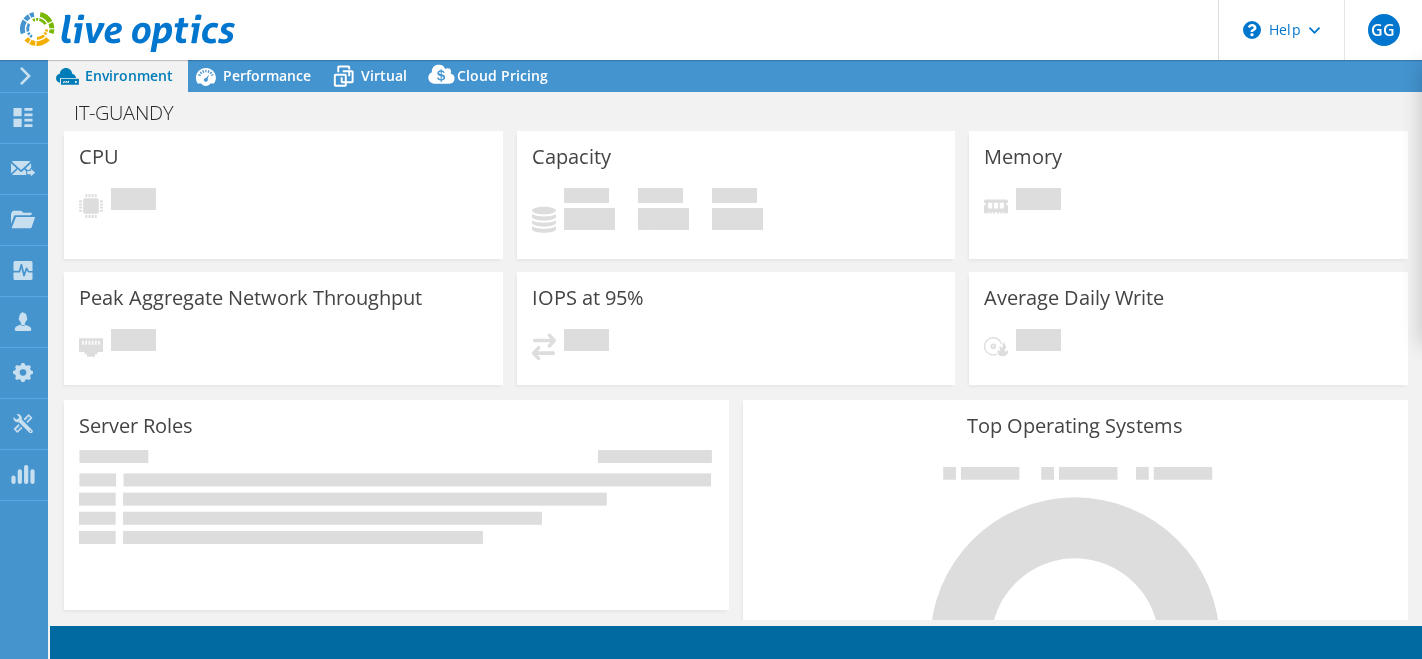 scroll, scrollTop: 0, scrollLeft: 0, axis: both 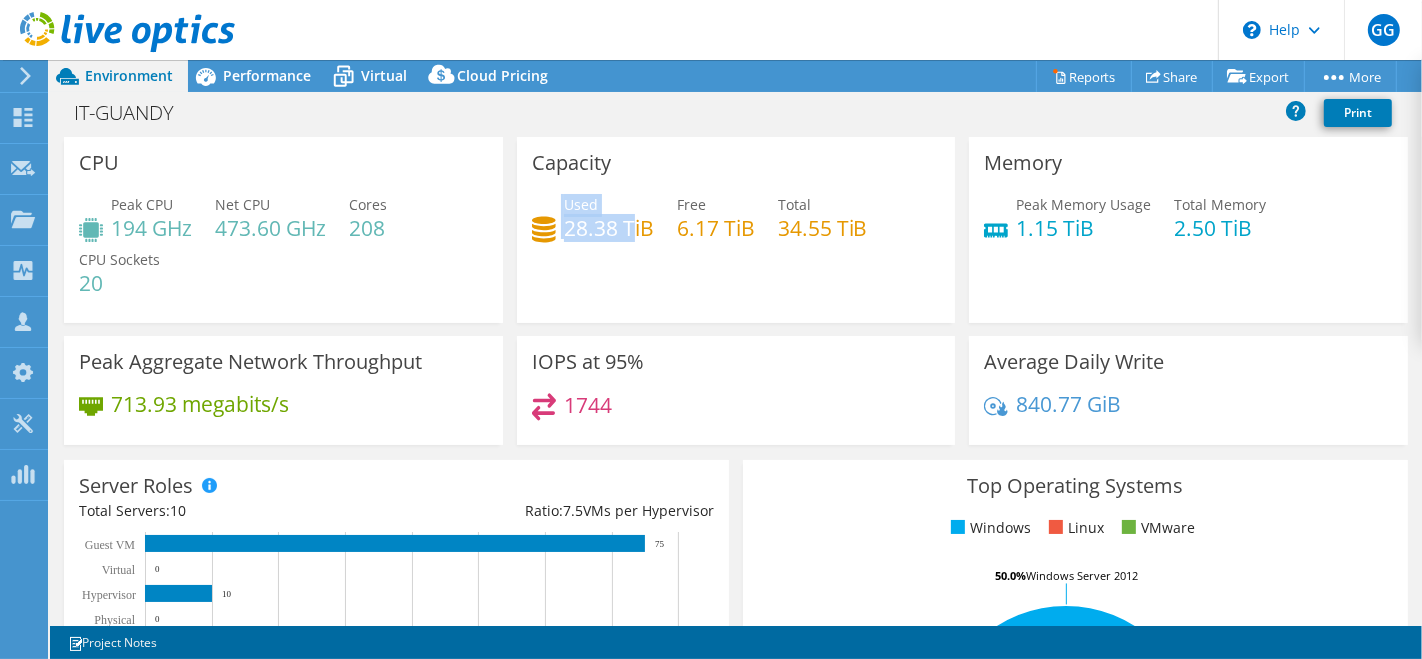 drag, startPoint x: 555, startPoint y: 235, endPoint x: 629, endPoint y: 234, distance: 74.00676 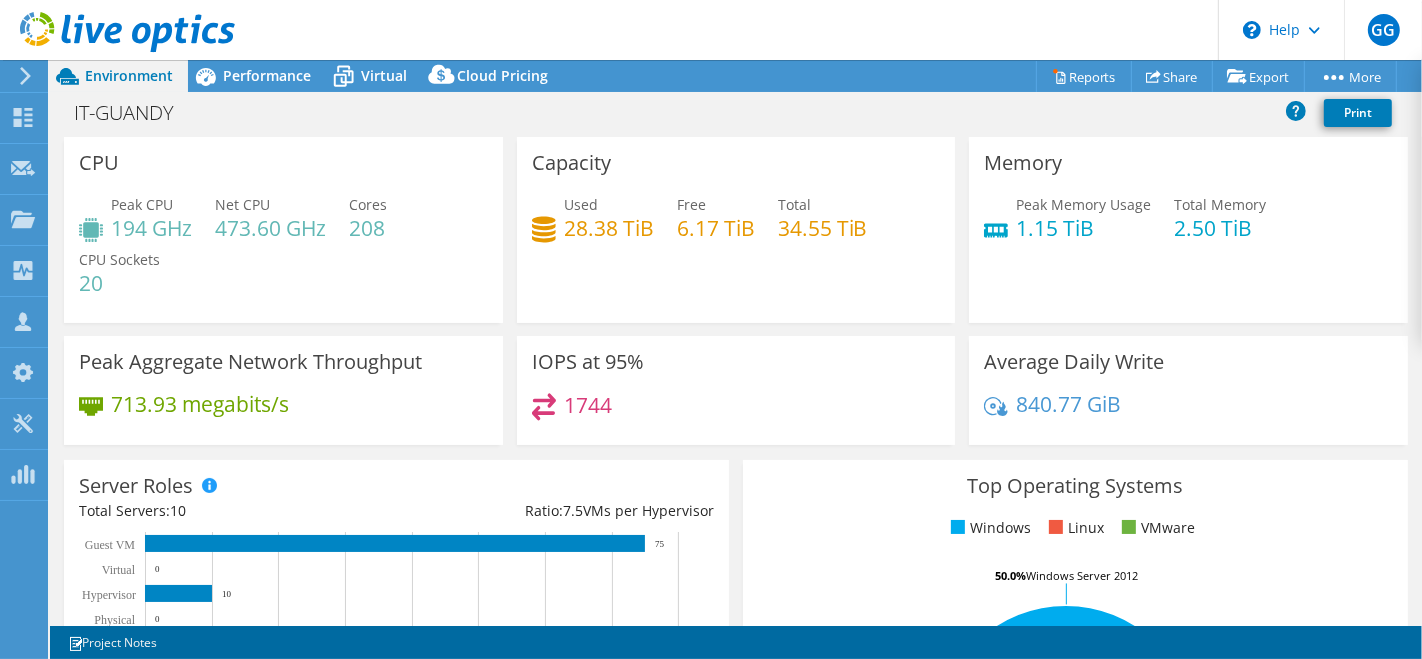 click on "Capacity
Used
28.38 TiB
Free
6.17 TiB
Total
34.55 TiB" at bounding box center (736, 230) 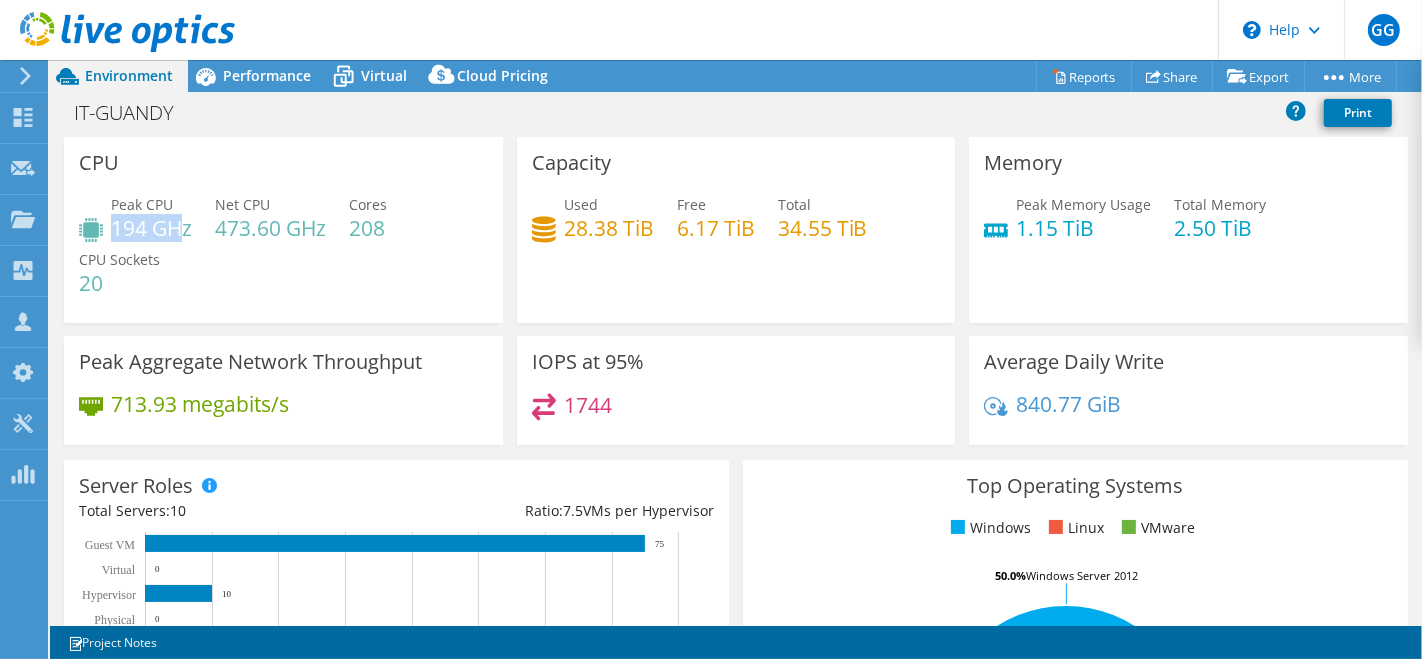 drag, startPoint x: 110, startPoint y: 235, endPoint x: 183, endPoint y: 231, distance: 73.109505 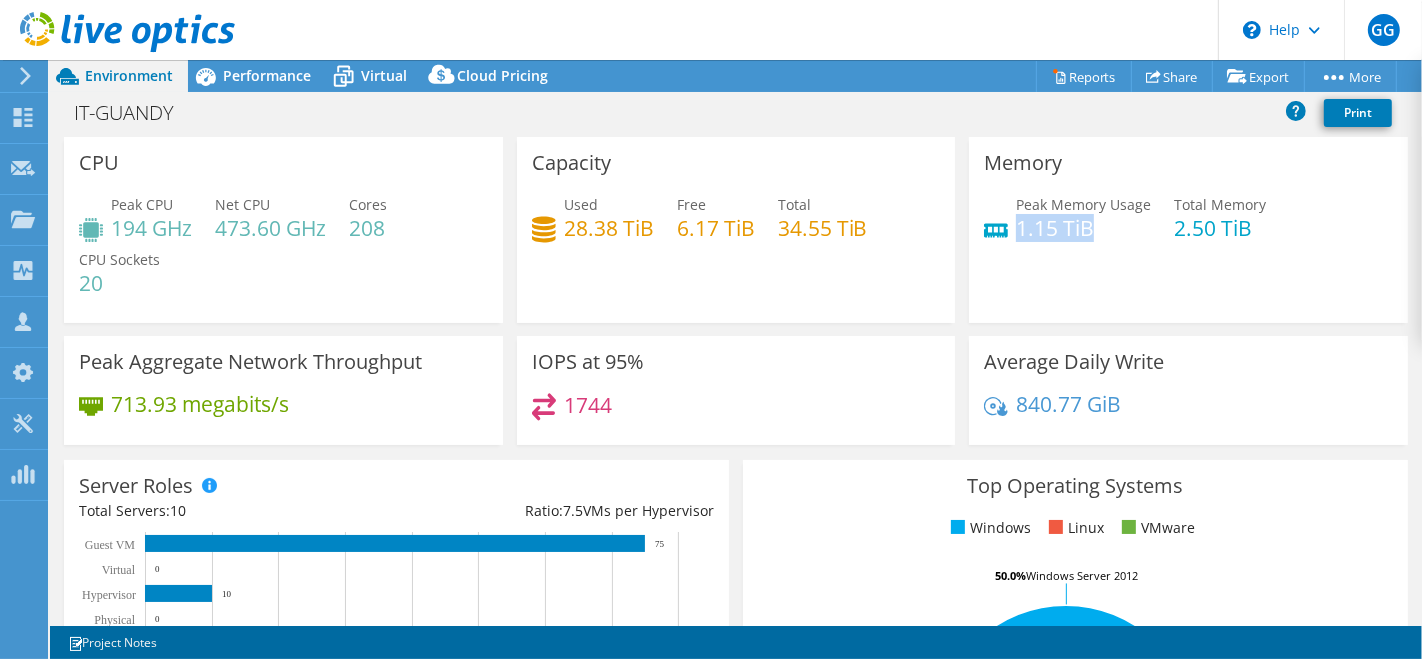 drag, startPoint x: 1007, startPoint y: 230, endPoint x: 1076, endPoint y: 232, distance: 69.02898 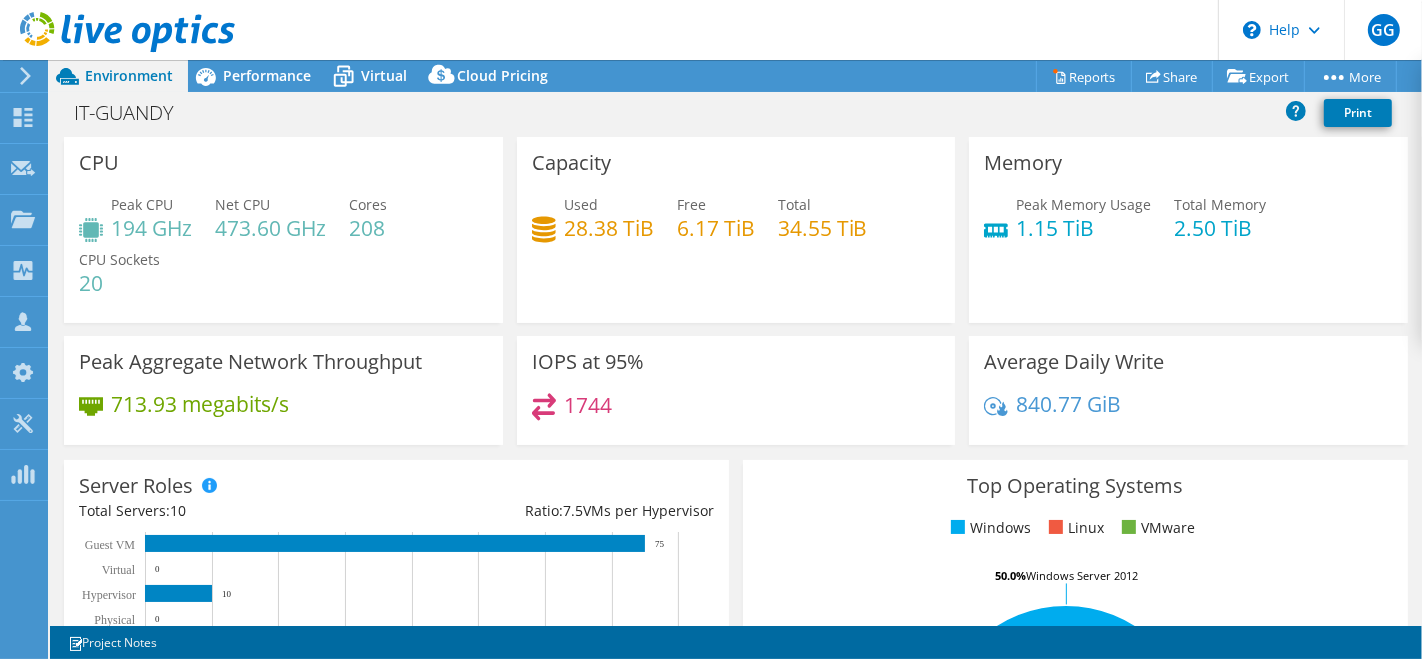 click on "Memory
Peak Memory Usage
1.15 TiB
Total Memory
2.50 TiB" at bounding box center [1188, 230] 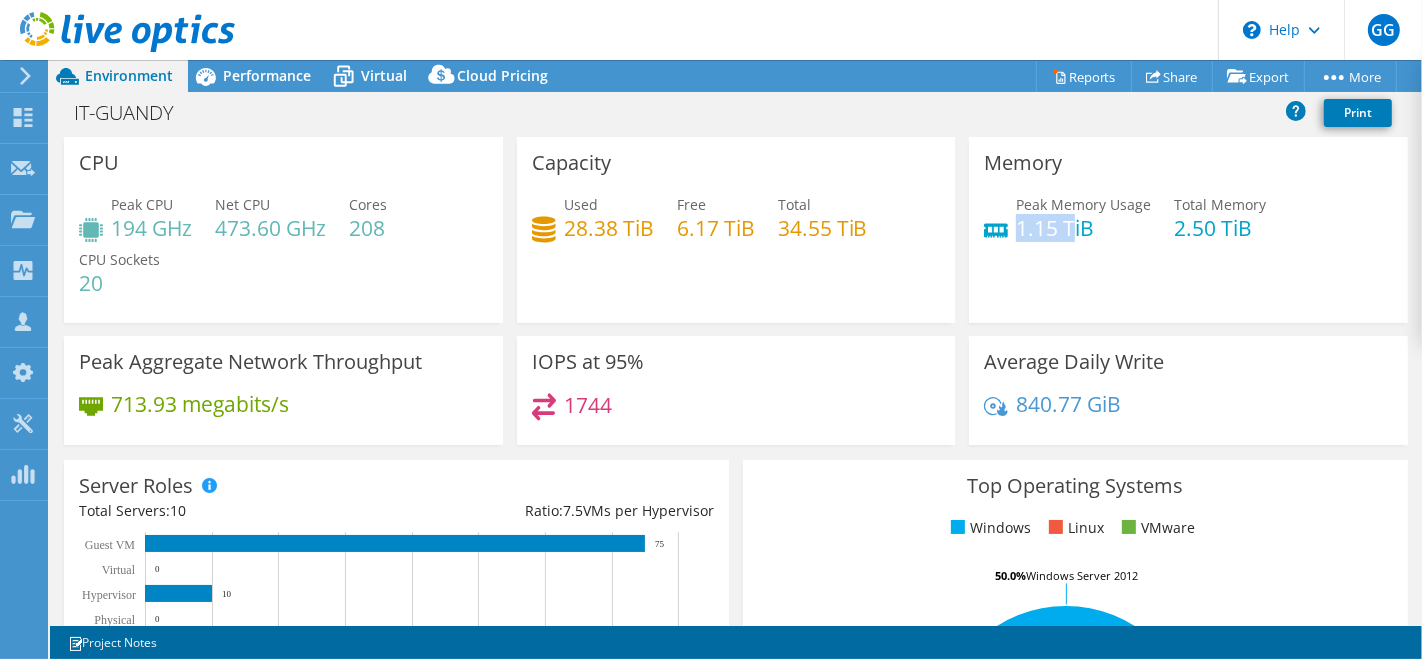 drag, startPoint x: 1005, startPoint y: 227, endPoint x: 1061, endPoint y: 229, distance: 56.0357 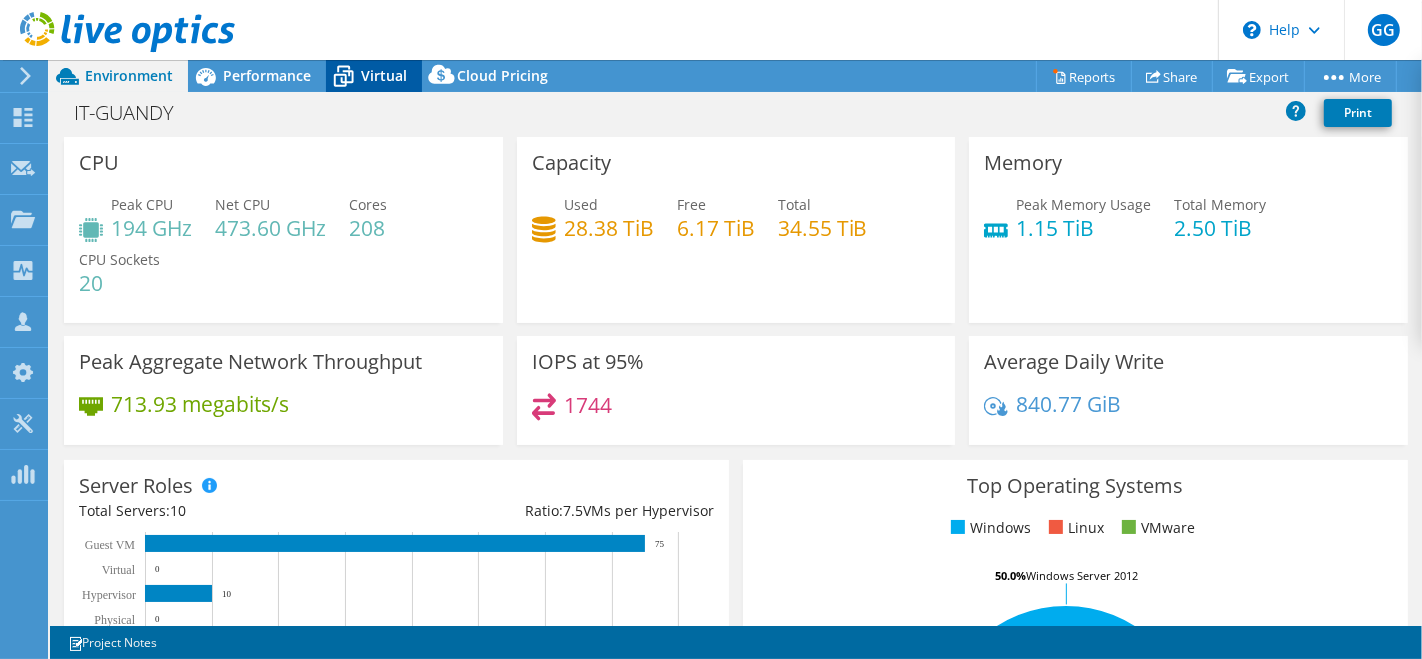 click on "Virtual" at bounding box center [384, 75] 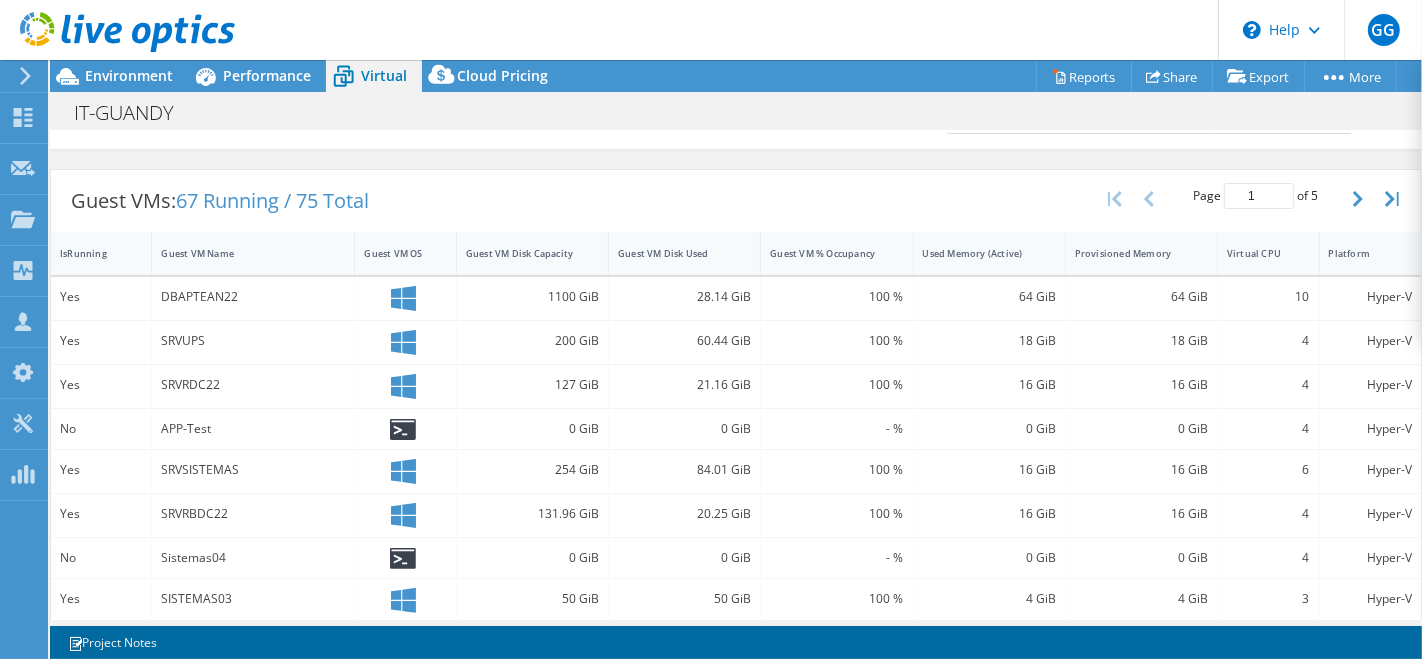 scroll, scrollTop: 357, scrollLeft: 0, axis: vertical 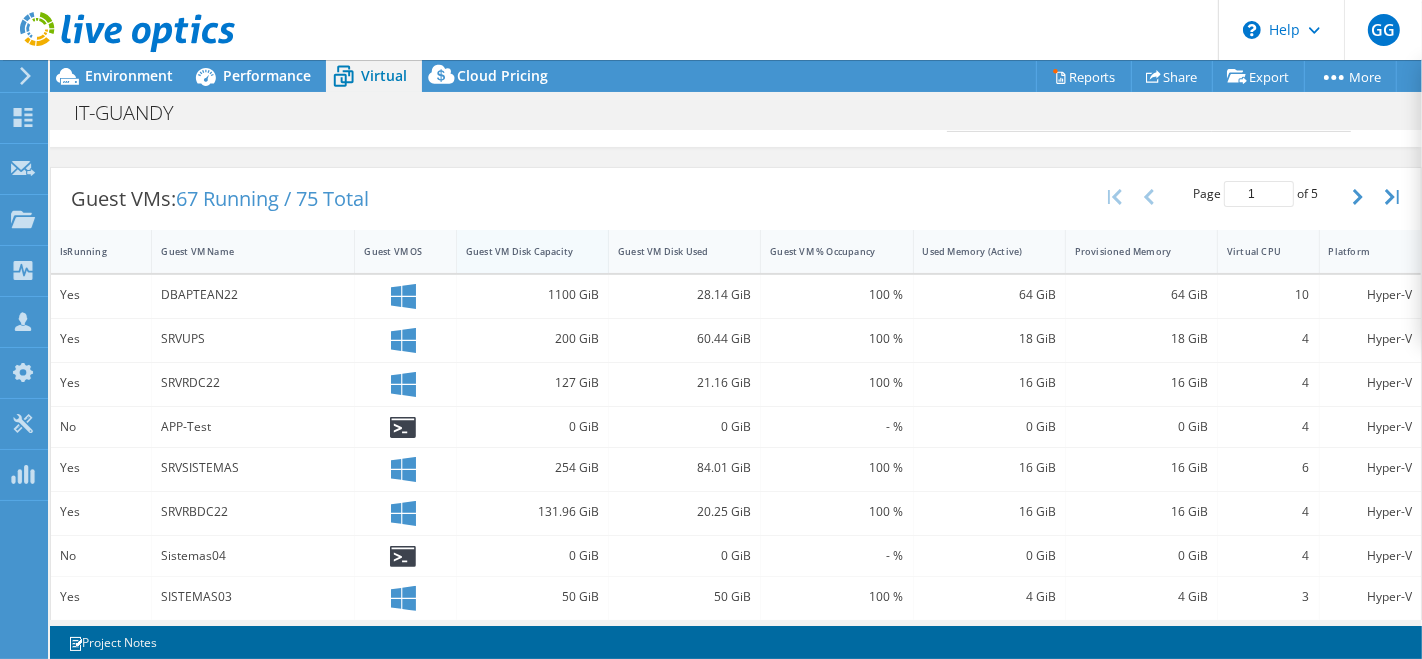 click on "Guest VM Disk Capacity" at bounding box center [520, 251] 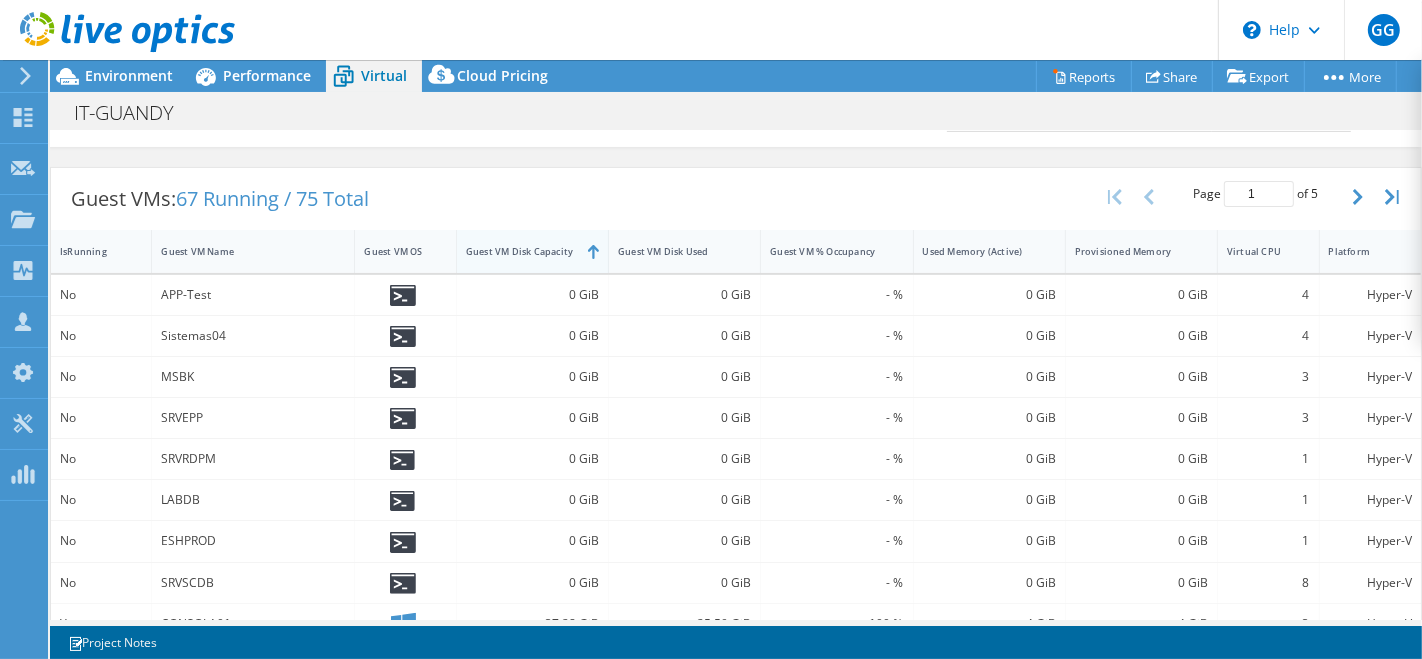 click on "Guest VM Disk Capacity" at bounding box center (520, 251) 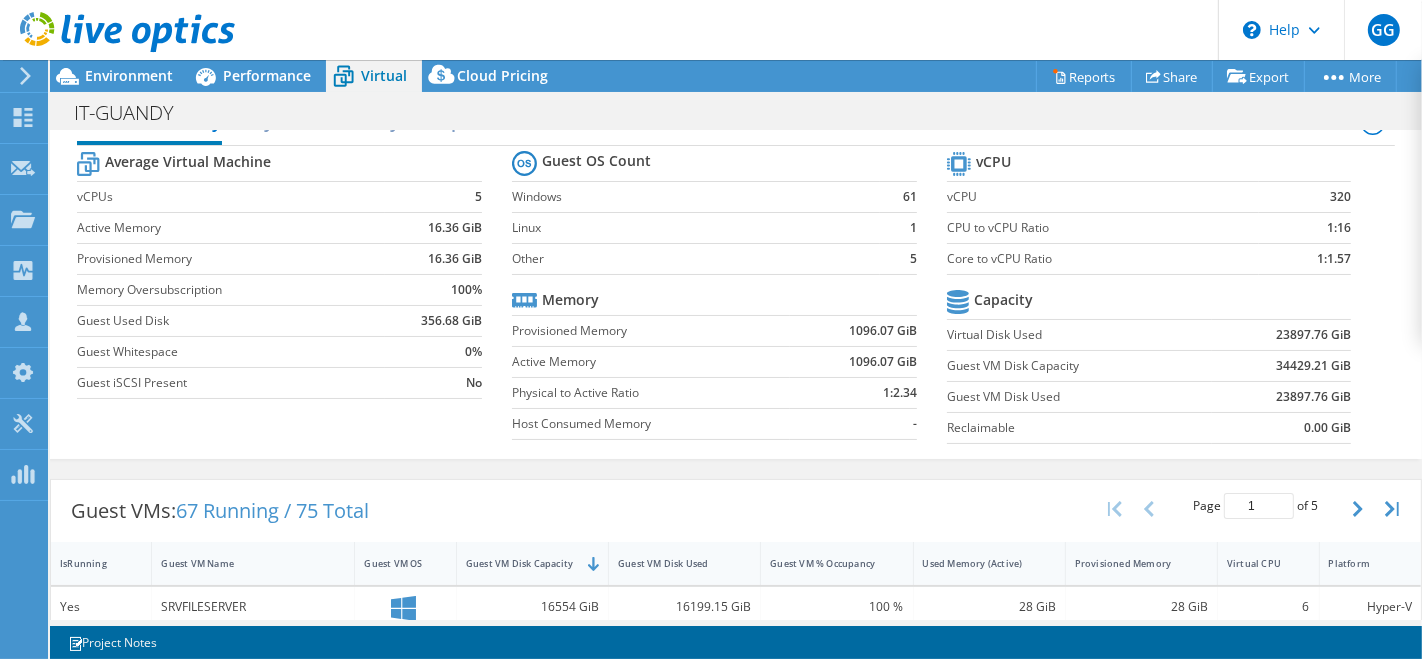 scroll, scrollTop: 0, scrollLeft: 0, axis: both 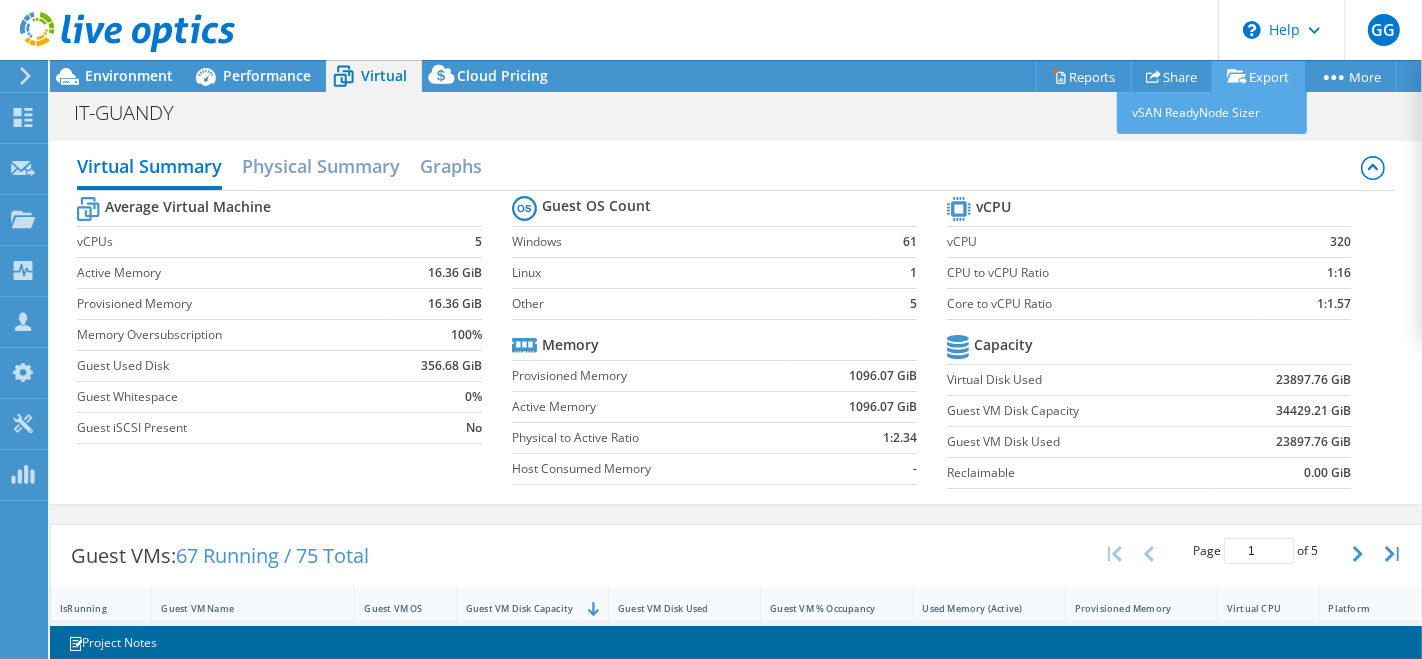 click on "Export" at bounding box center (1258, 76) 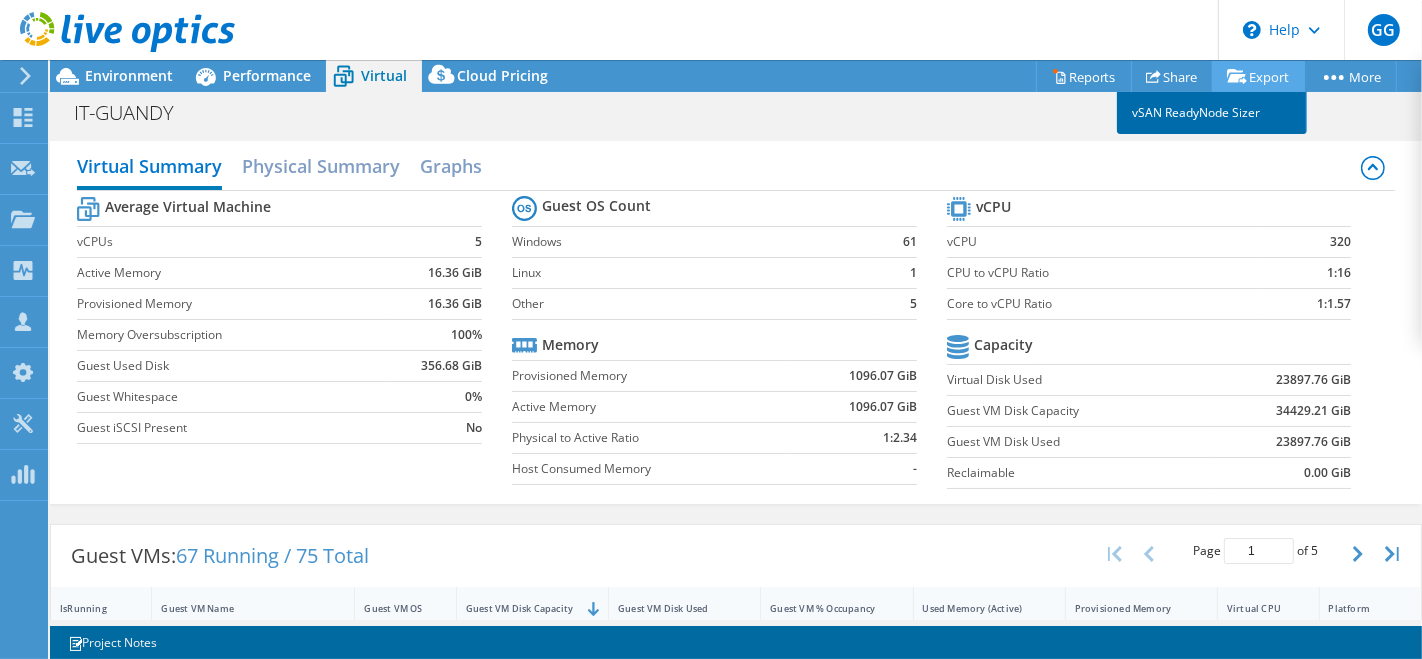 click on "vSAN ReadyNode Sizer" at bounding box center [1212, 113] 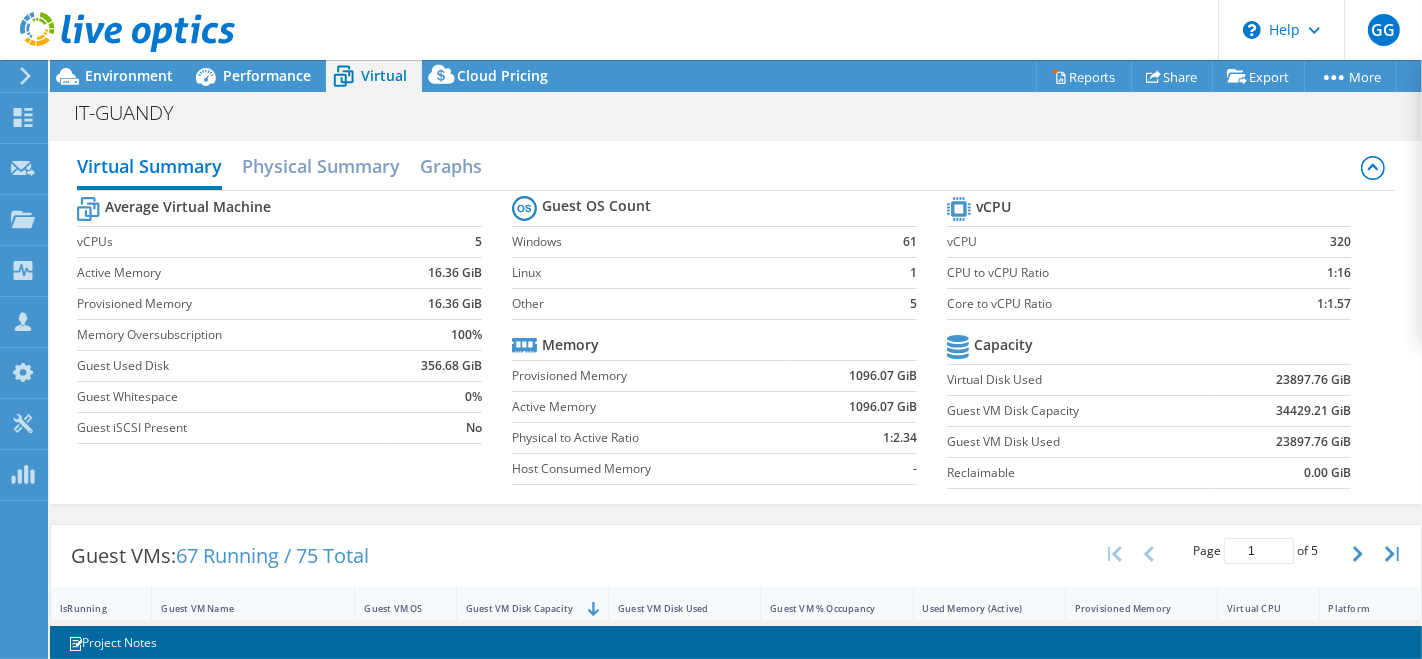 drag, startPoint x: 140, startPoint y: 72, endPoint x: 396, endPoint y: 72, distance: 256 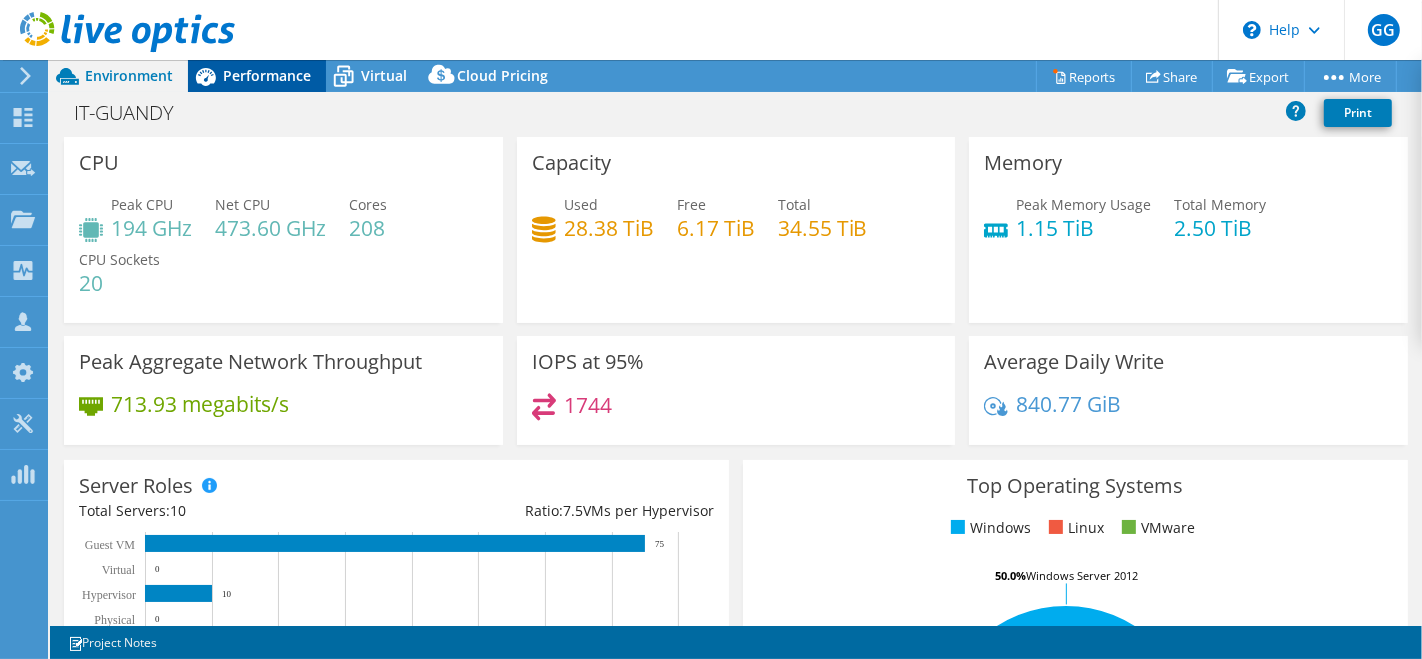 click on "Performance" at bounding box center [267, 75] 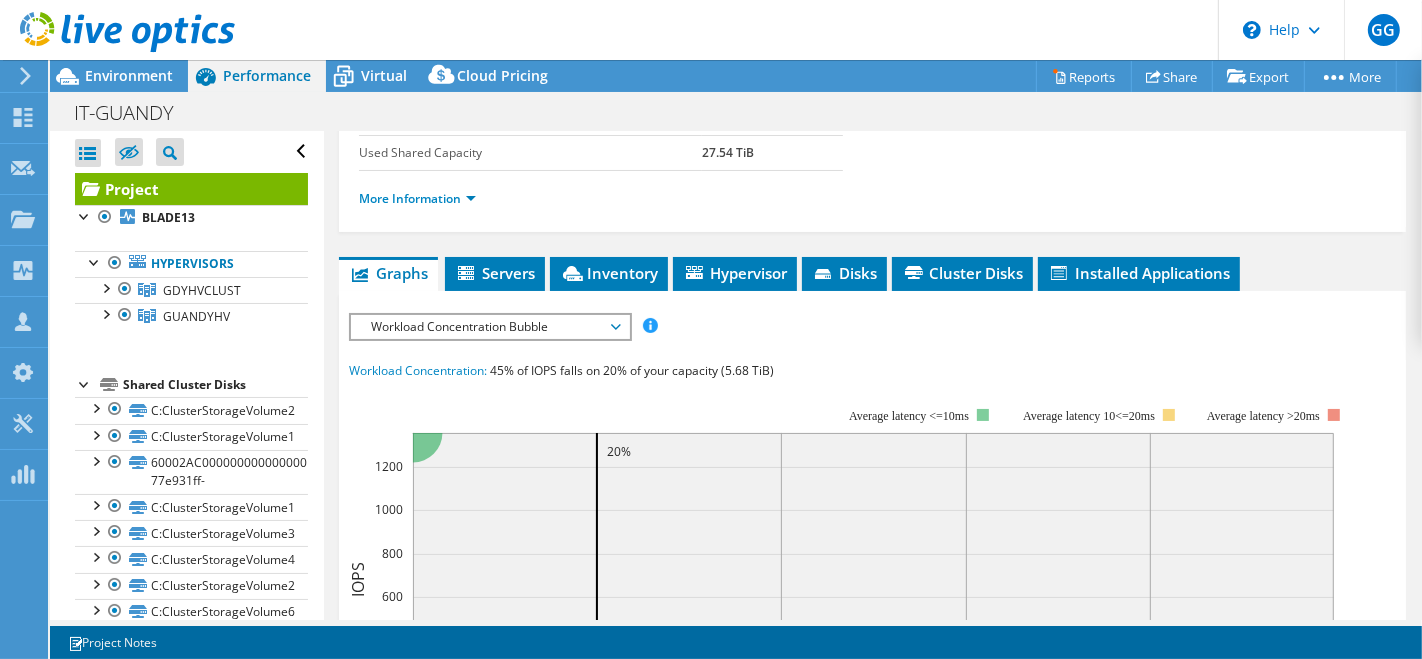 scroll, scrollTop: 410, scrollLeft: 0, axis: vertical 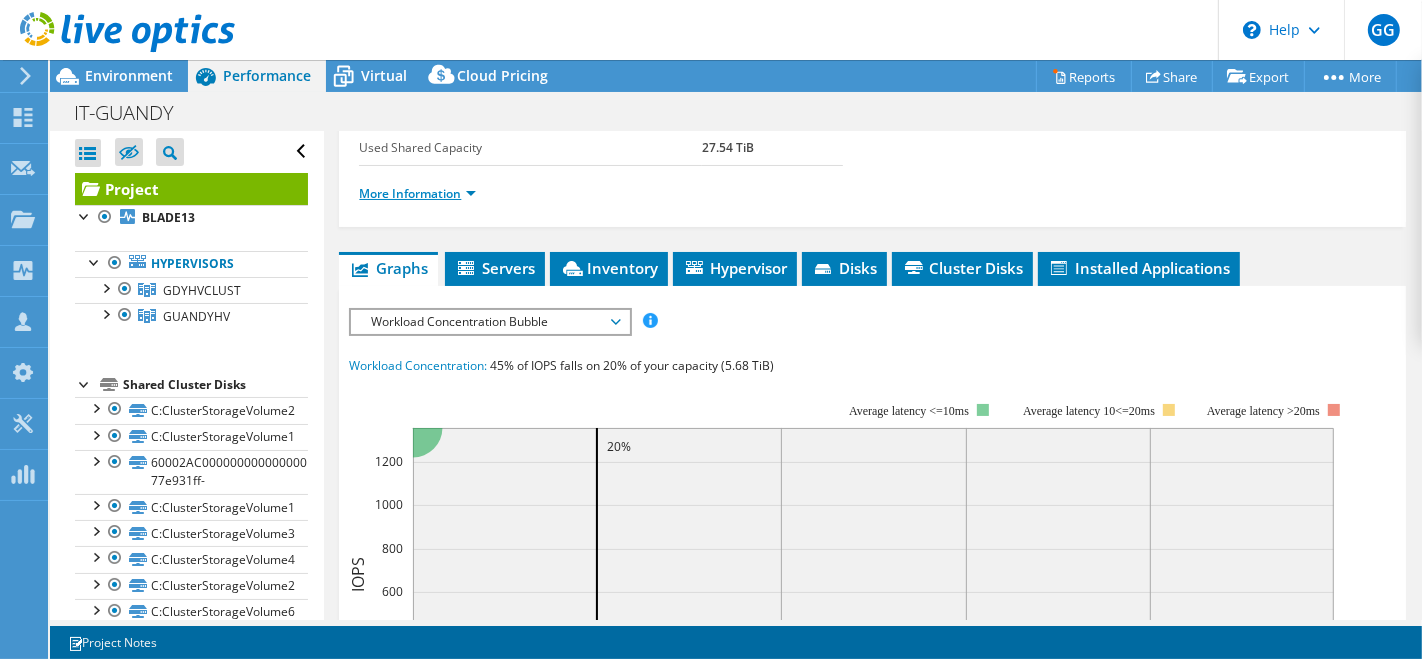 click on "More Information" at bounding box center (417, 193) 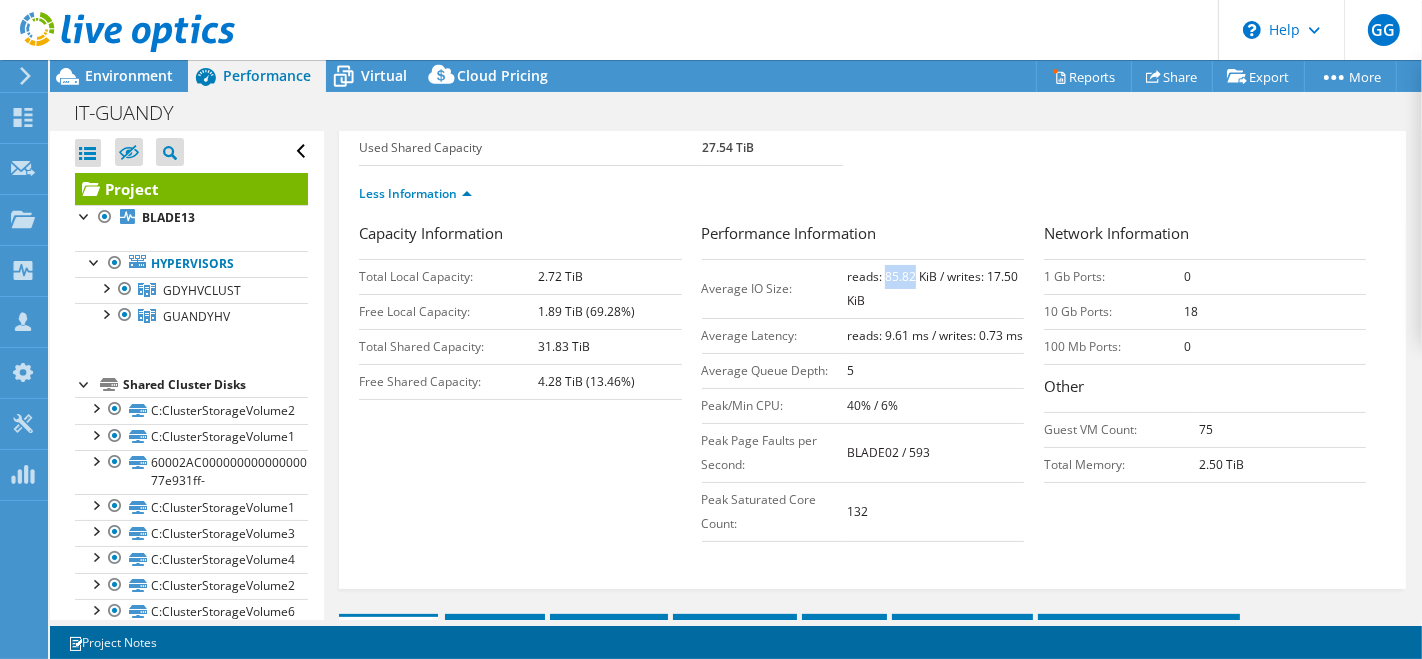 drag, startPoint x: 878, startPoint y: 271, endPoint x: 907, endPoint y: 270, distance: 29.017237 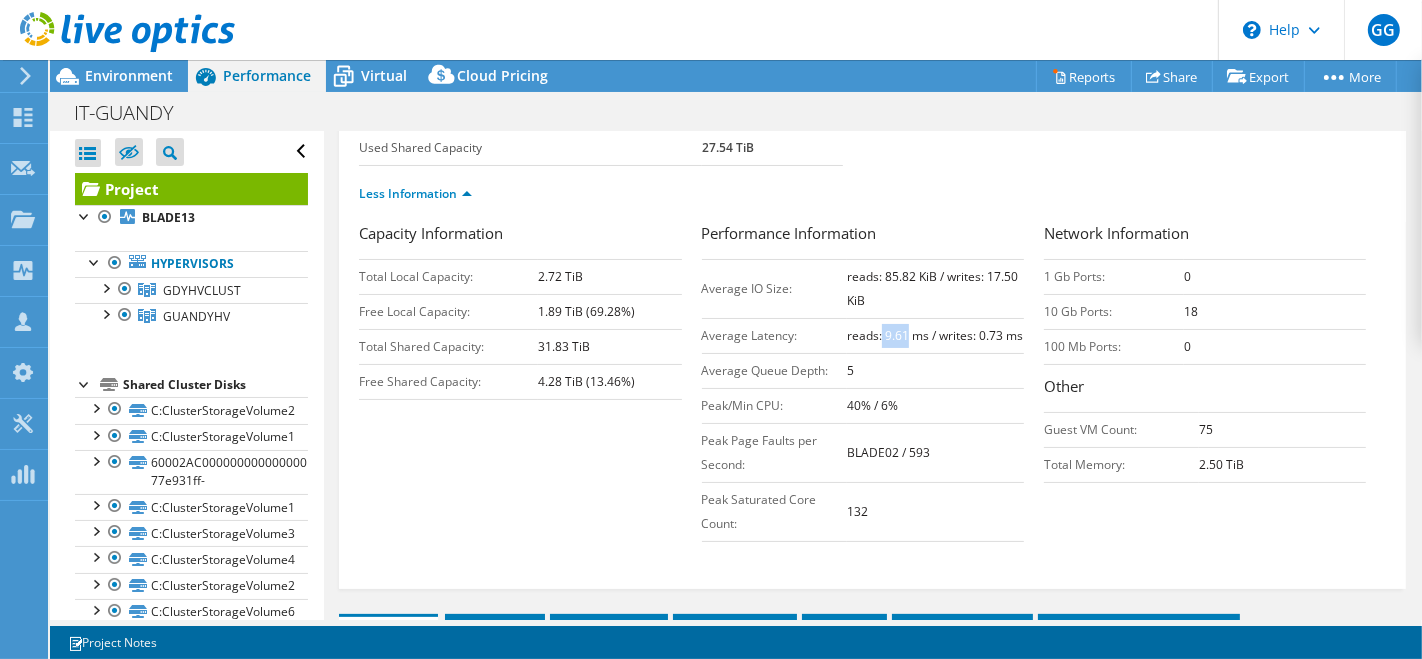 drag, startPoint x: 874, startPoint y: 333, endPoint x: 898, endPoint y: 330, distance: 24.186773 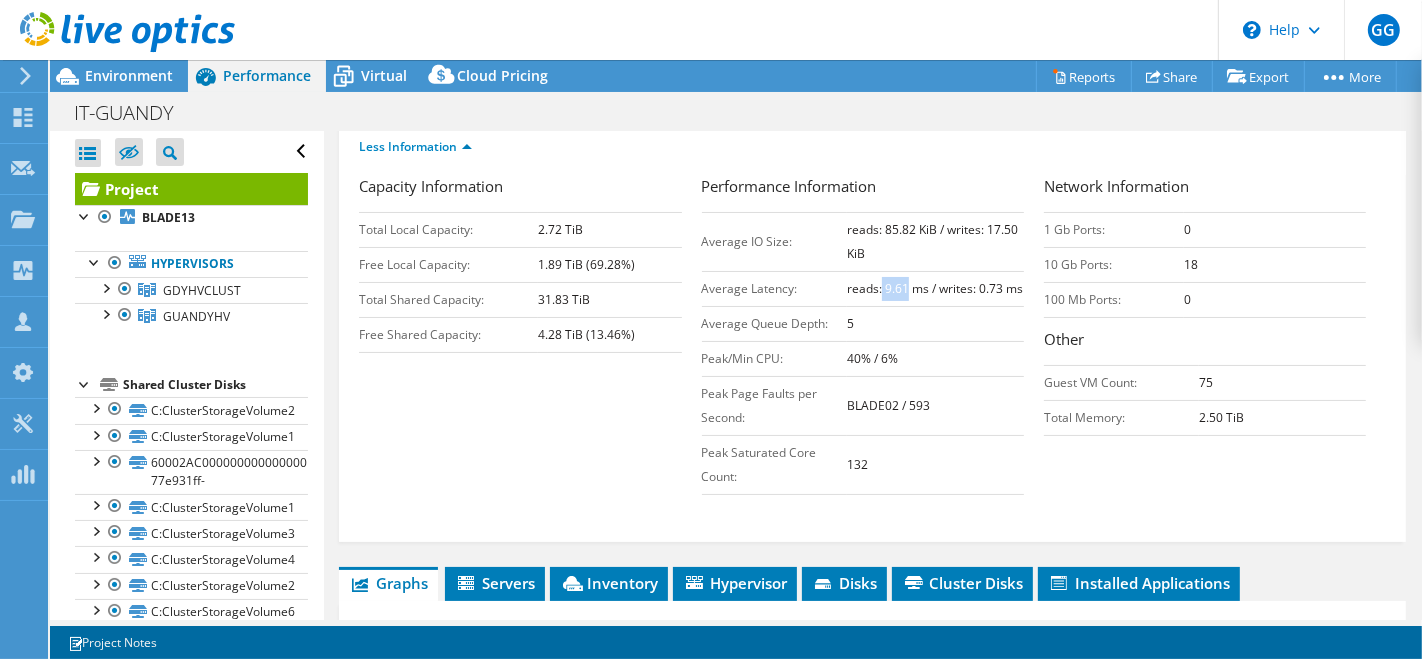 scroll, scrollTop: 480, scrollLeft: 0, axis: vertical 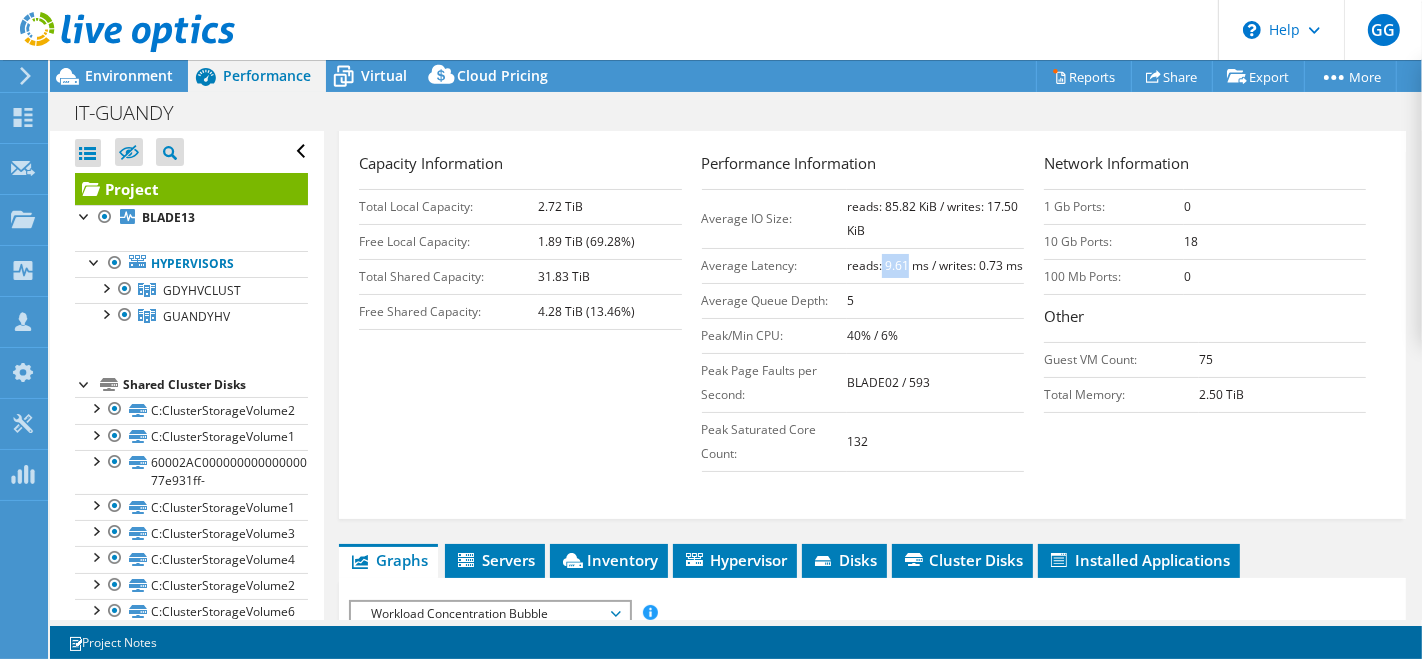 click on "Capacity Information
Total Local Capacity:
2.72 TiB
Free Local Capacity:
1.89 TiB (69.28%)
Total Shared Capacity:
31.83 TiB
Free Shared Capacity:
4.28 TiB (13.46%)
Performance Information
Average IO Size:
reads: 85.82 KiB / writes: 17.50 KiB
5 132" at bounding box center [872, 317] 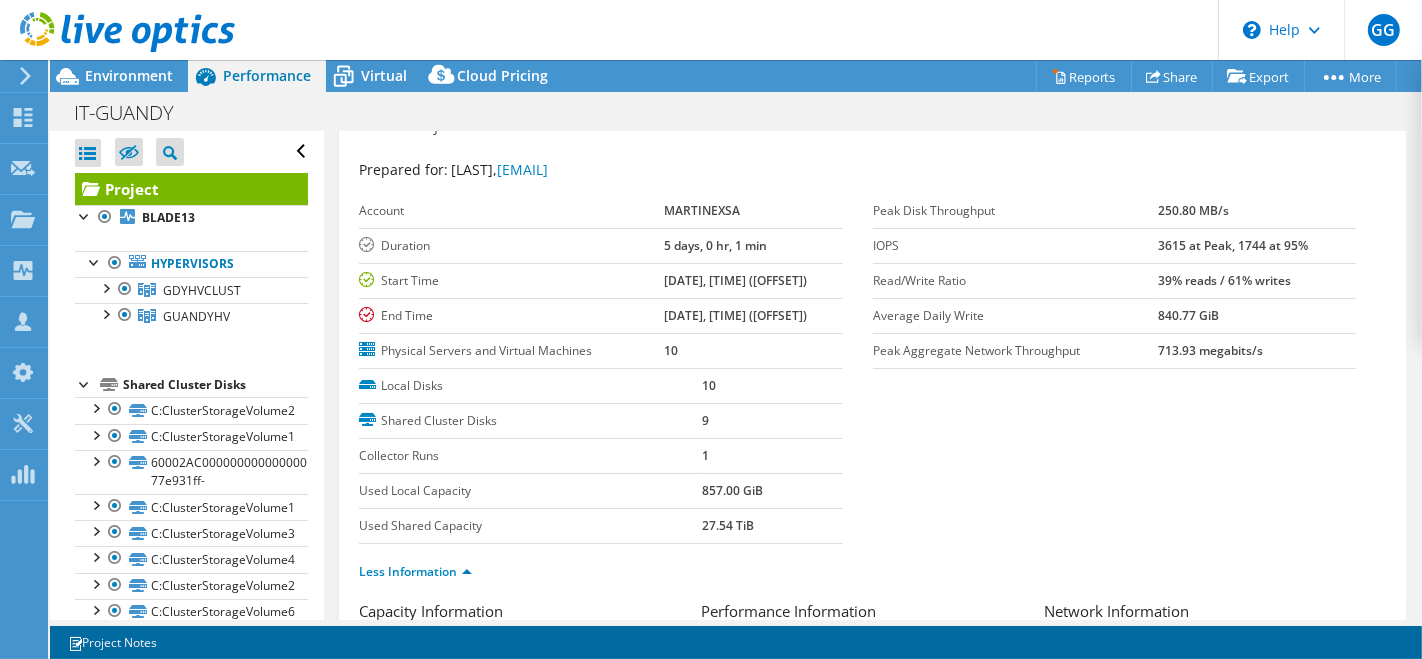 scroll, scrollTop: 30, scrollLeft: 0, axis: vertical 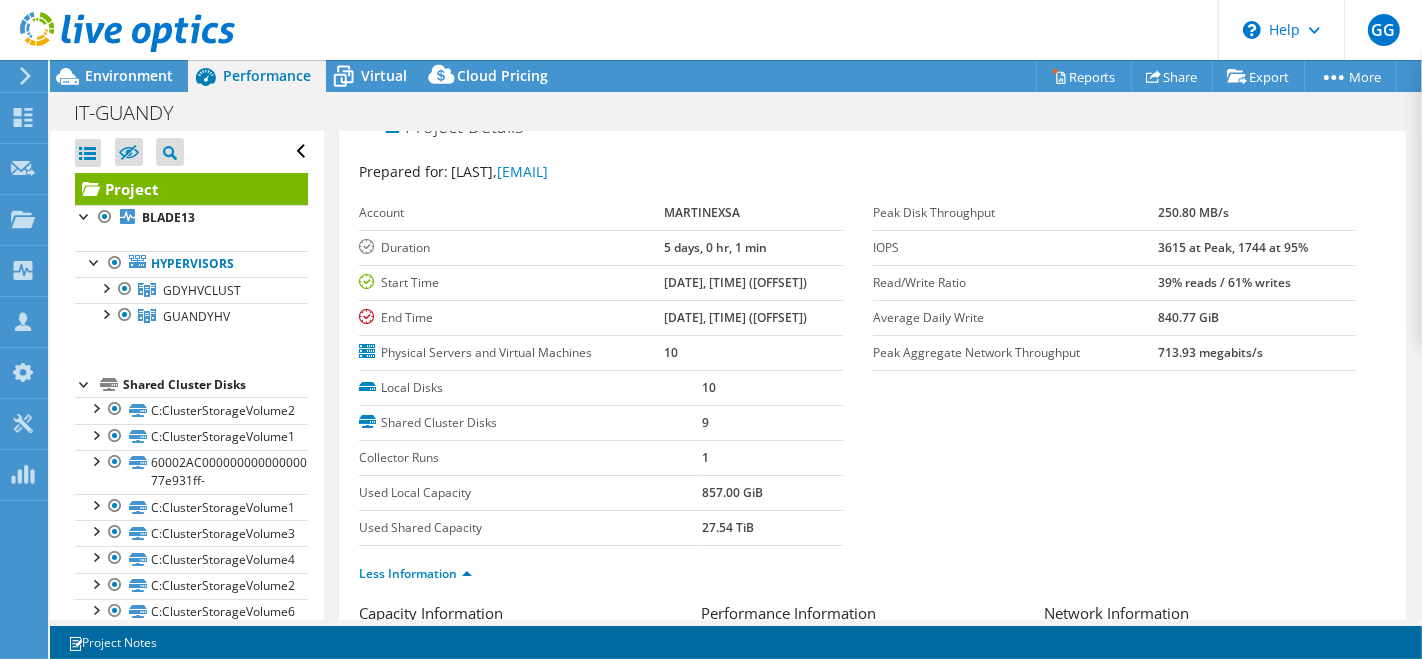 drag, startPoint x: 1138, startPoint y: 284, endPoint x: 1202, endPoint y: 284, distance: 64 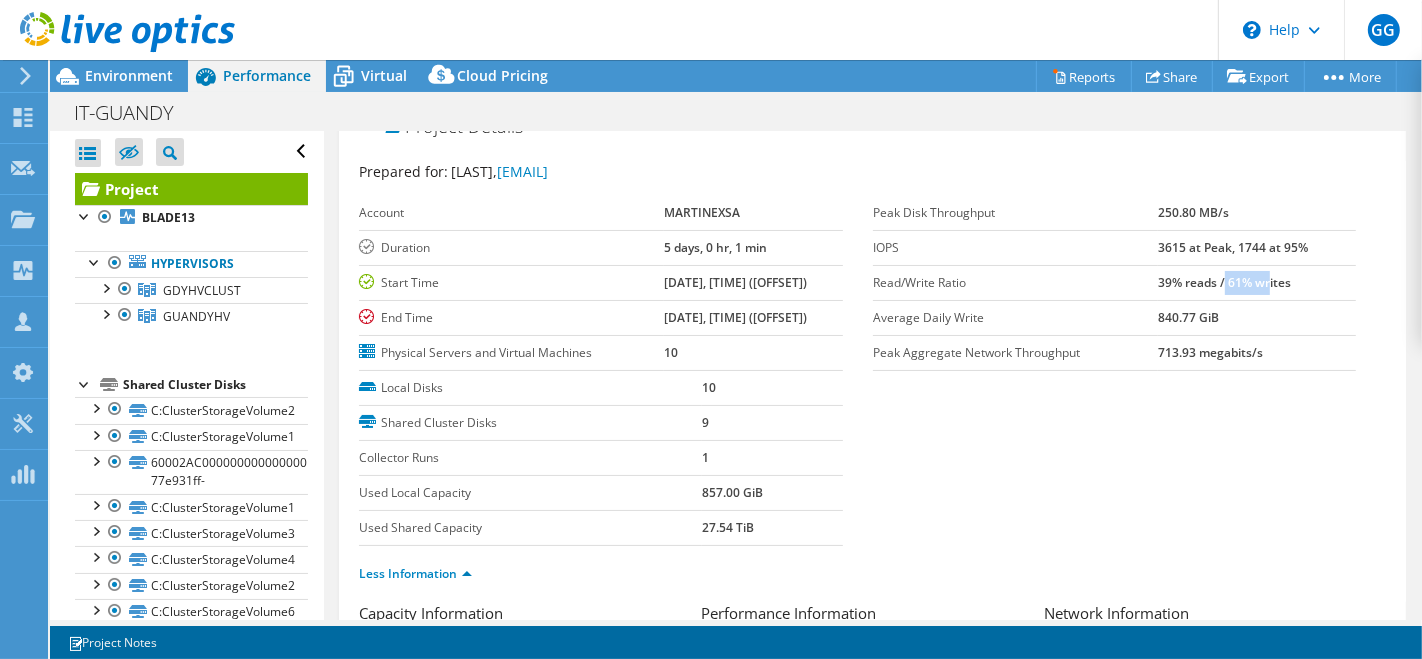 drag, startPoint x: 1211, startPoint y: 286, endPoint x: 1257, endPoint y: 286, distance: 46 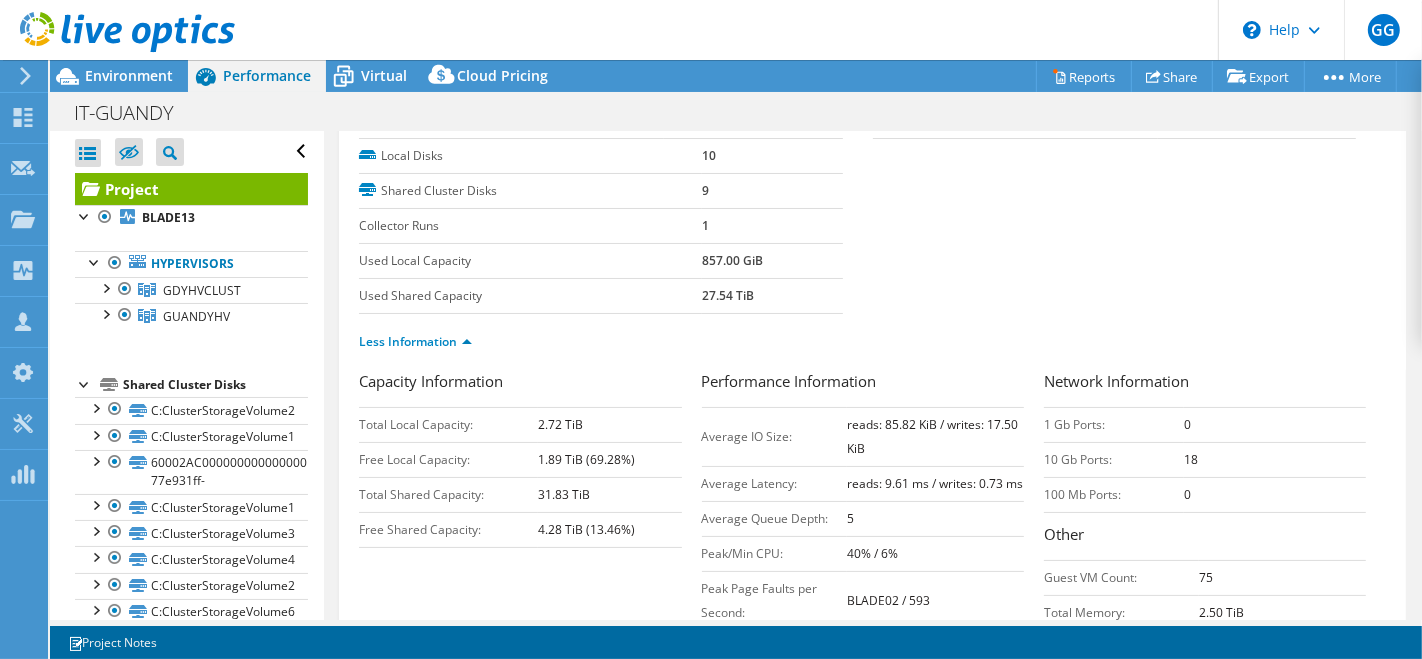 scroll, scrollTop: 414, scrollLeft: 0, axis: vertical 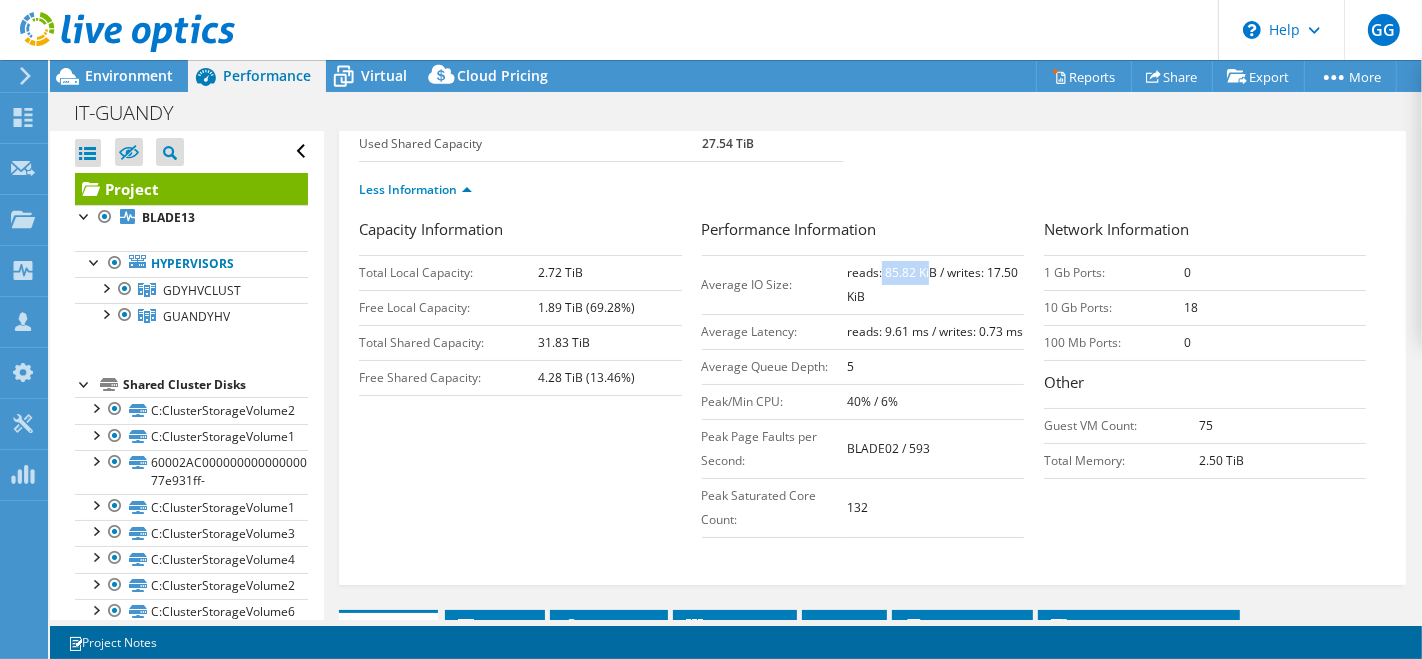 drag, startPoint x: 871, startPoint y: 272, endPoint x: 918, endPoint y: 275, distance: 47.095646 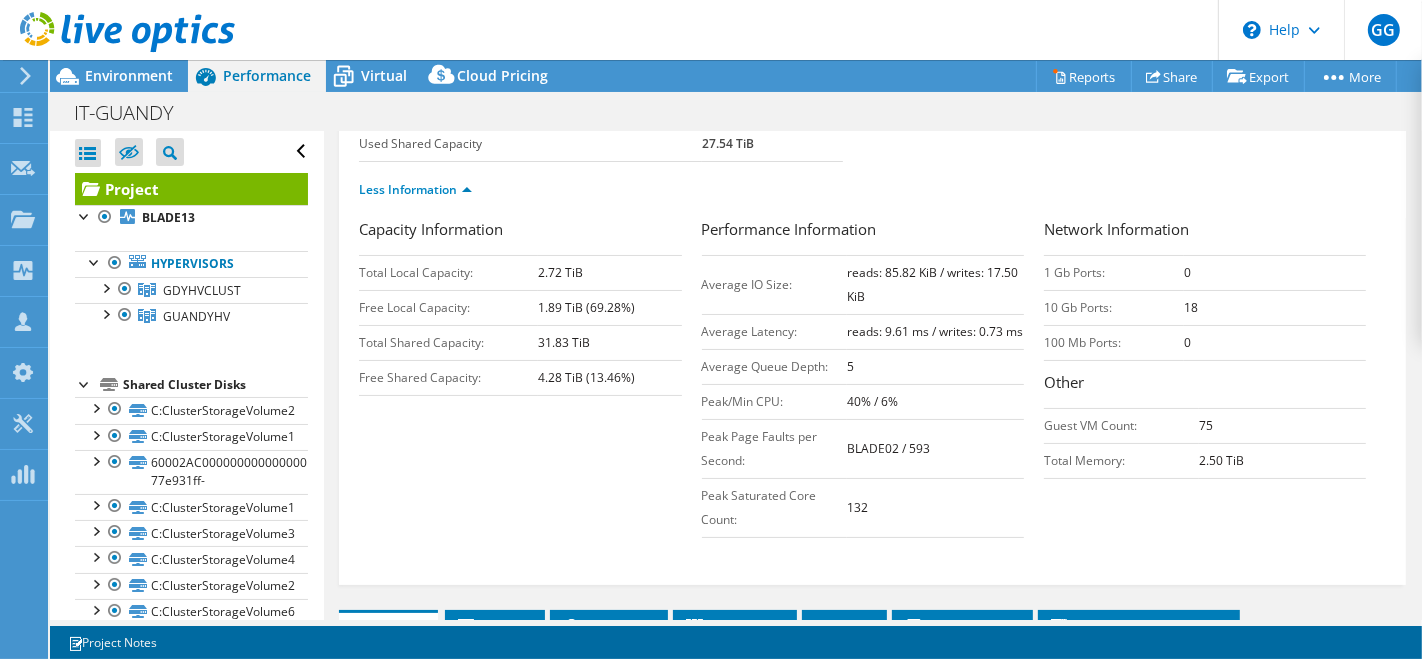 click on "reads: 9.61 ms / writes: 0.73 ms" at bounding box center (935, 331) 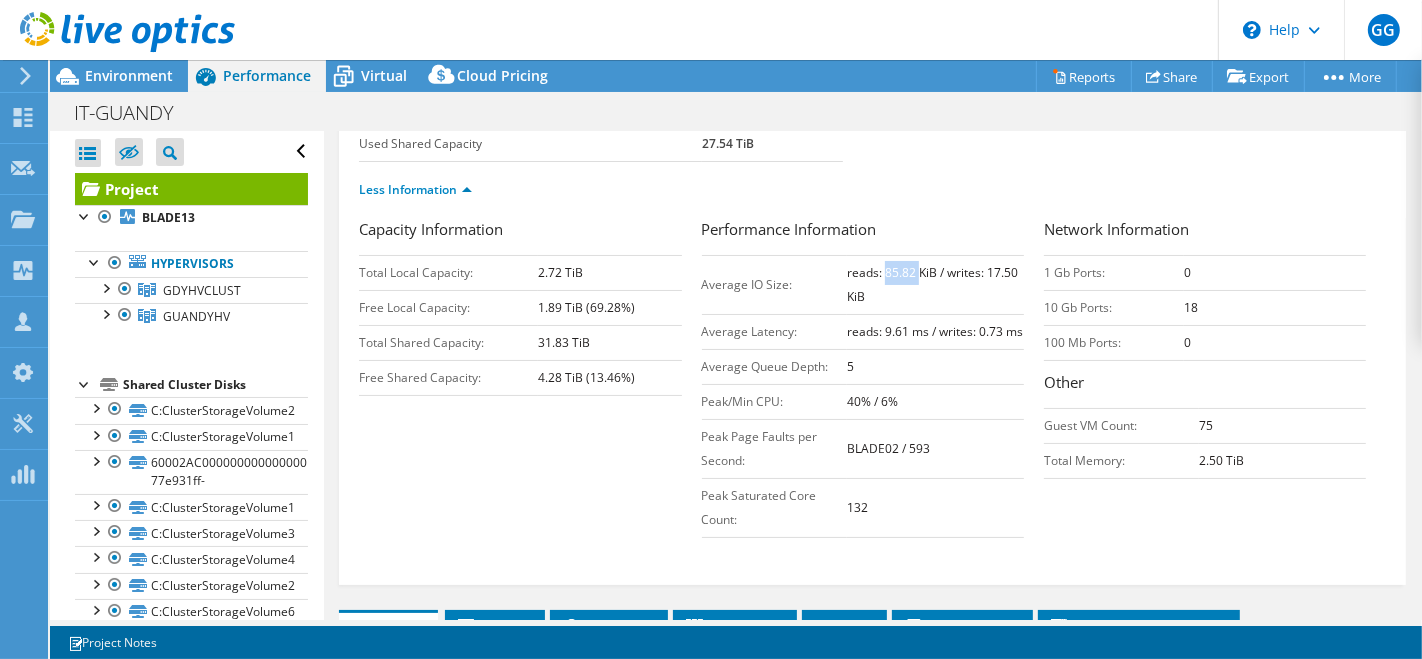 drag, startPoint x: 876, startPoint y: 275, endPoint x: 908, endPoint y: 274, distance: 32.01562 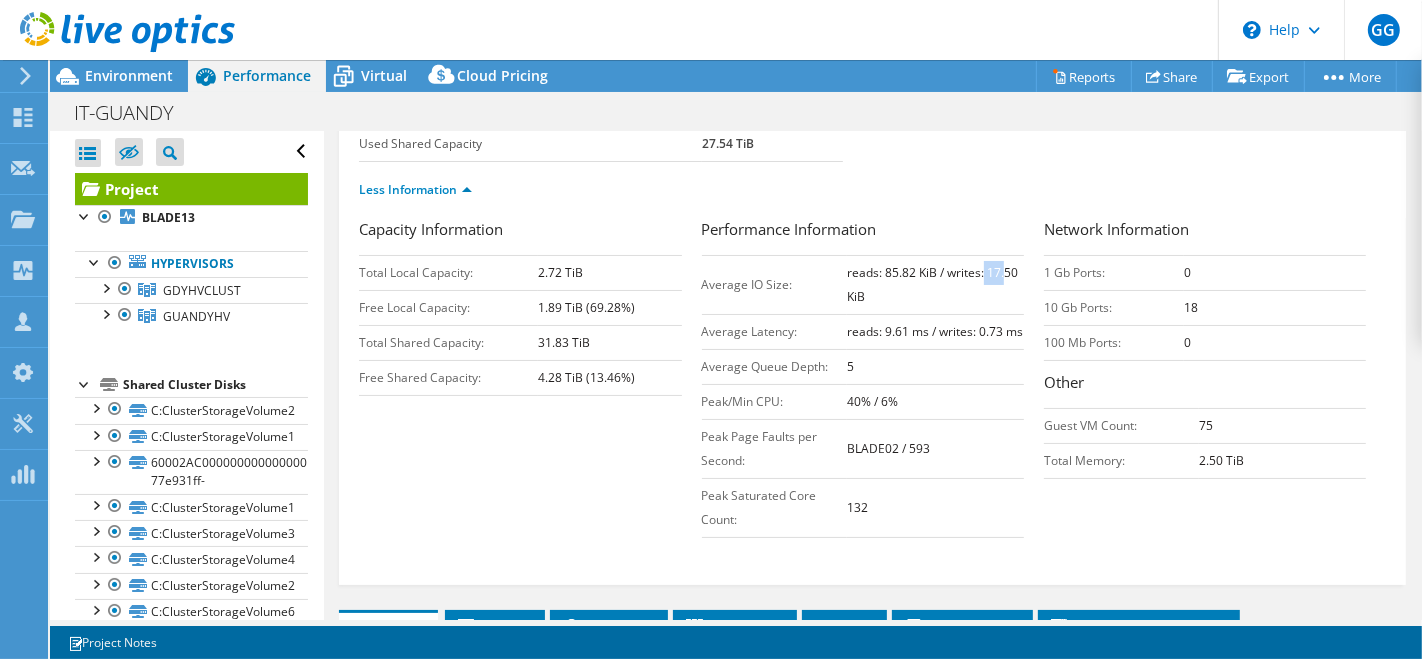 click on "reads: 85.82 KiB / writes: 17.50 KiB" at bounding box center [932, 284] 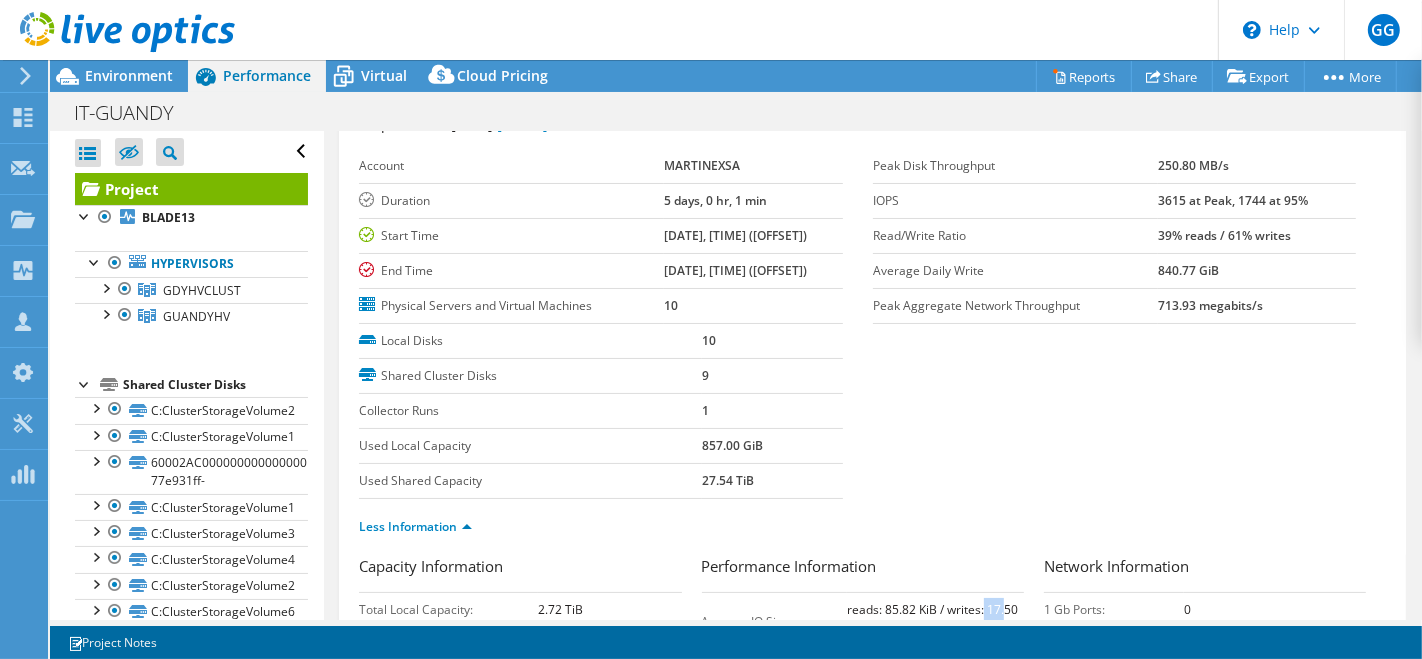 scroll, scrollTop: 0, scrollLeft: 0, axis: both 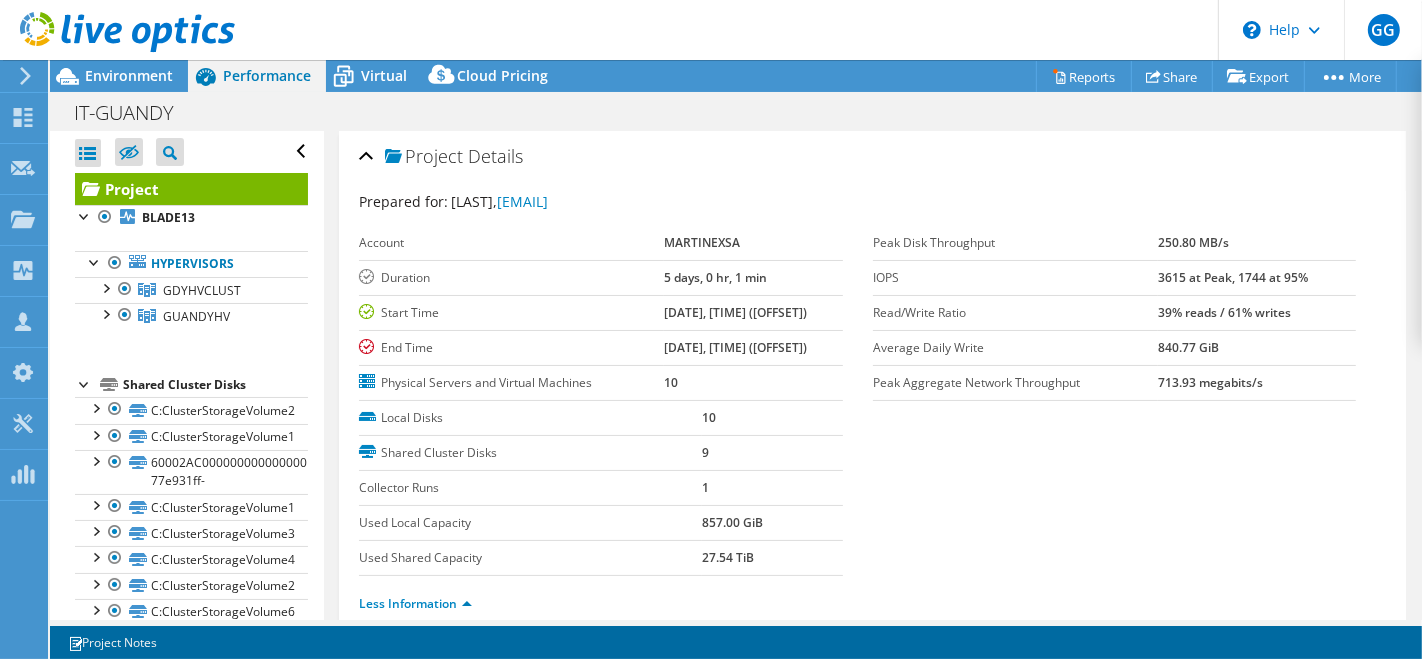 drag, startPoint x: 1137, startPoint y: 281, endPoint x: 1182, endPoint y: 285, distance: 45.17743 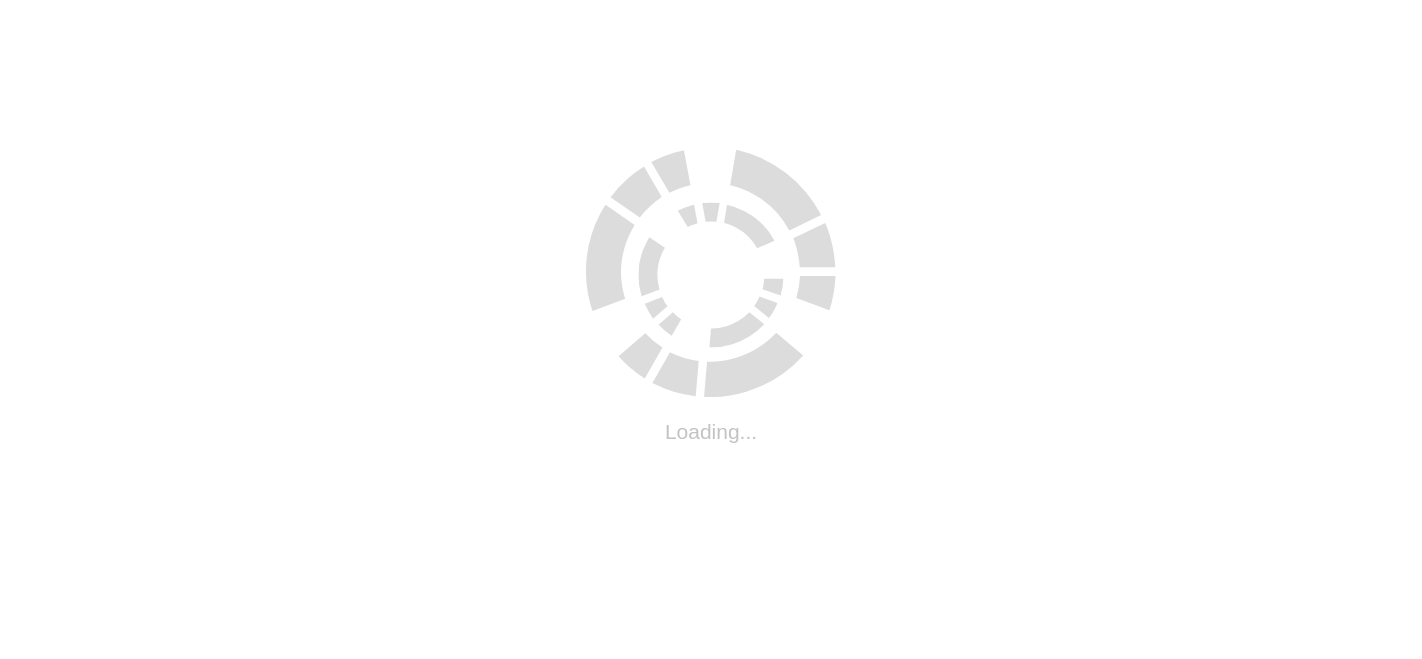 scroll, scrollTop: 0, scrollLeft: 0, axis: both 